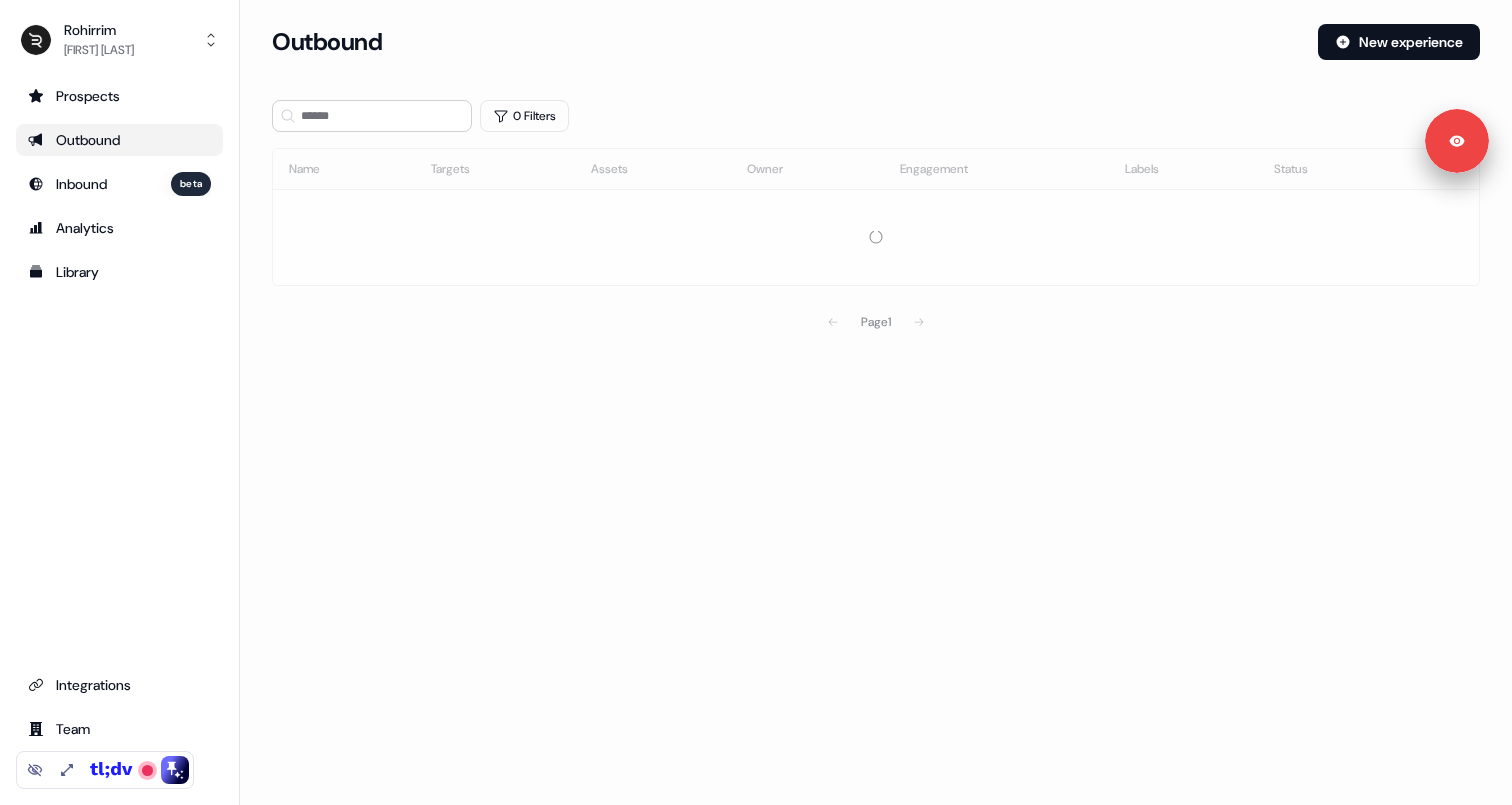 scroll, scrollTop: 0, scrollLeft: 0, axis: both 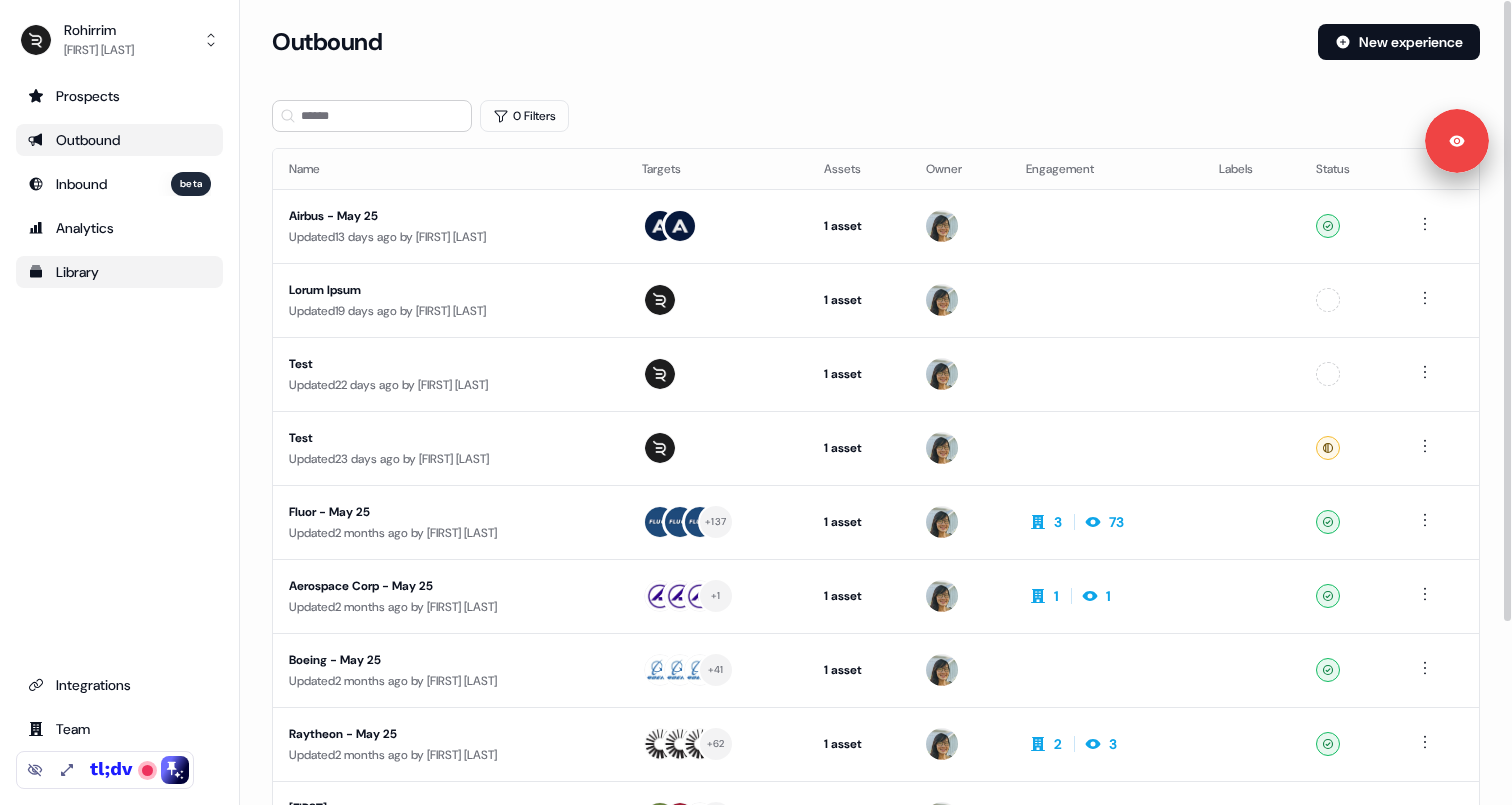 click on "Library" at bounding box center (119, 272) 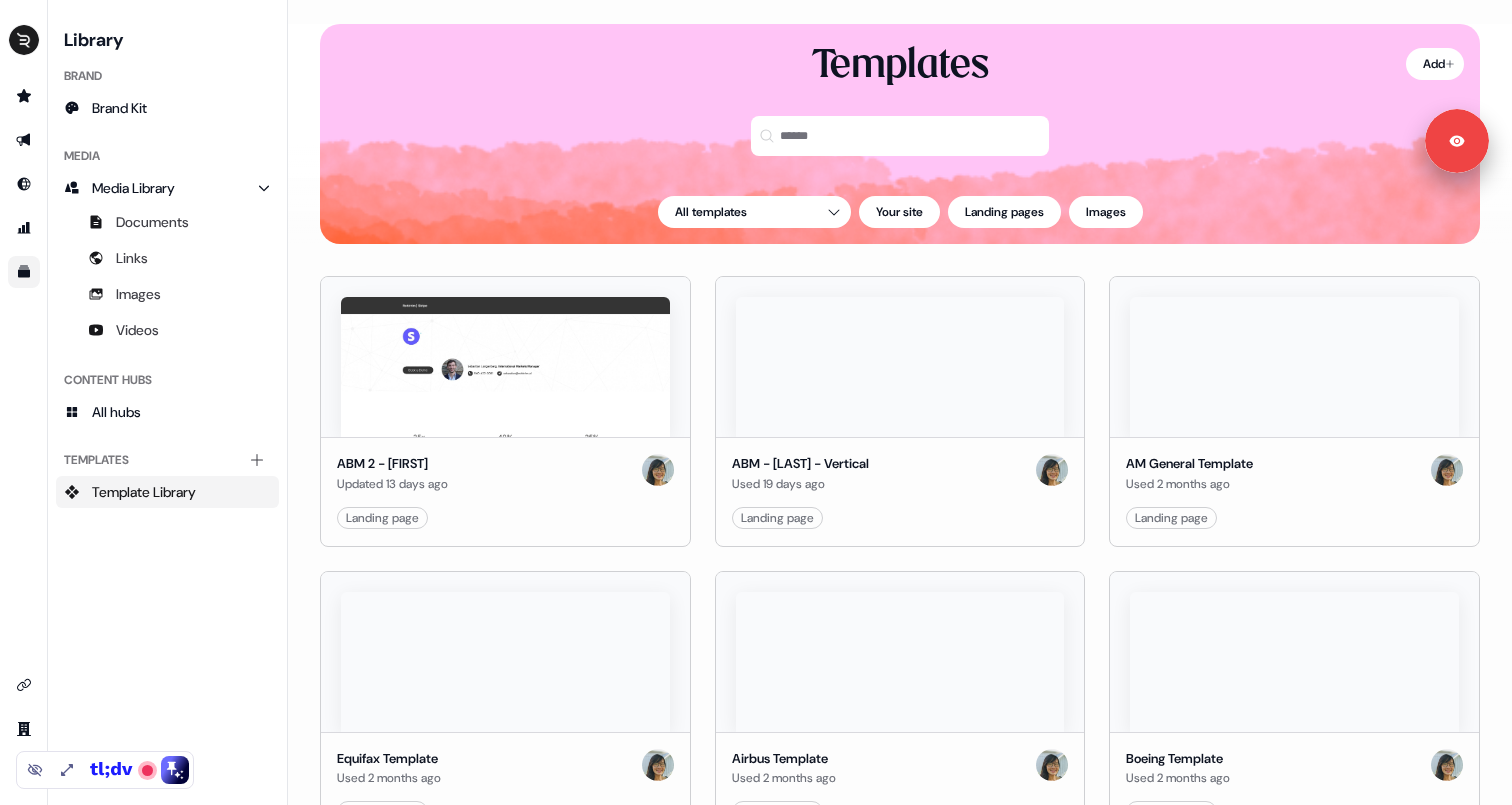 scroll, scrollTop: 9, scrollLeft: 0, axis: vertical 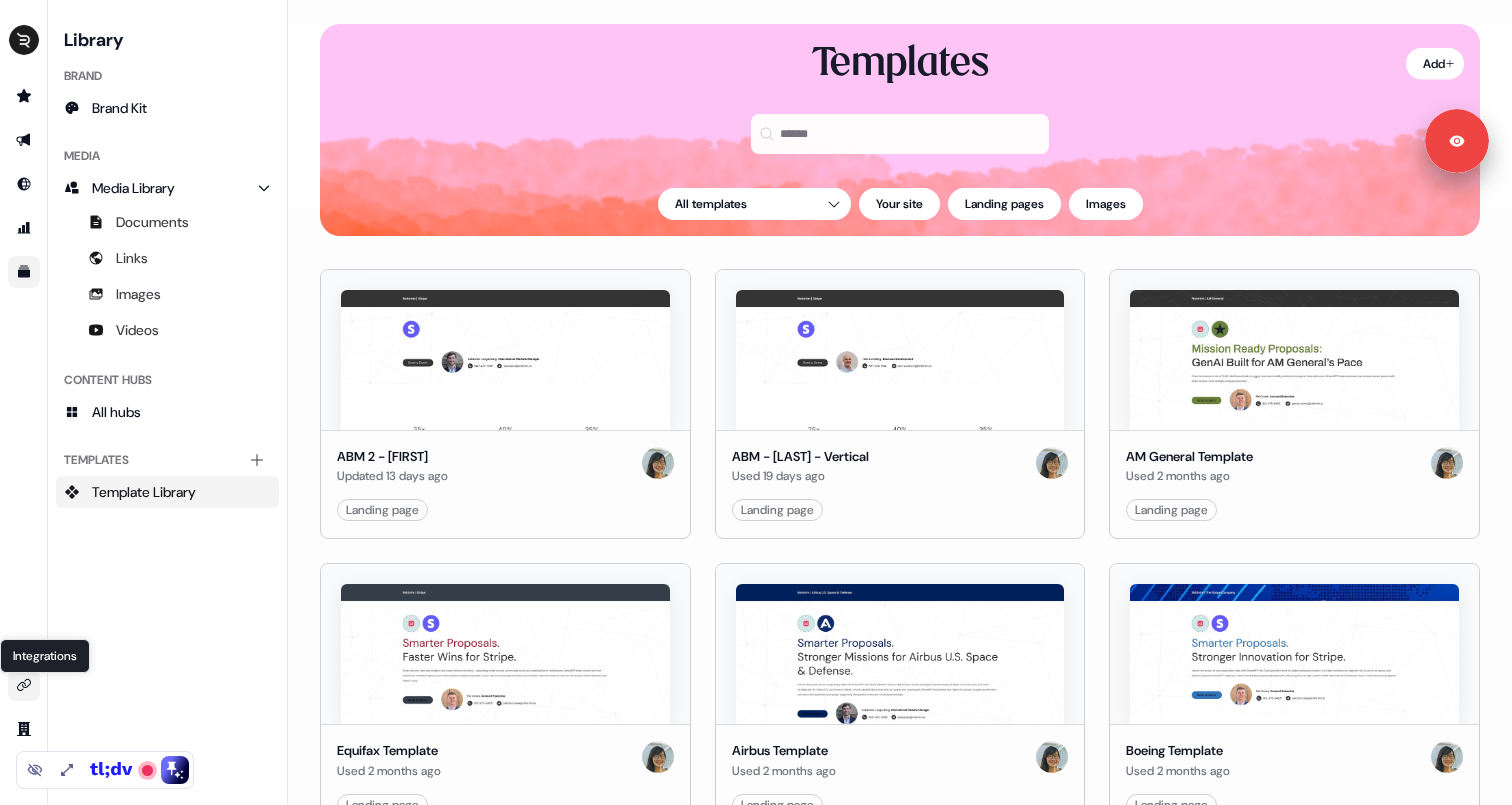 click 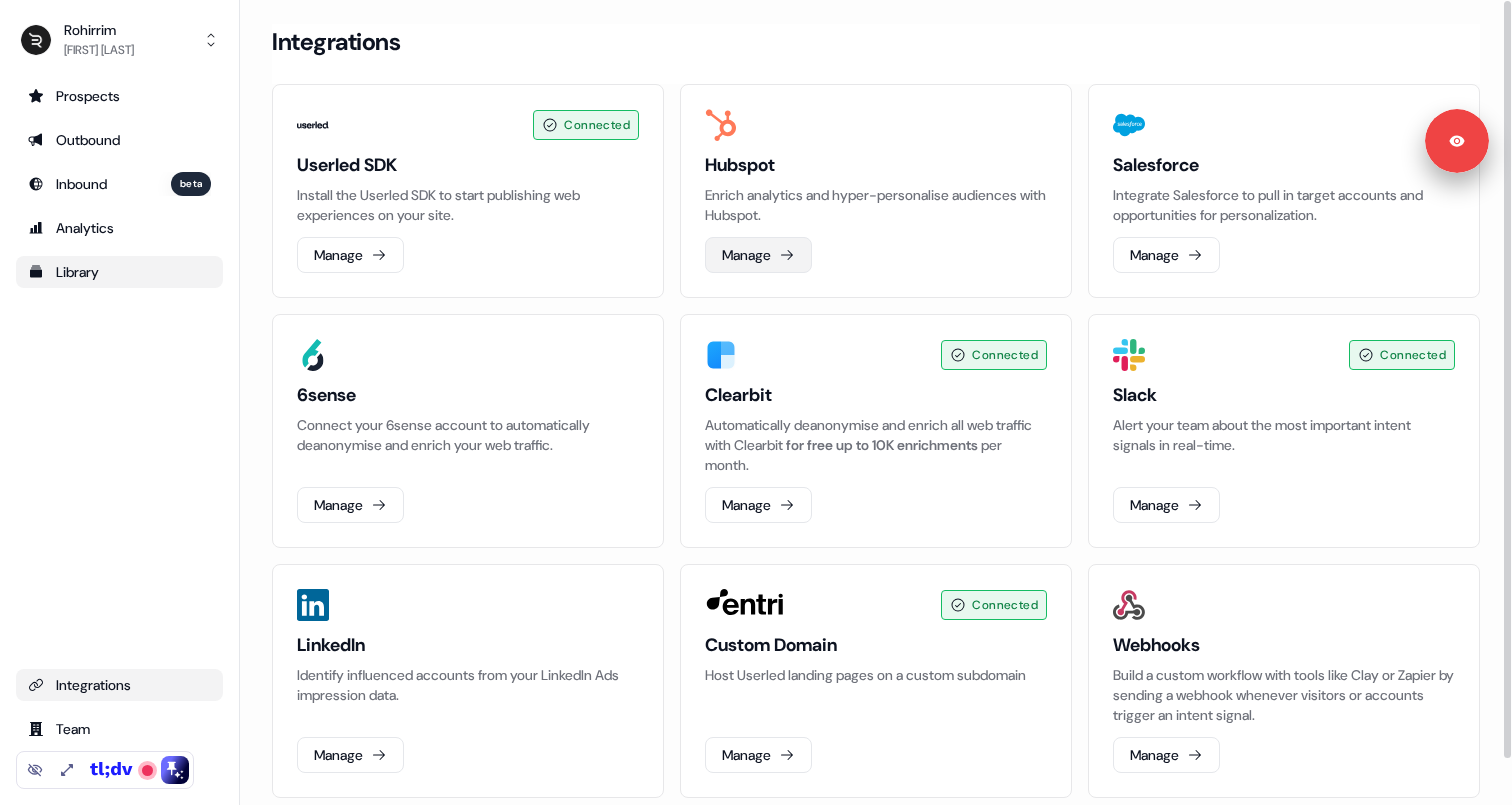click 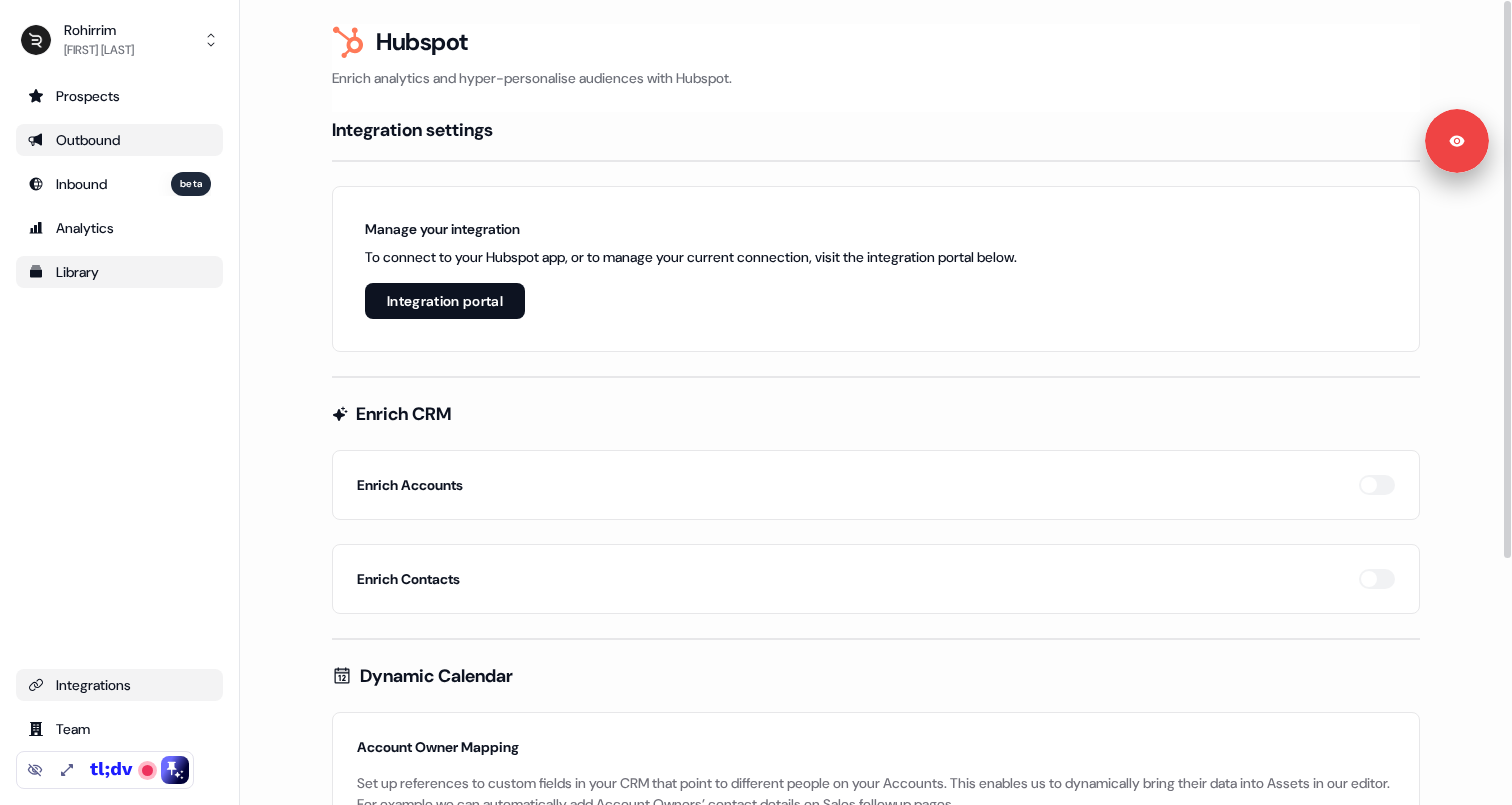 click on "Outbound" at bounding box center [119, 140] 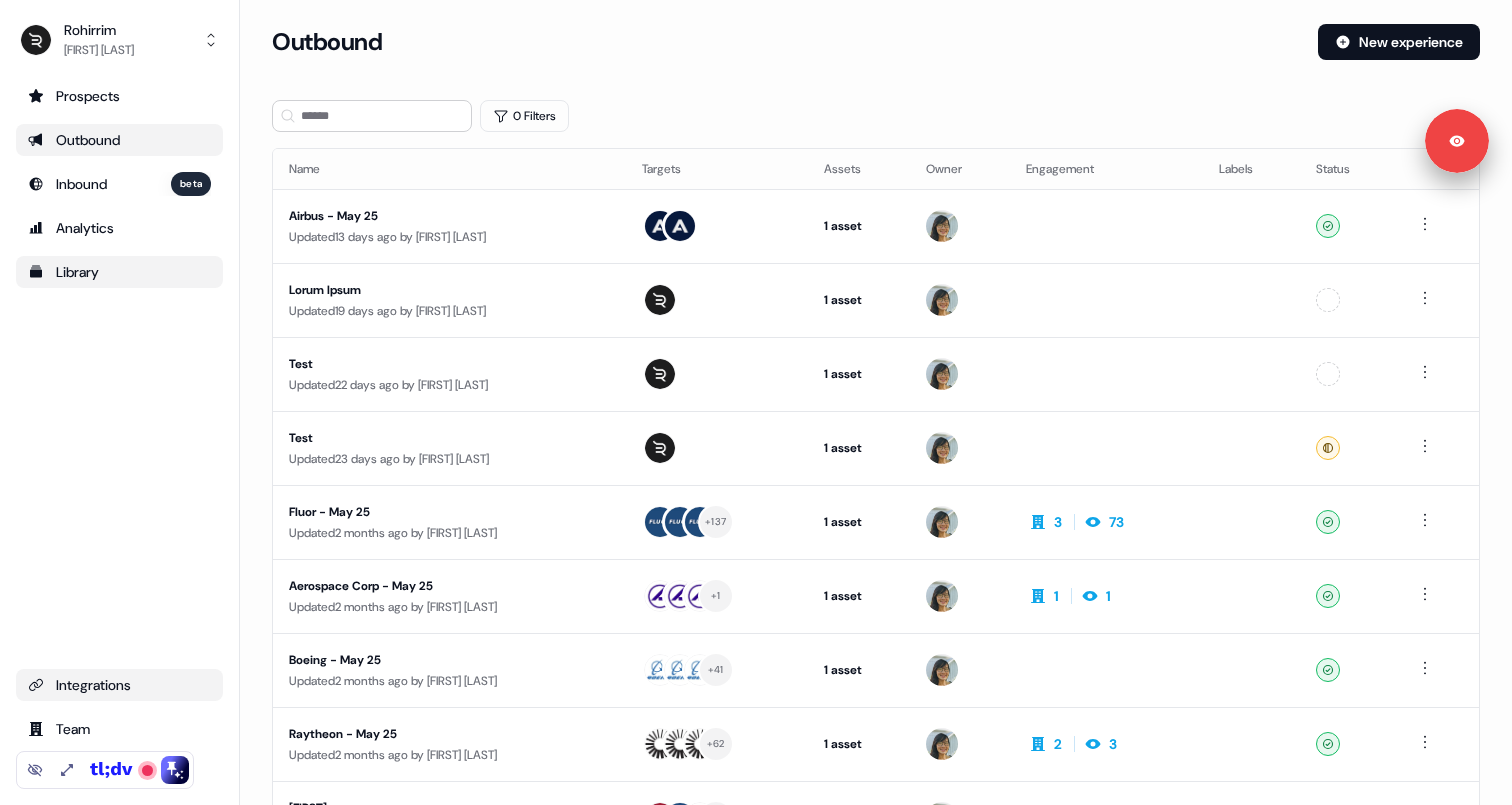 click on "Integrations" at bounding box center [119, 685] 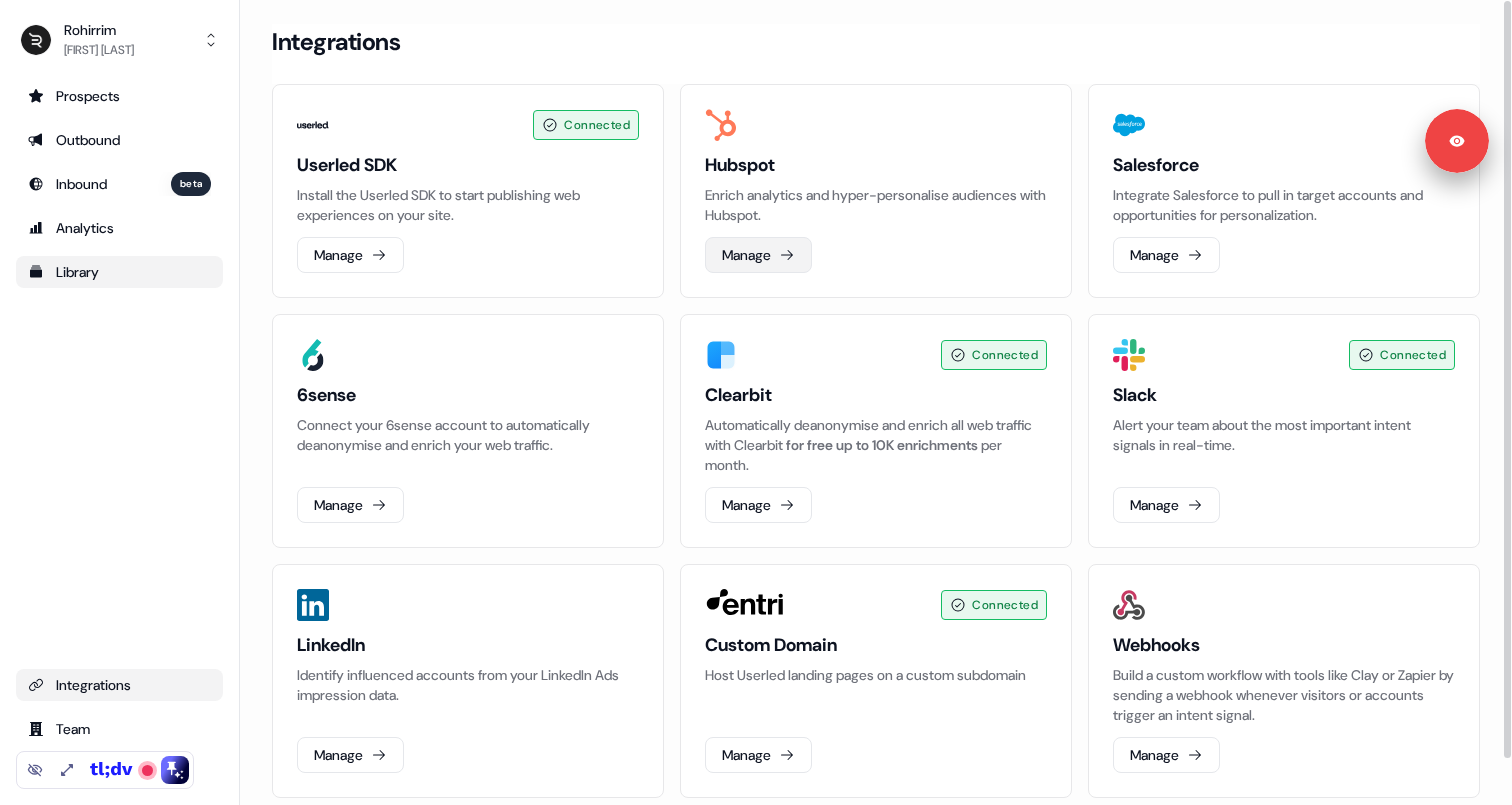 click on "Manage" at bounding box center [758, 255] 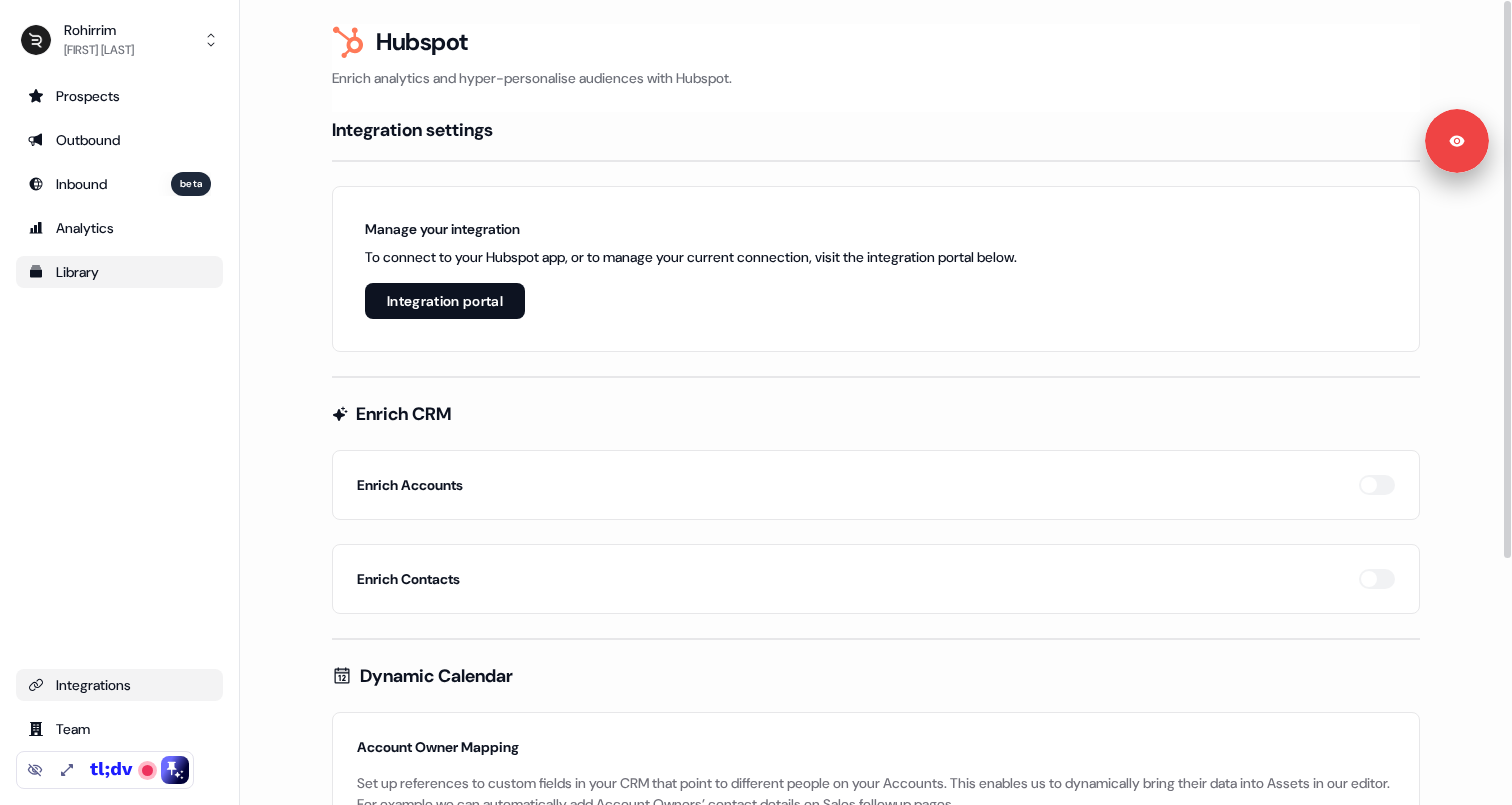 click on "Integration portal" at bounding box center (445, 301) 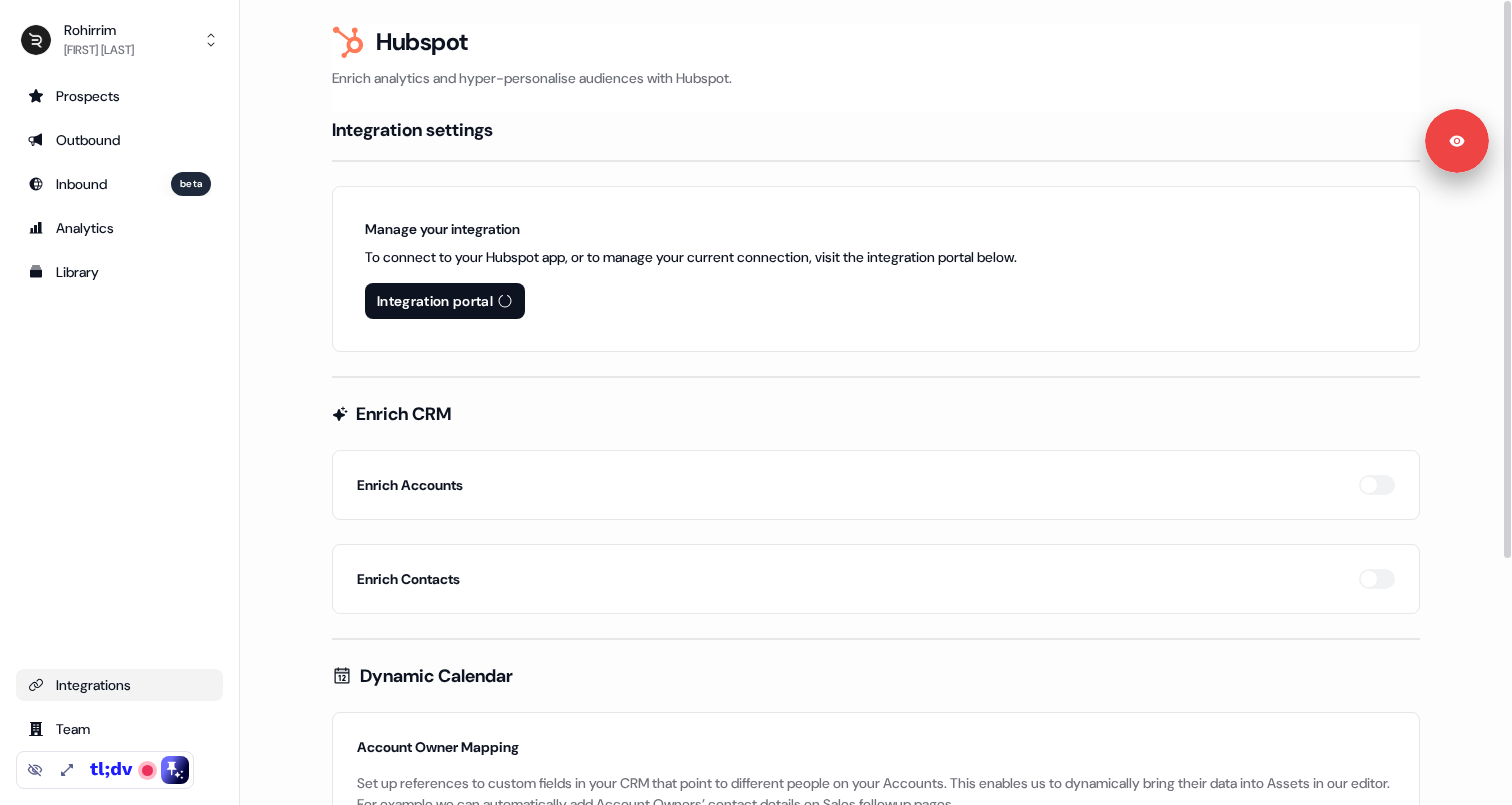 scroll, scrollTop: 0, scrollLeft: 0, axis: both 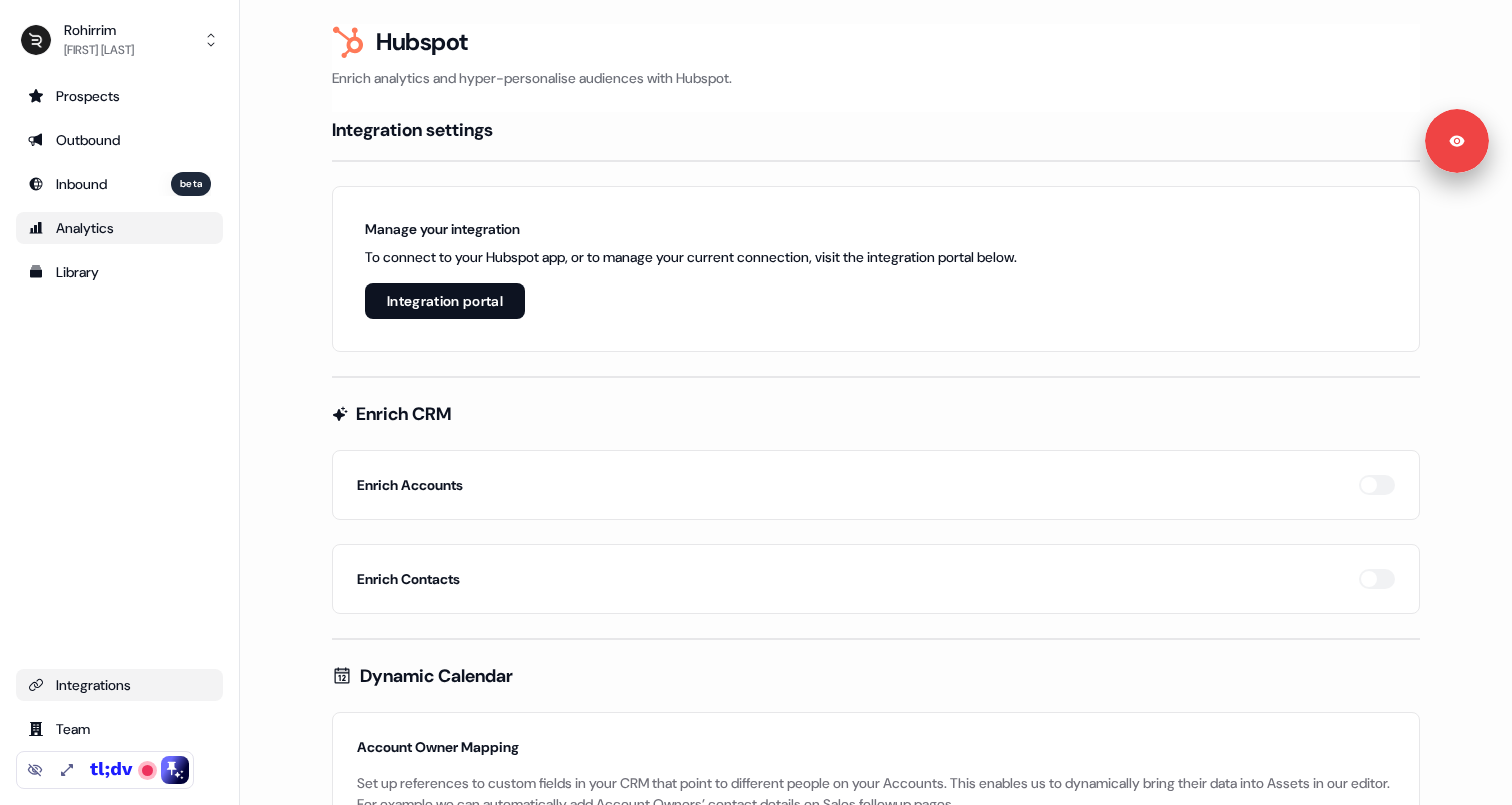 click on "Analytics" at bounding box center [119, 228] 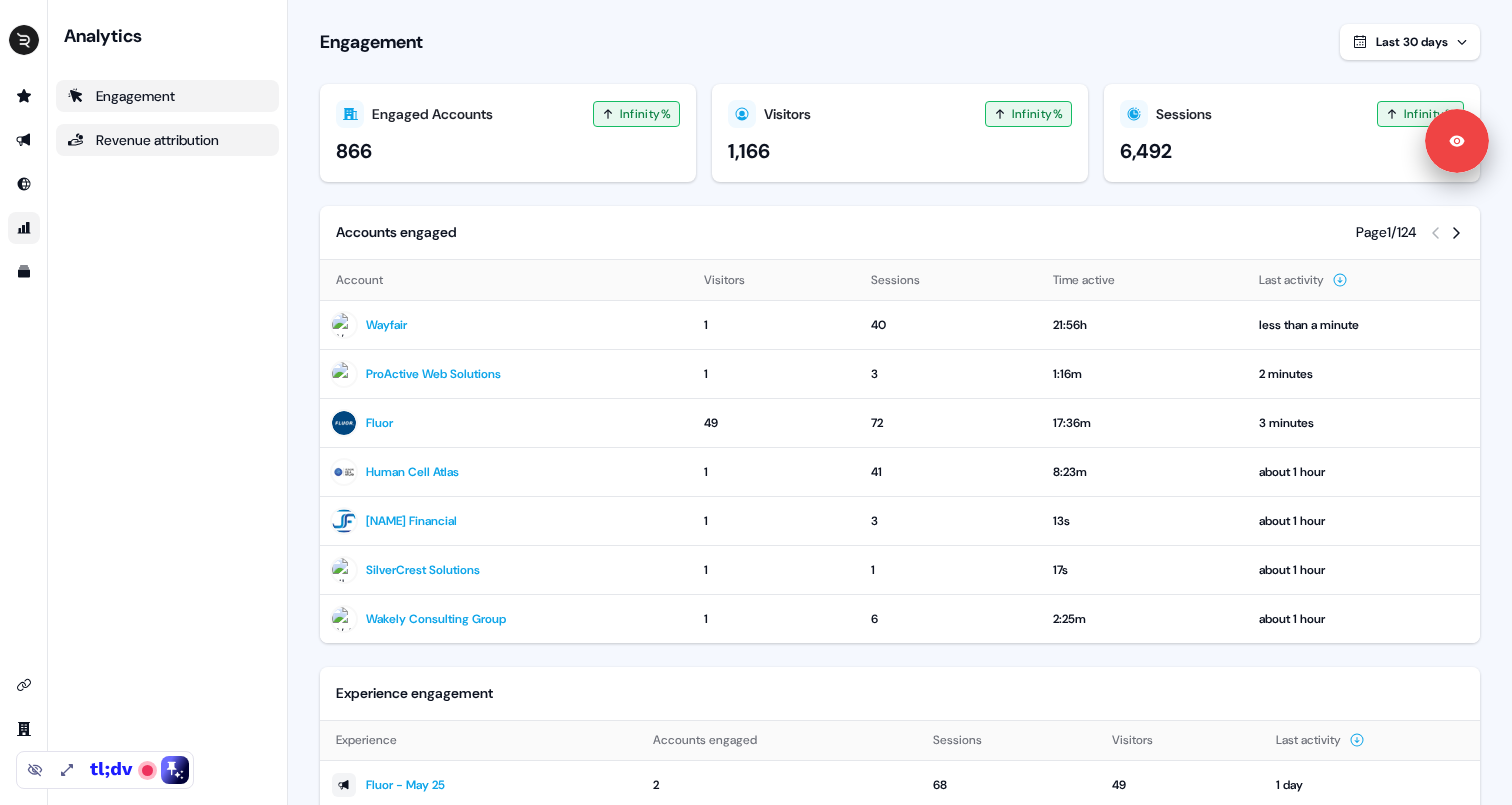 click on "Revenue attribution" at bounding box center [167, 140] 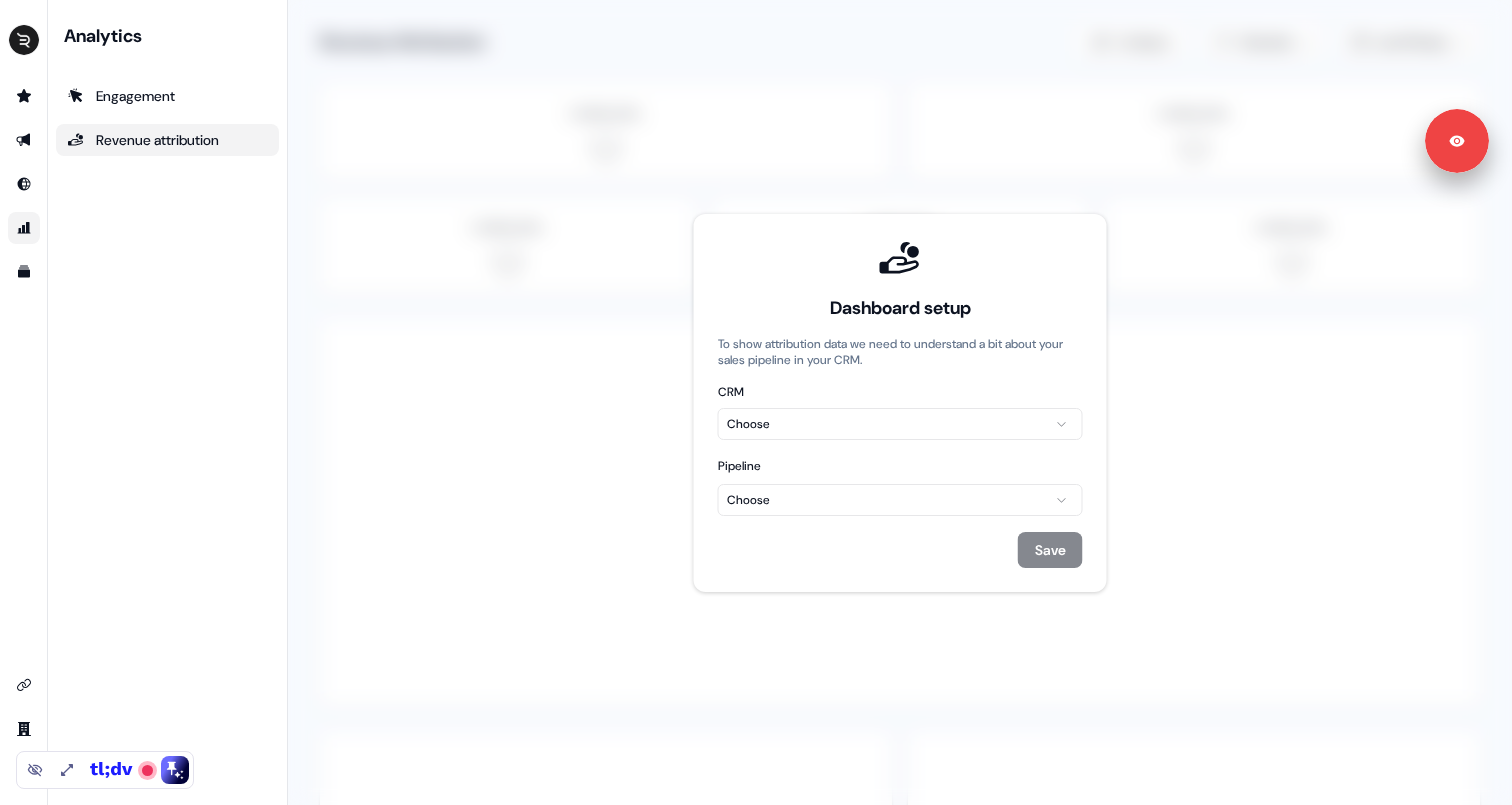 click at bounding box center (900, 402) 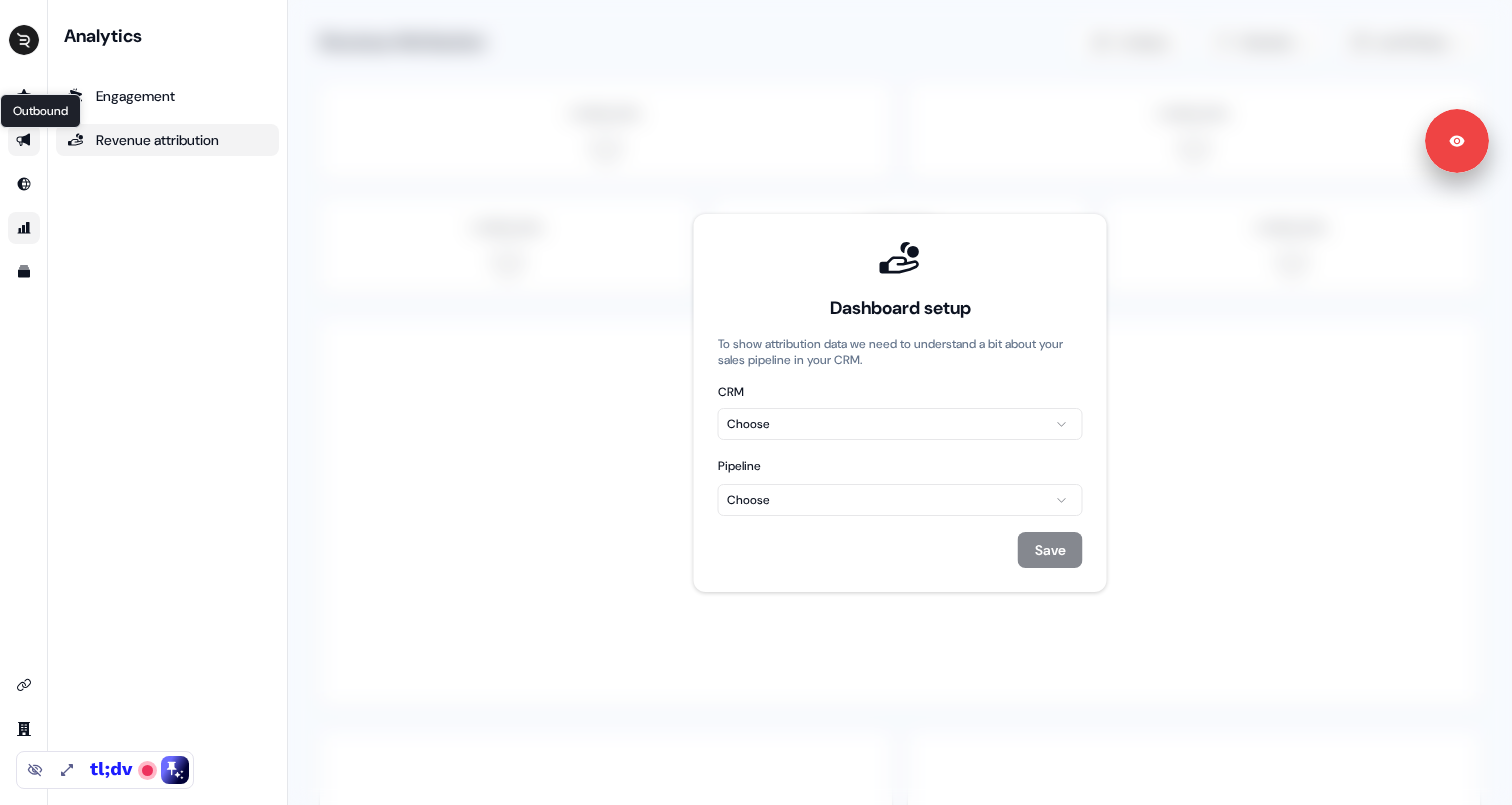click 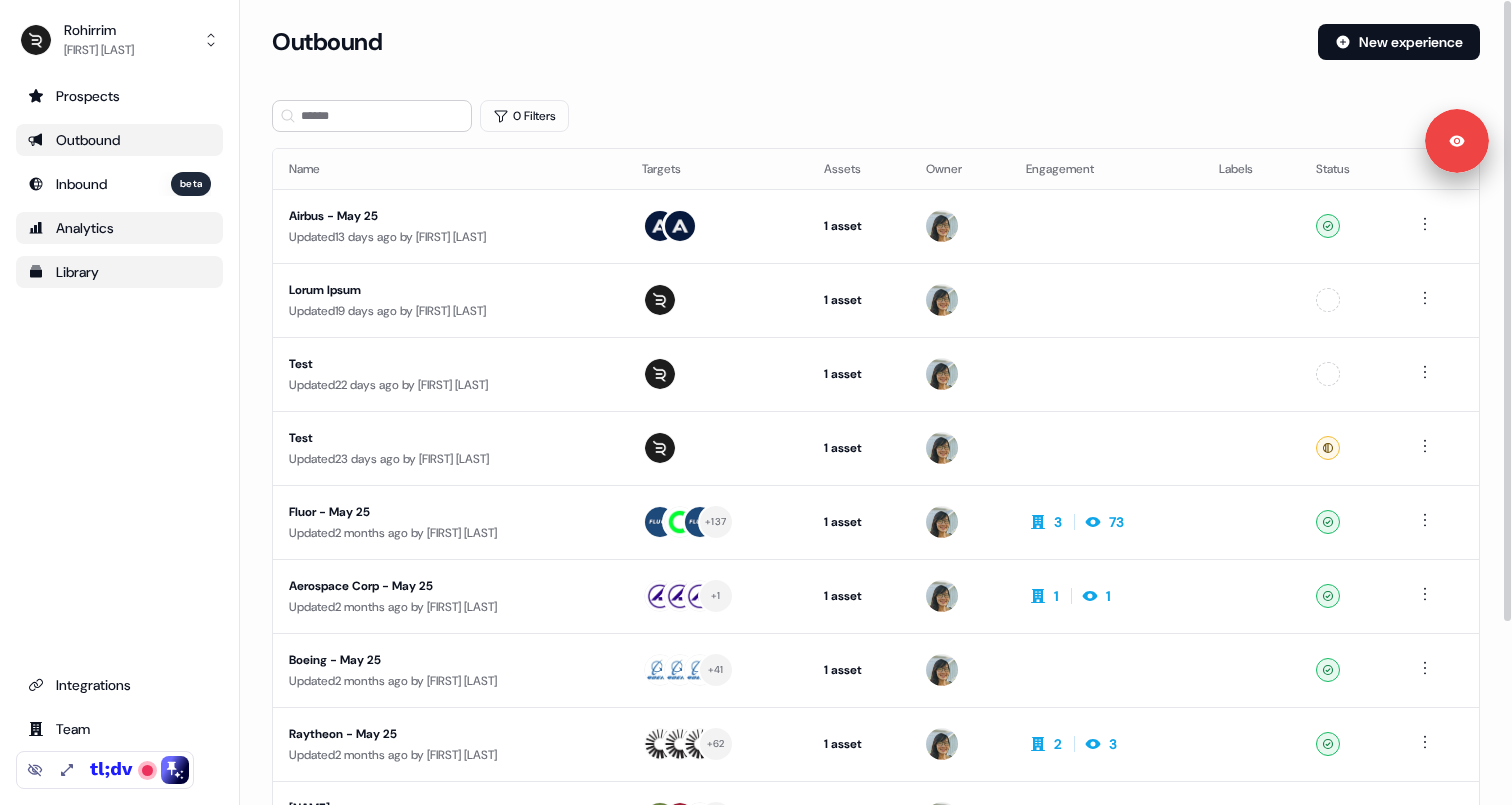 click on "Library" at bounding box center (119, 272) 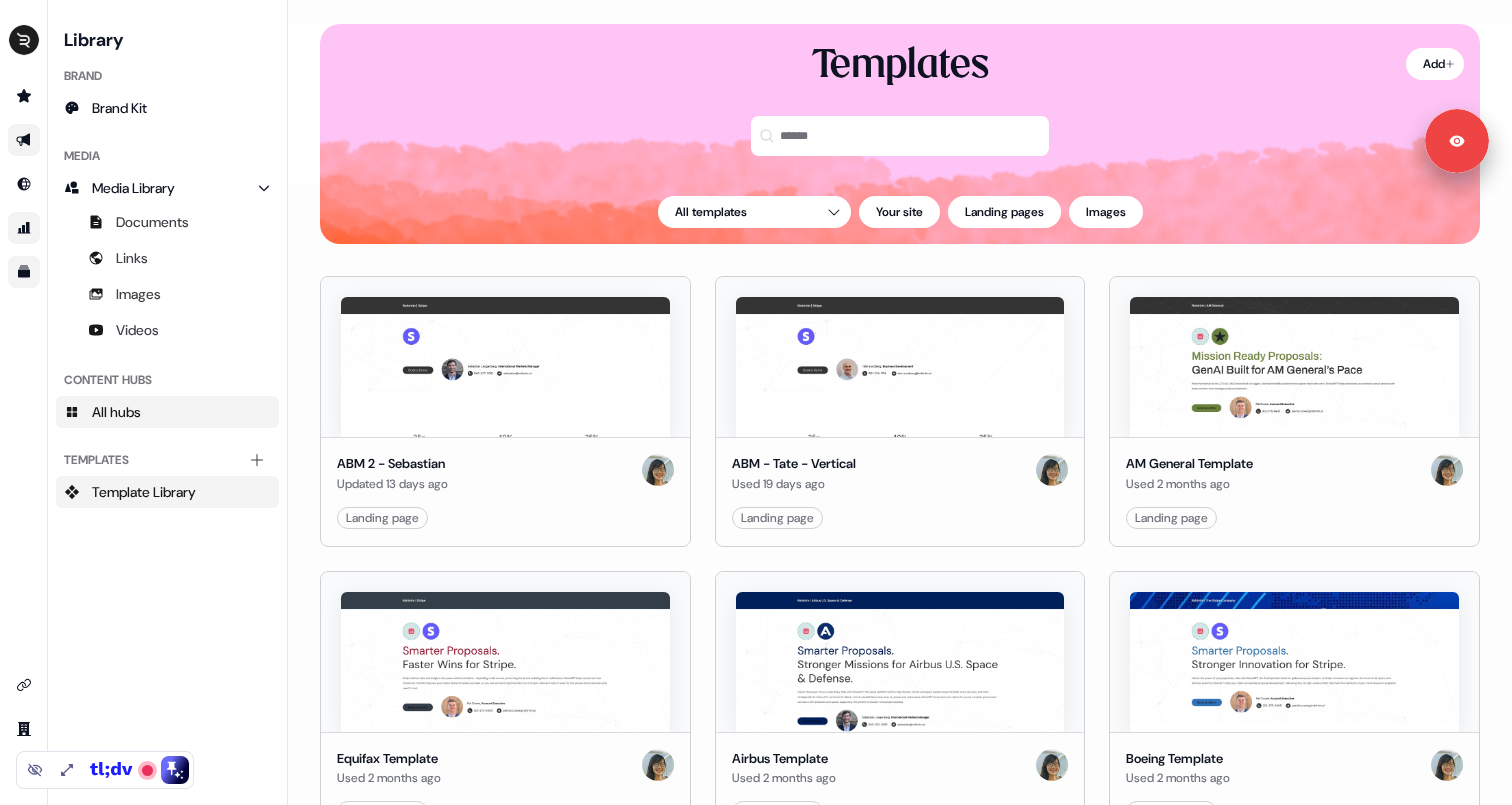 click on "All hubs" at bounding box center (116, 412) 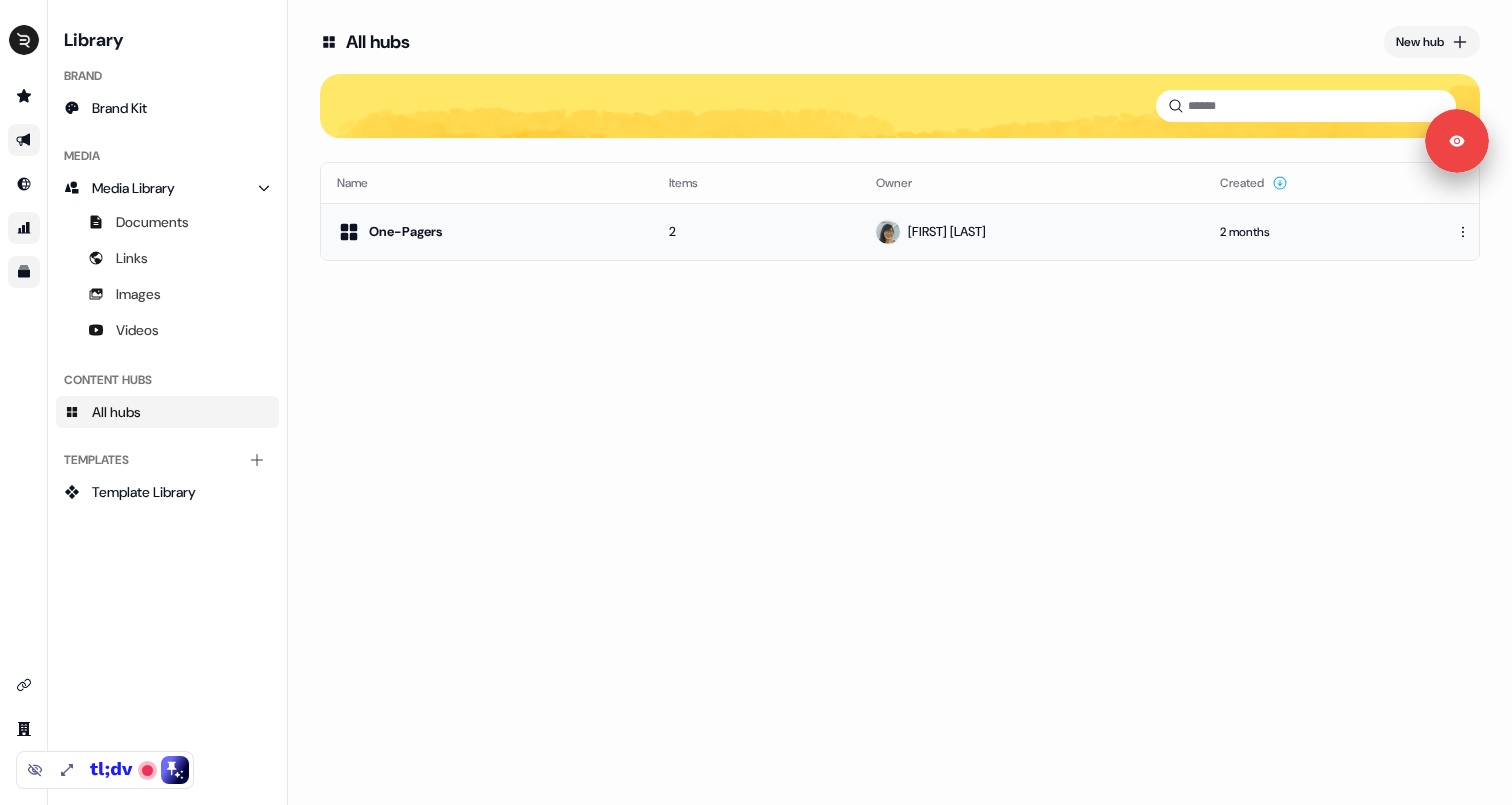 click on "2" at bounding box center [756, 231] 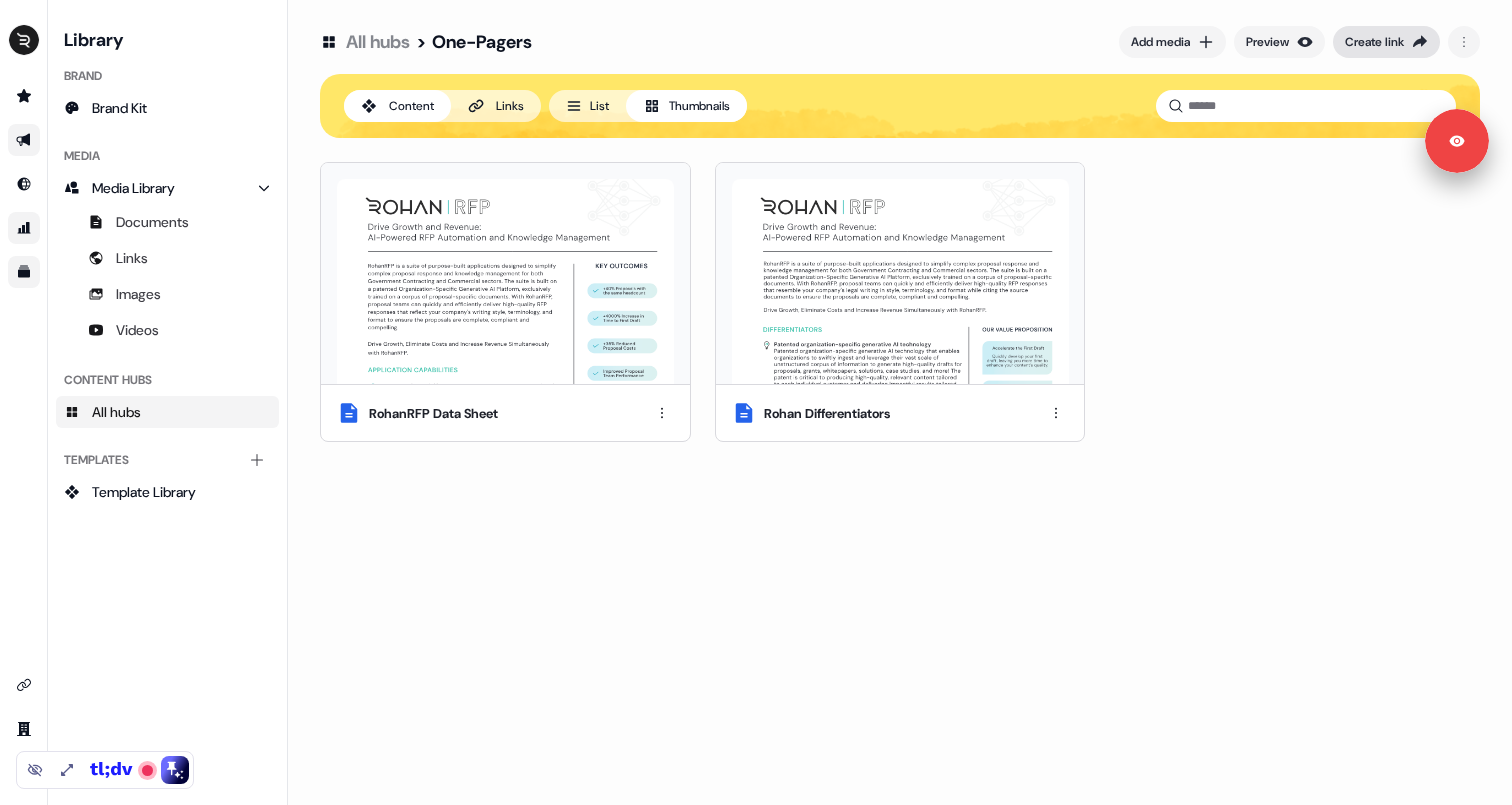 click on "Create link" at bounding box center (1374, 42) 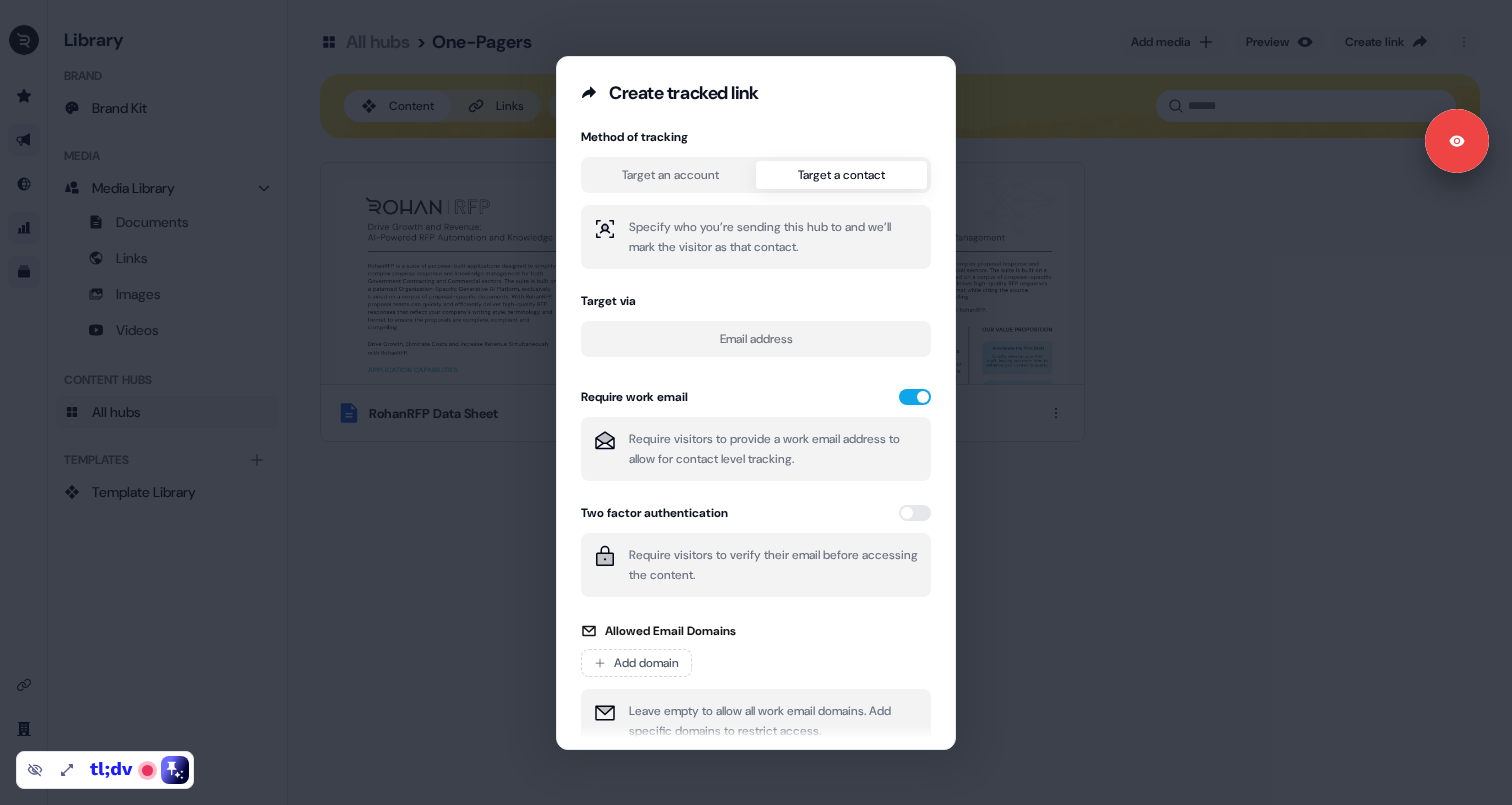 click on "Method of tracking Target an account Target a contact Specify who you’re sending this hub to and we’ll mark the visitor as that contact. Target via Email address Require work email Require visitors to provide a work email address to allow for contact level tracking. Two factor authentication Require visitors to verify their email before accessing the content. Allowed Email Domains Add domain Leave empty to allow all work email domains. Add specific domains to restrict access." at bounding box center [756, 441] 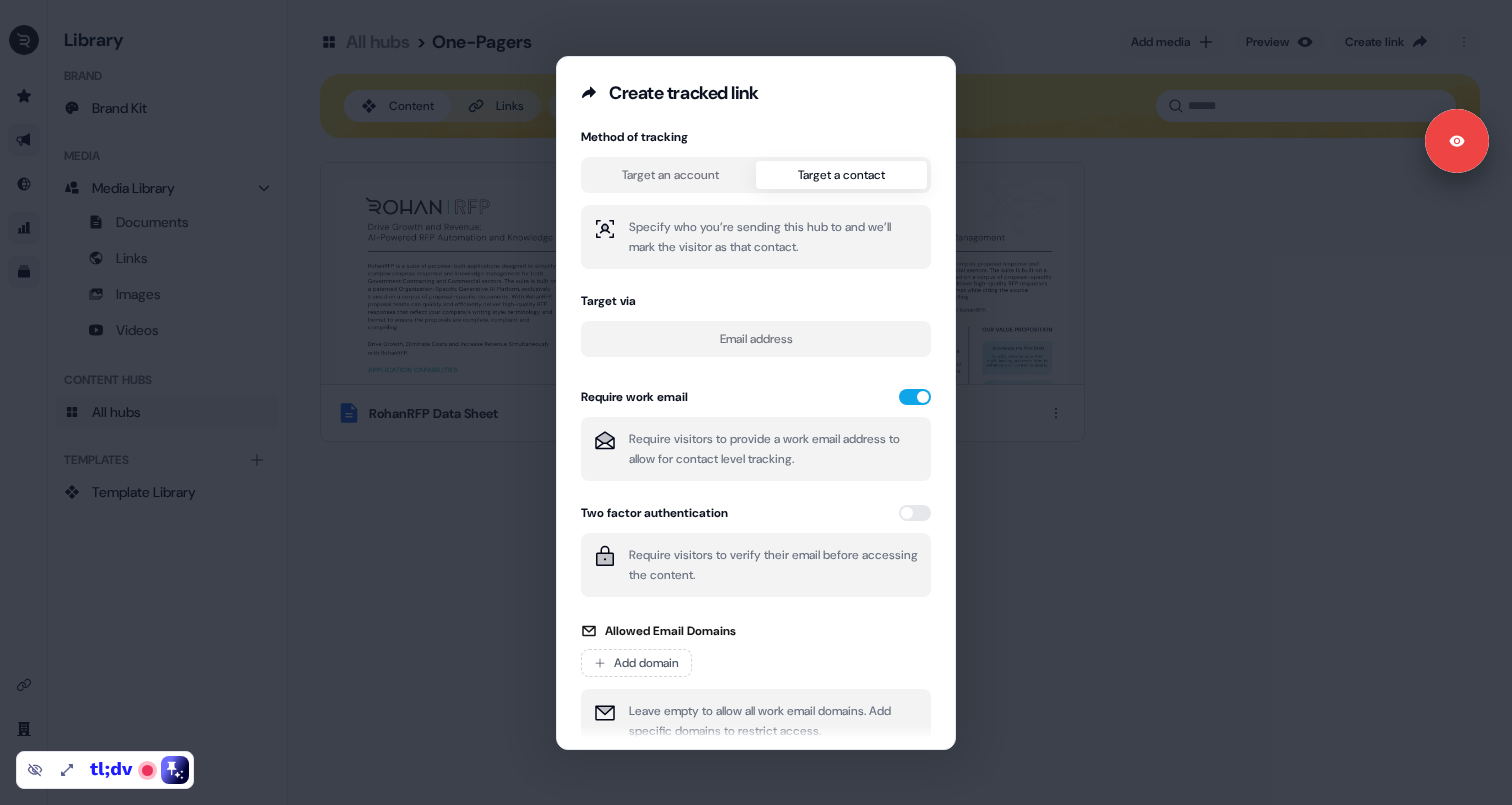 click on "Target an account" at bounding box center (670, 175) 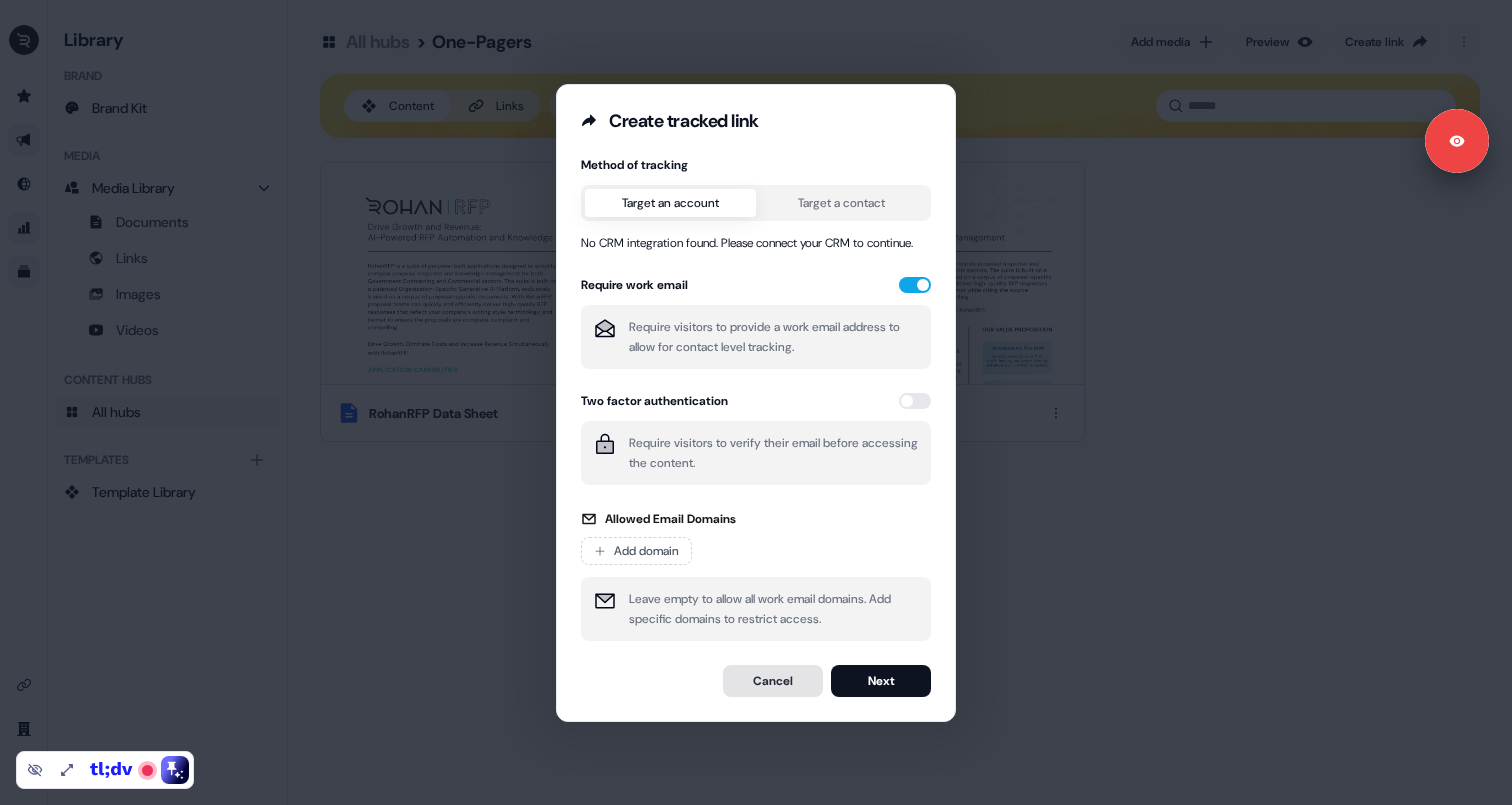 click on "Cancel" at bounding box center (773, 681) 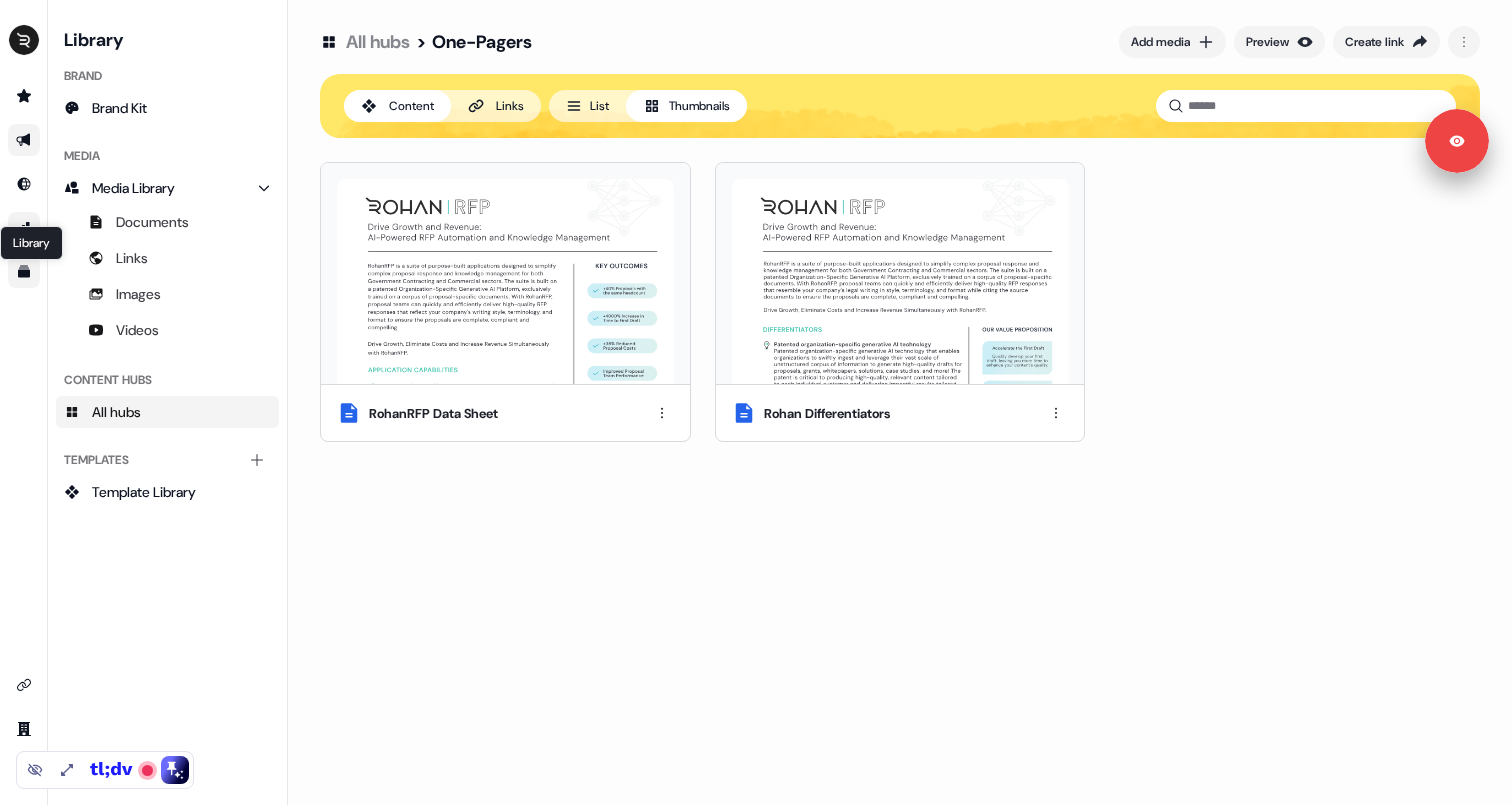click 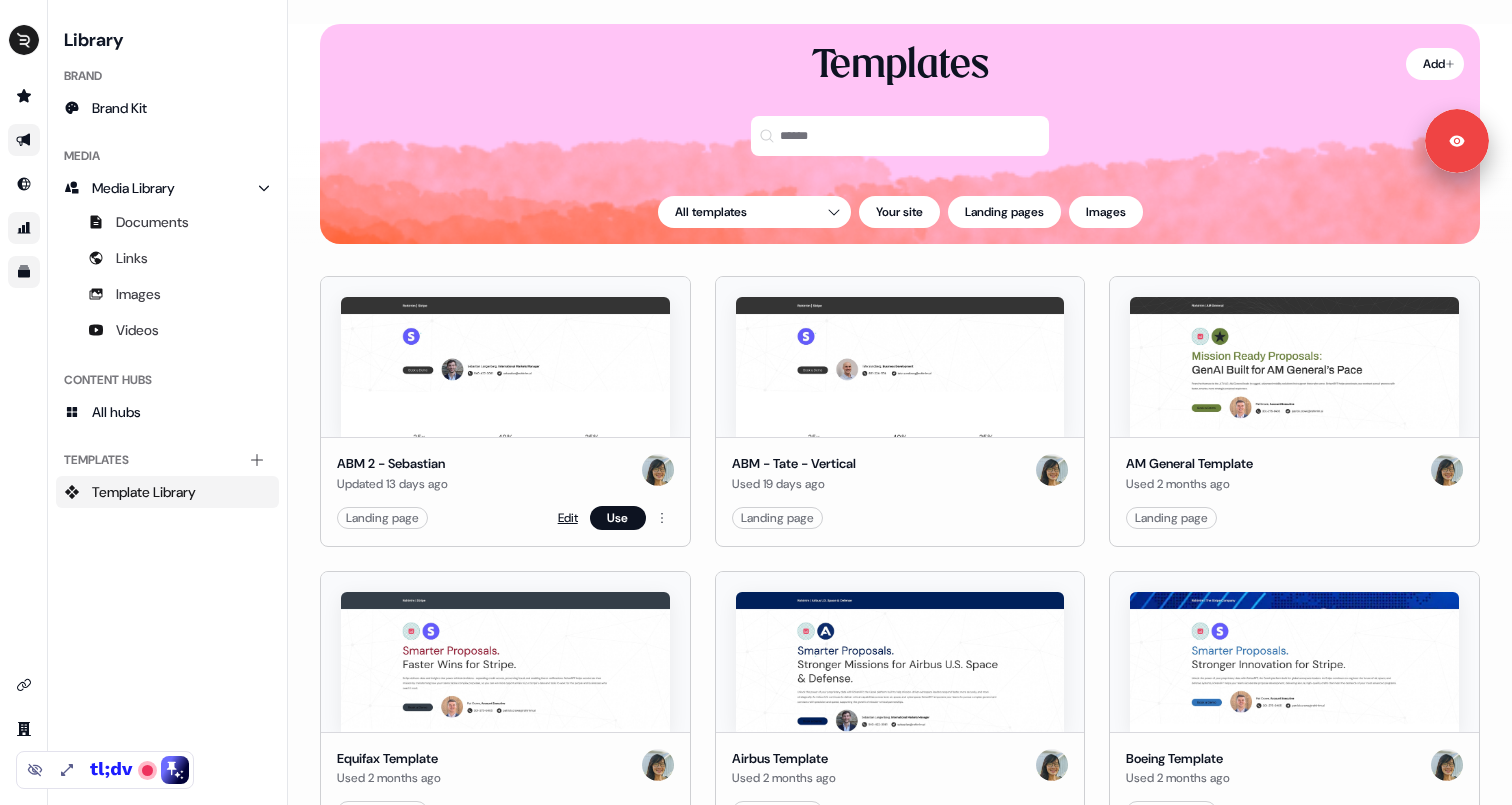 click on "Edit" at bounding box center (568, 518) 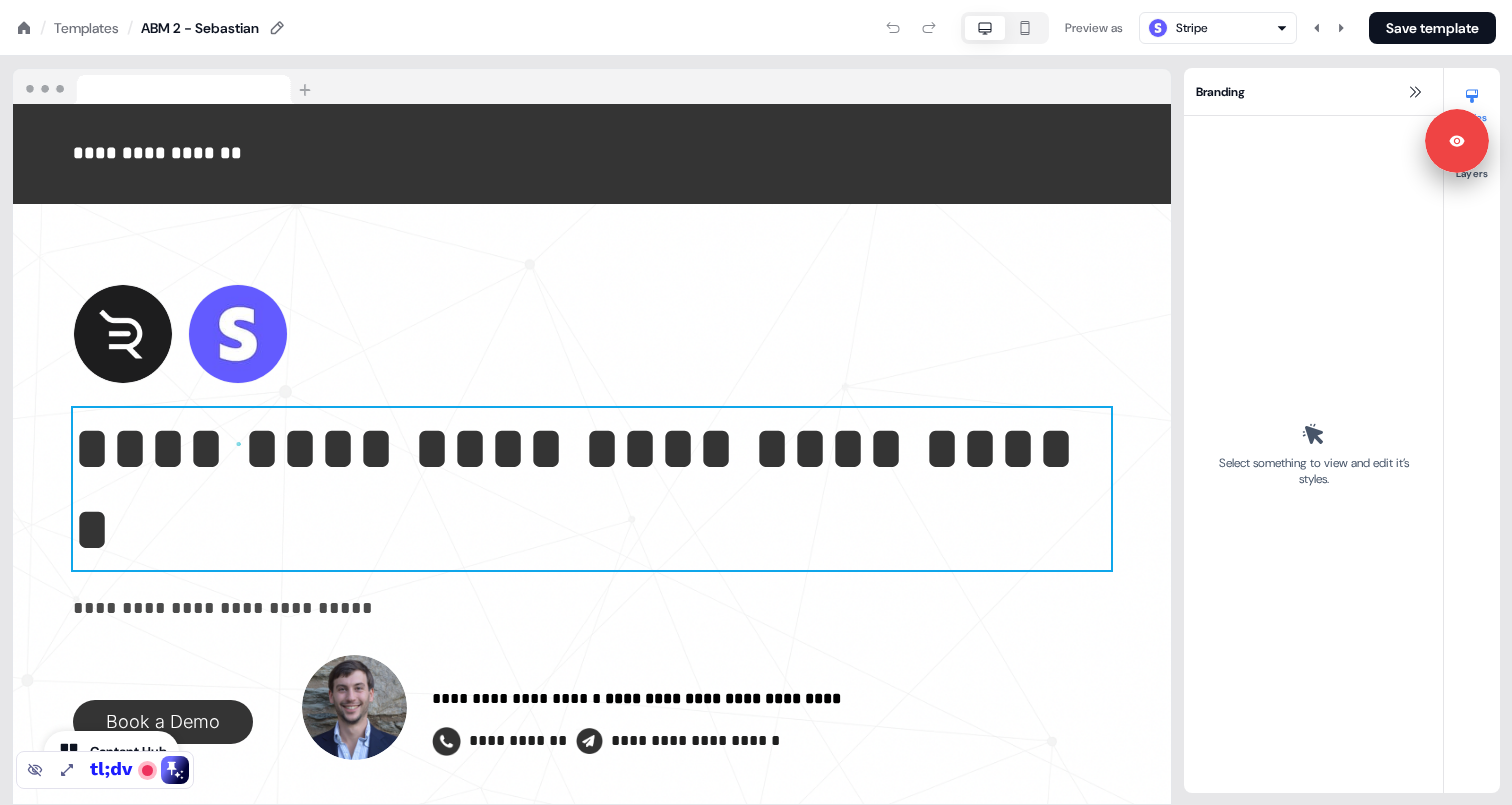 click on "**********" at bounding box center [583, 489] 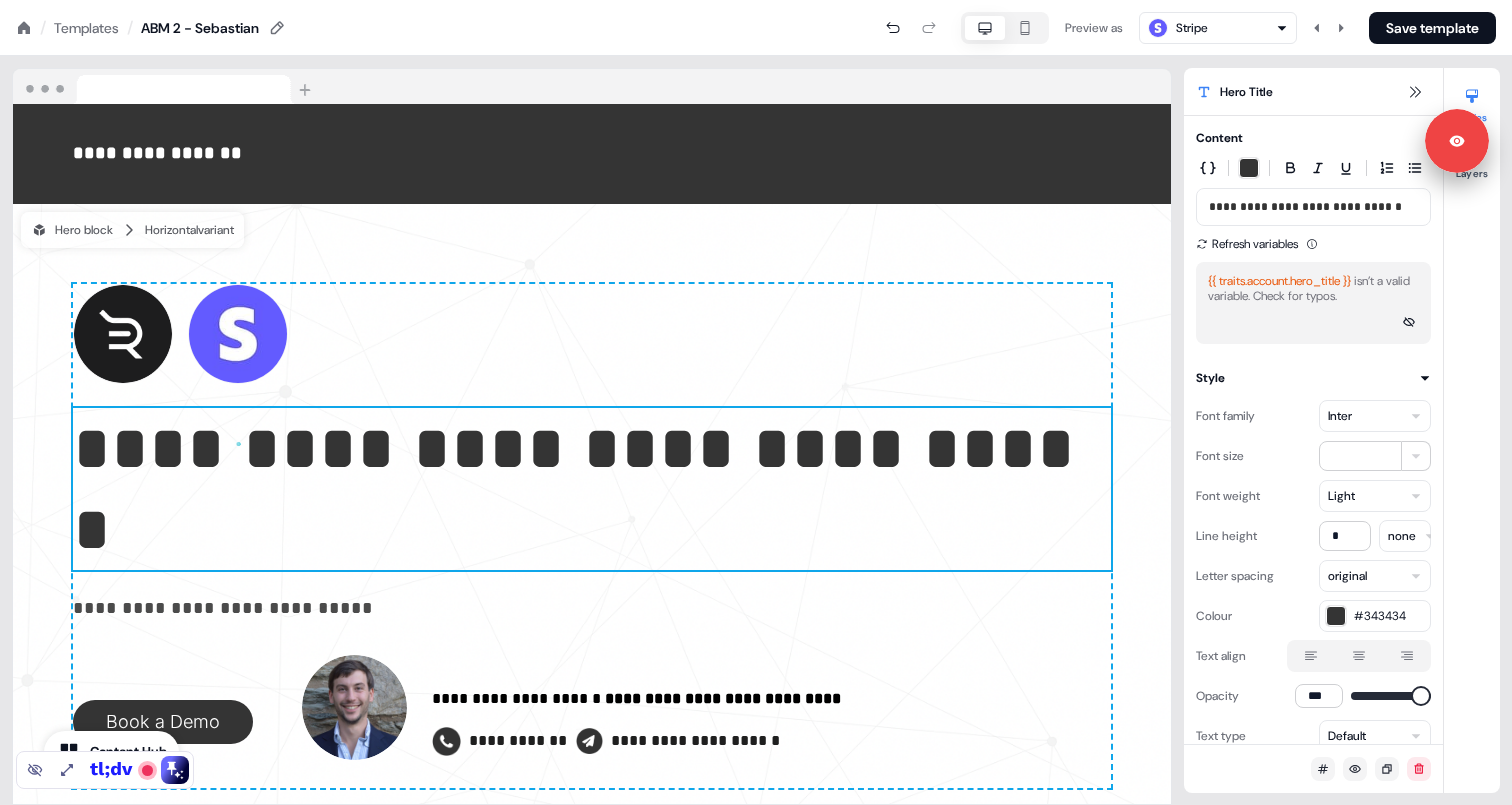 click on "Stripe" at bounding box center (1218, 28) 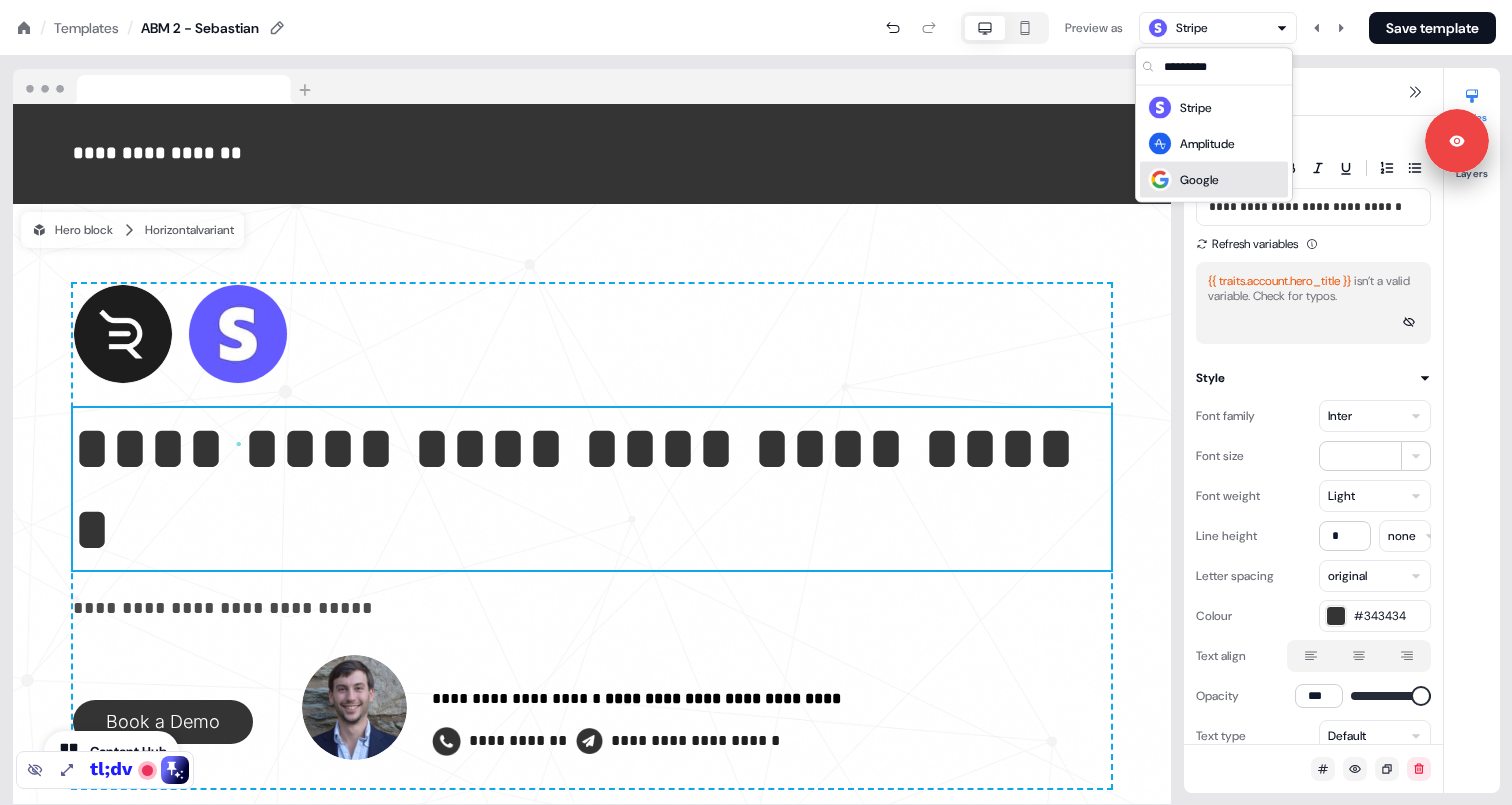 click on "Google" at bounding box center [1199, 180] 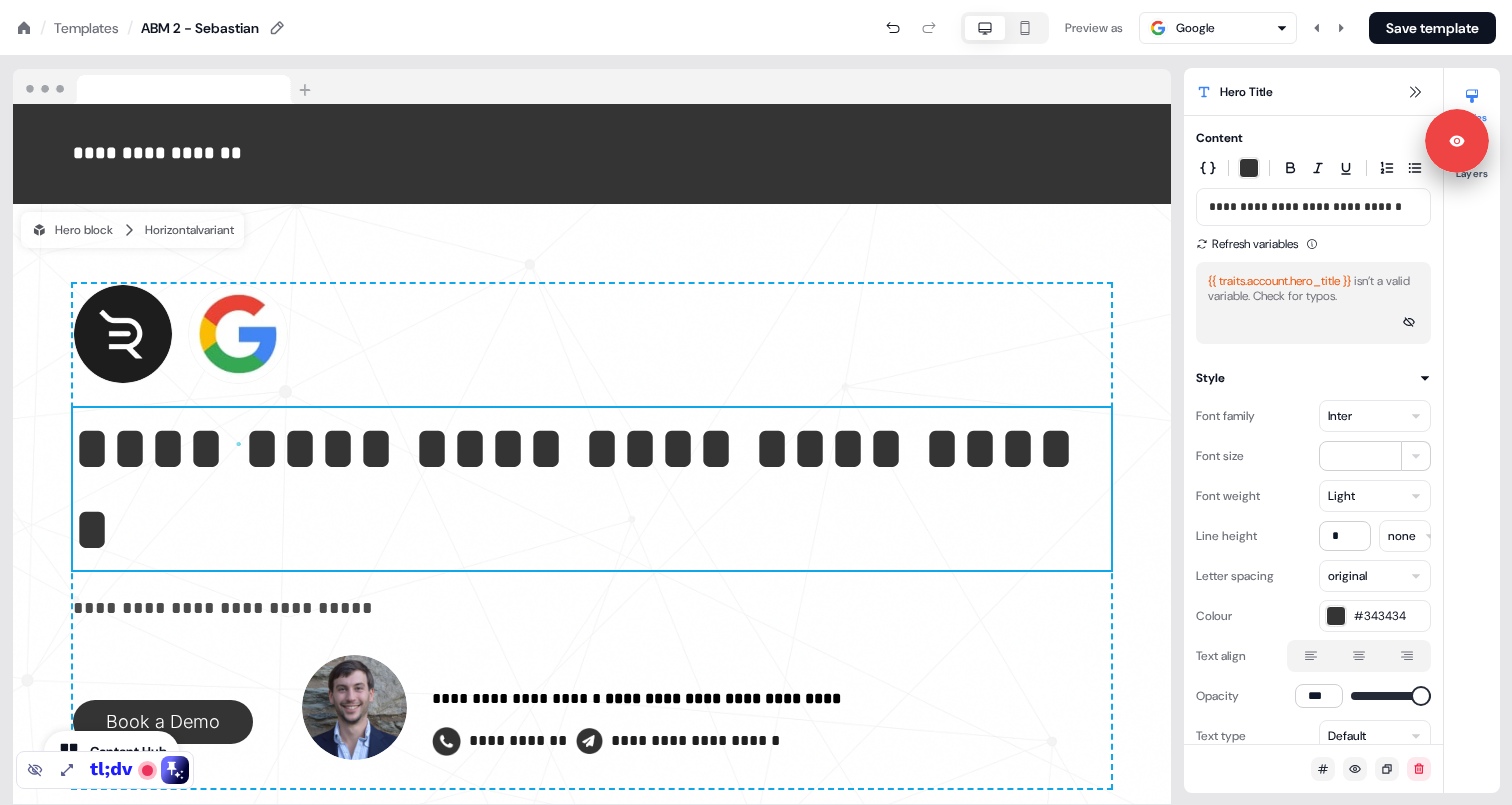 click on "**********" at bounding box center [583, 489] 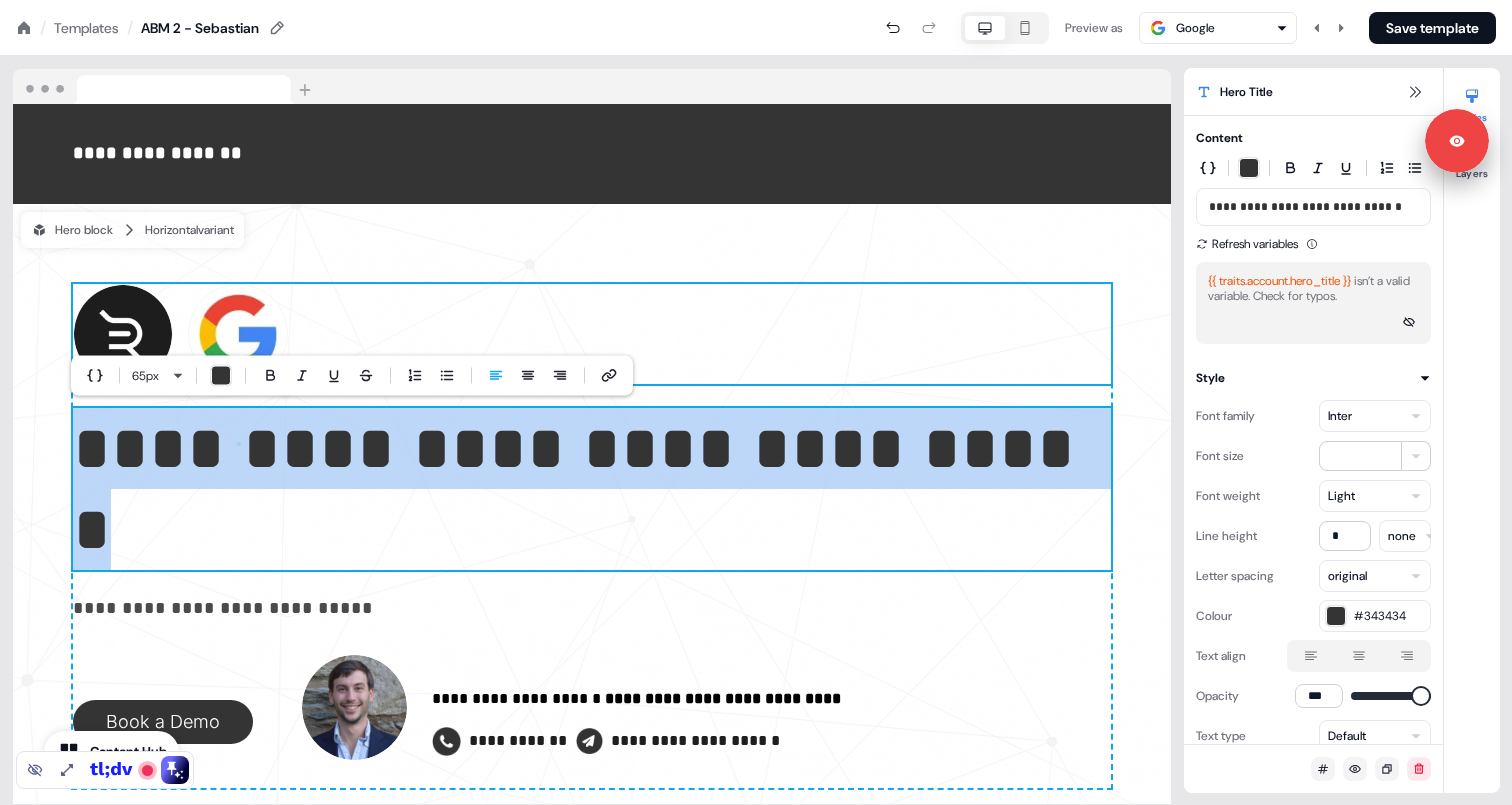 click on "To pick up a draggable item, press the space bar.
While dragging, use the arrow keys to move the item.
Press space again to drop the item in its new position, or press escape to cancel." at bounding box center [592, 334] 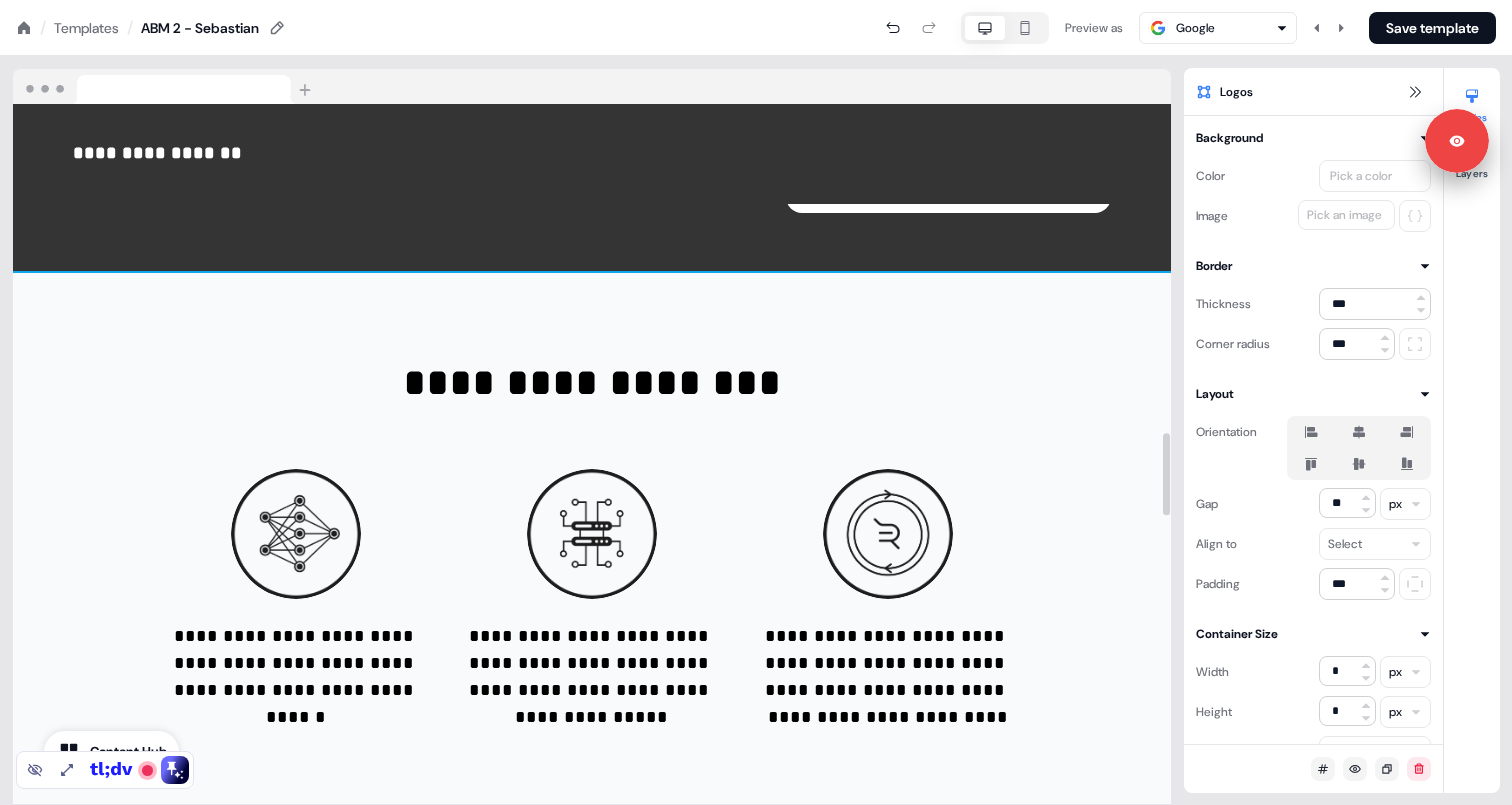 scroll, scrollTop: 2787, scrollLeft: 0, axis: vertical 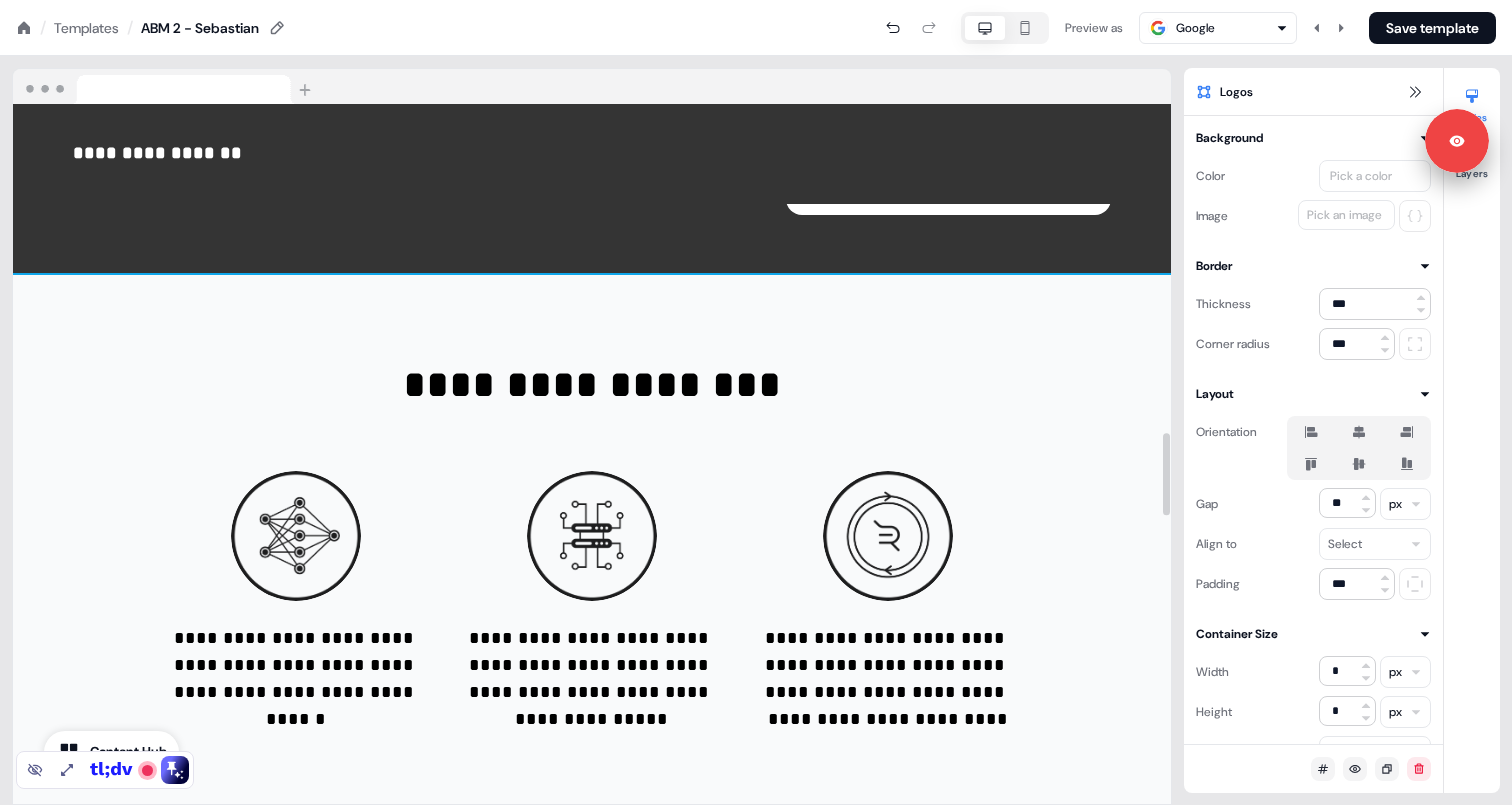 click on "**********" at bounding box center [592, 544] 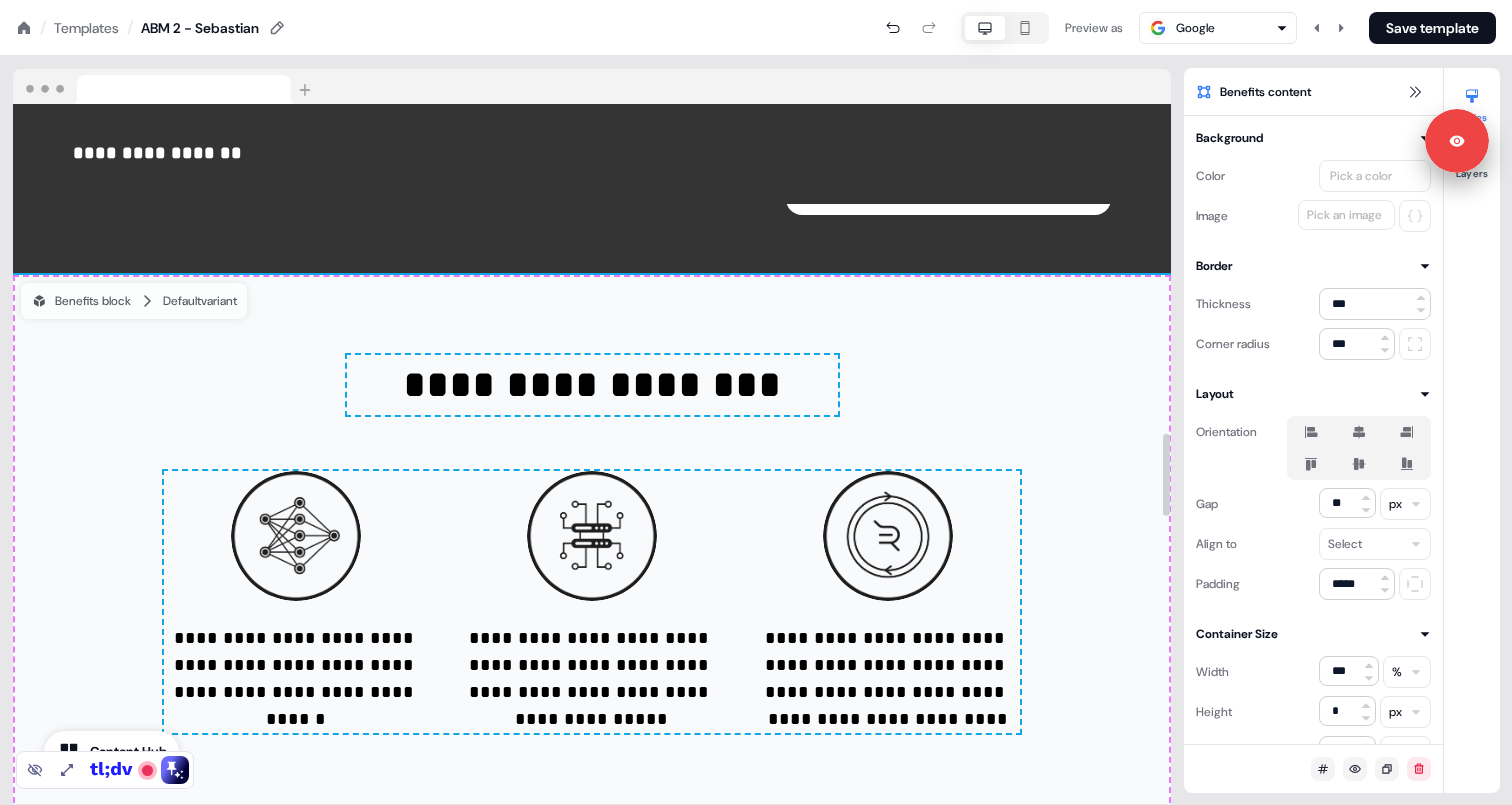 scroll, scrollTop: 2792, scrollLeft: 0, axis: vertical 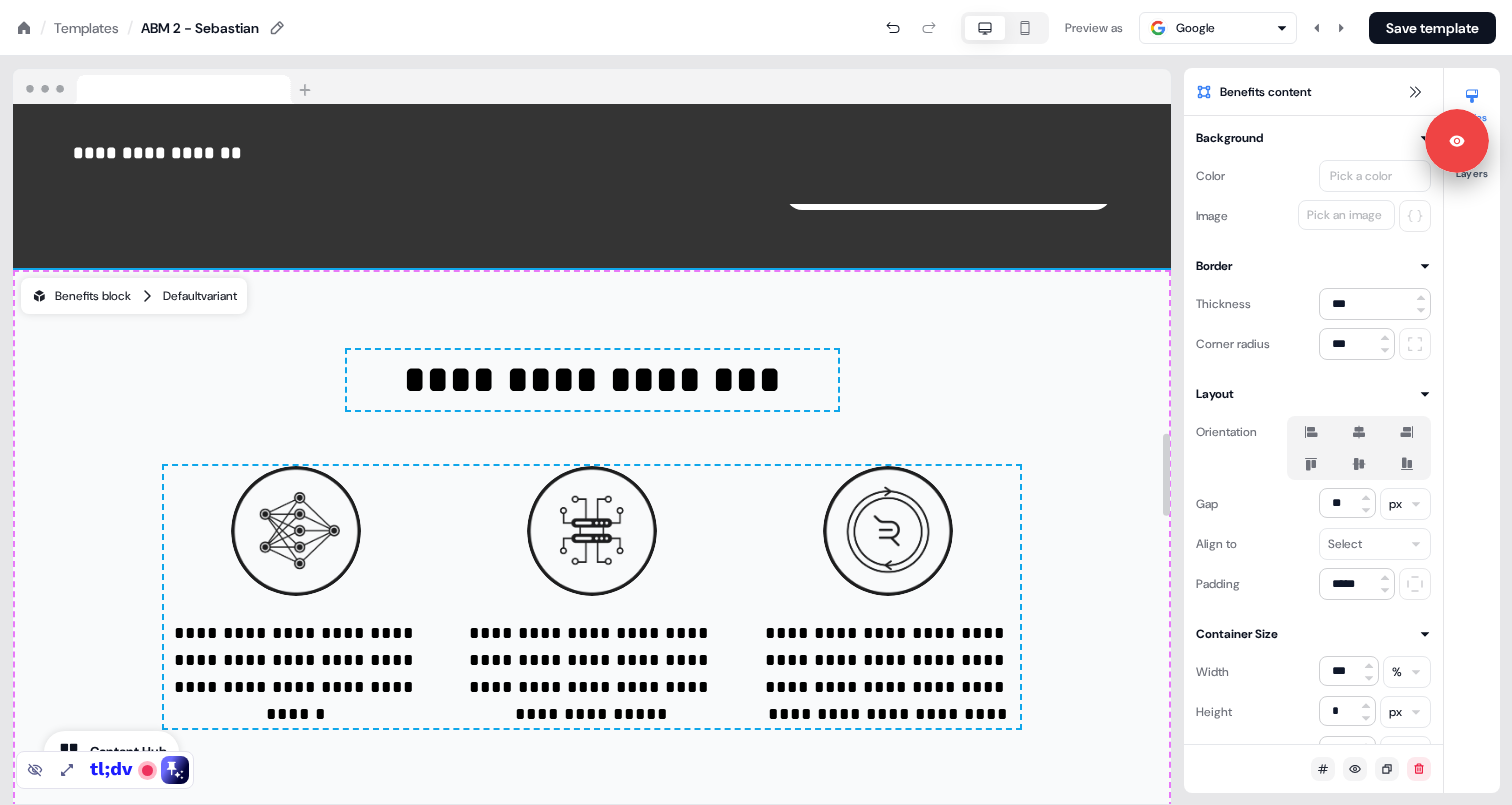 click on "Benefits   block" at bounding box center [81, 296] 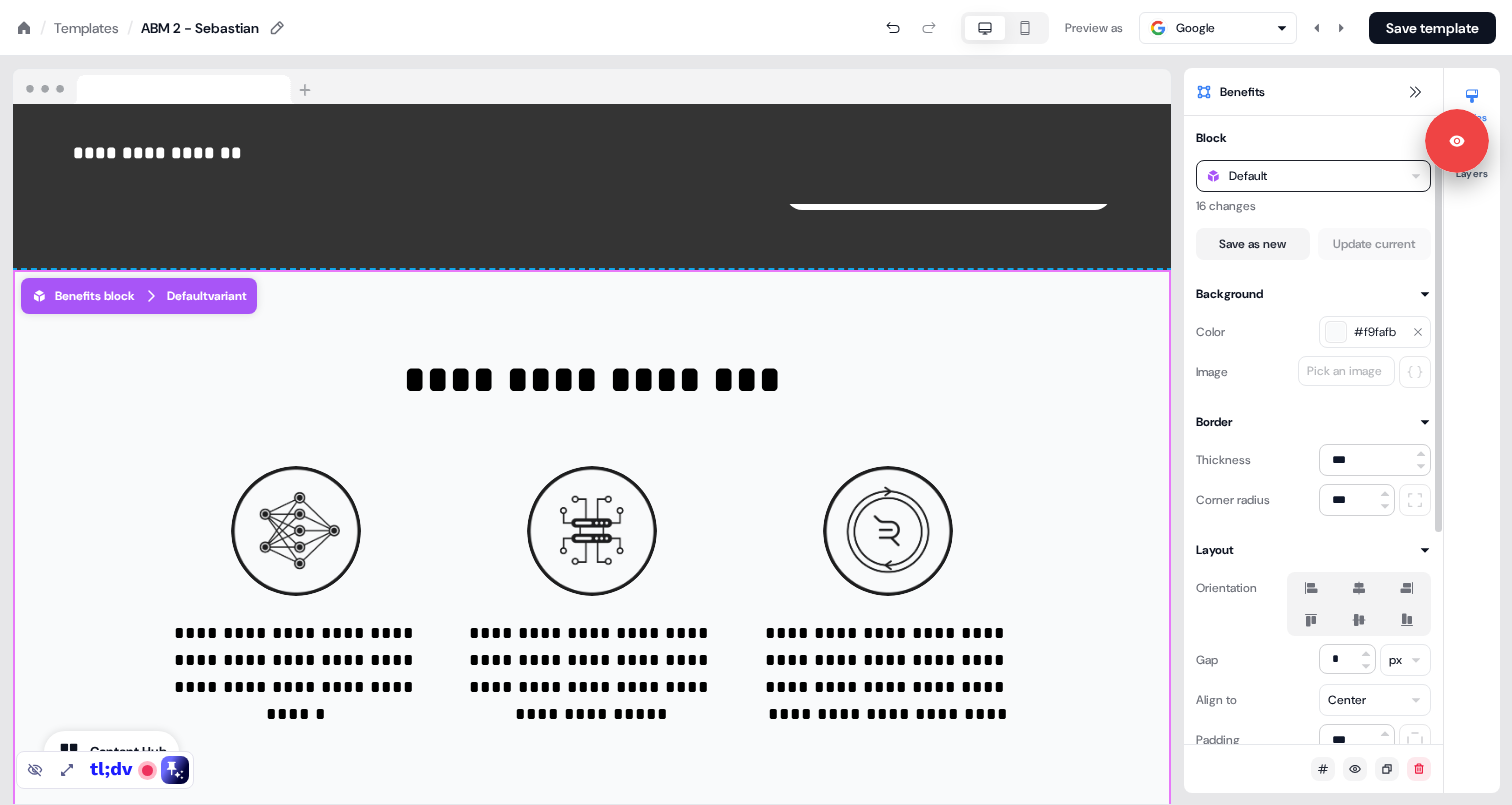 click on "Default" at bounding box center (1248, 176) 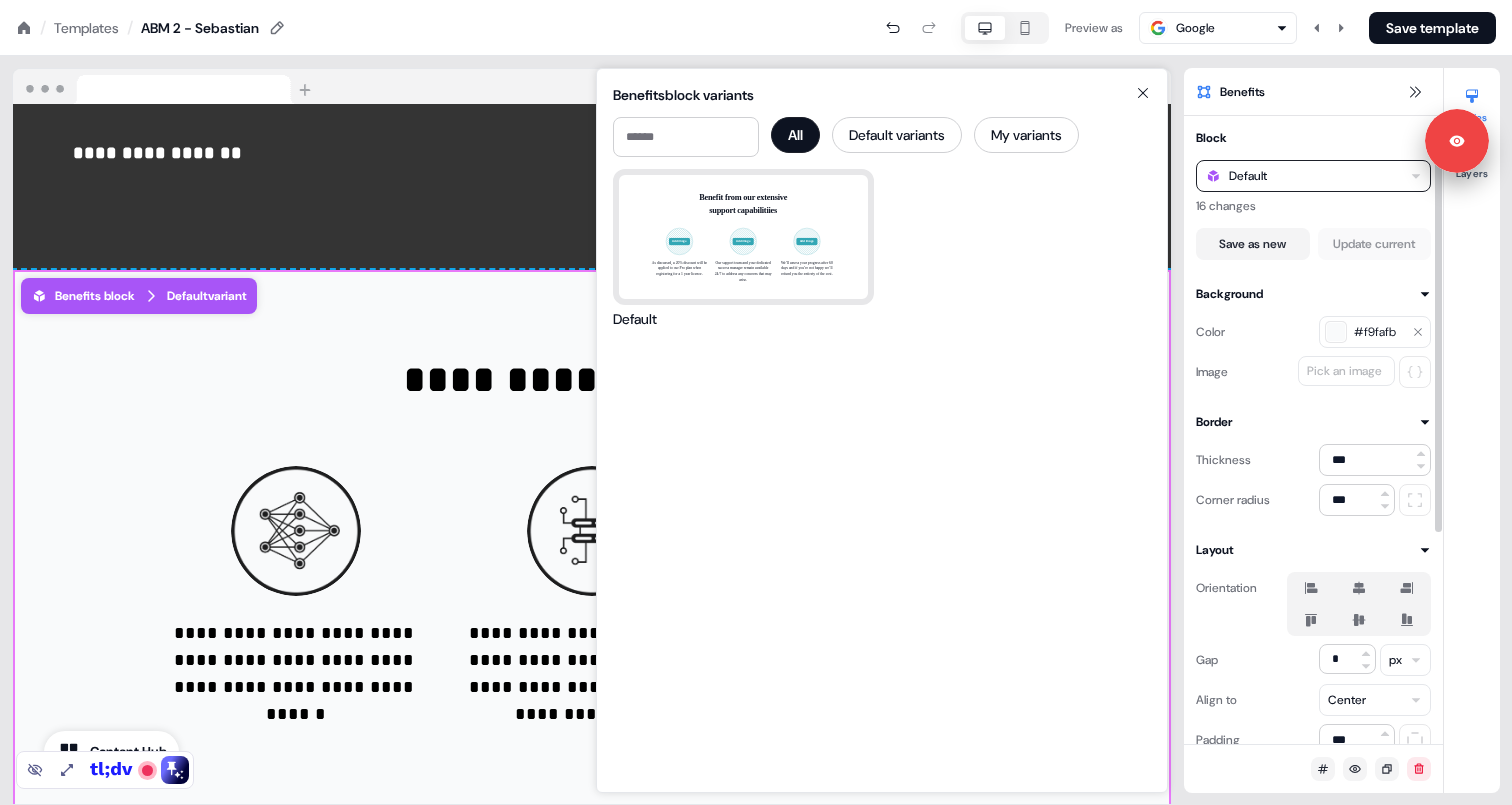 click on "16 changes" at bounding box center [1313, 206] 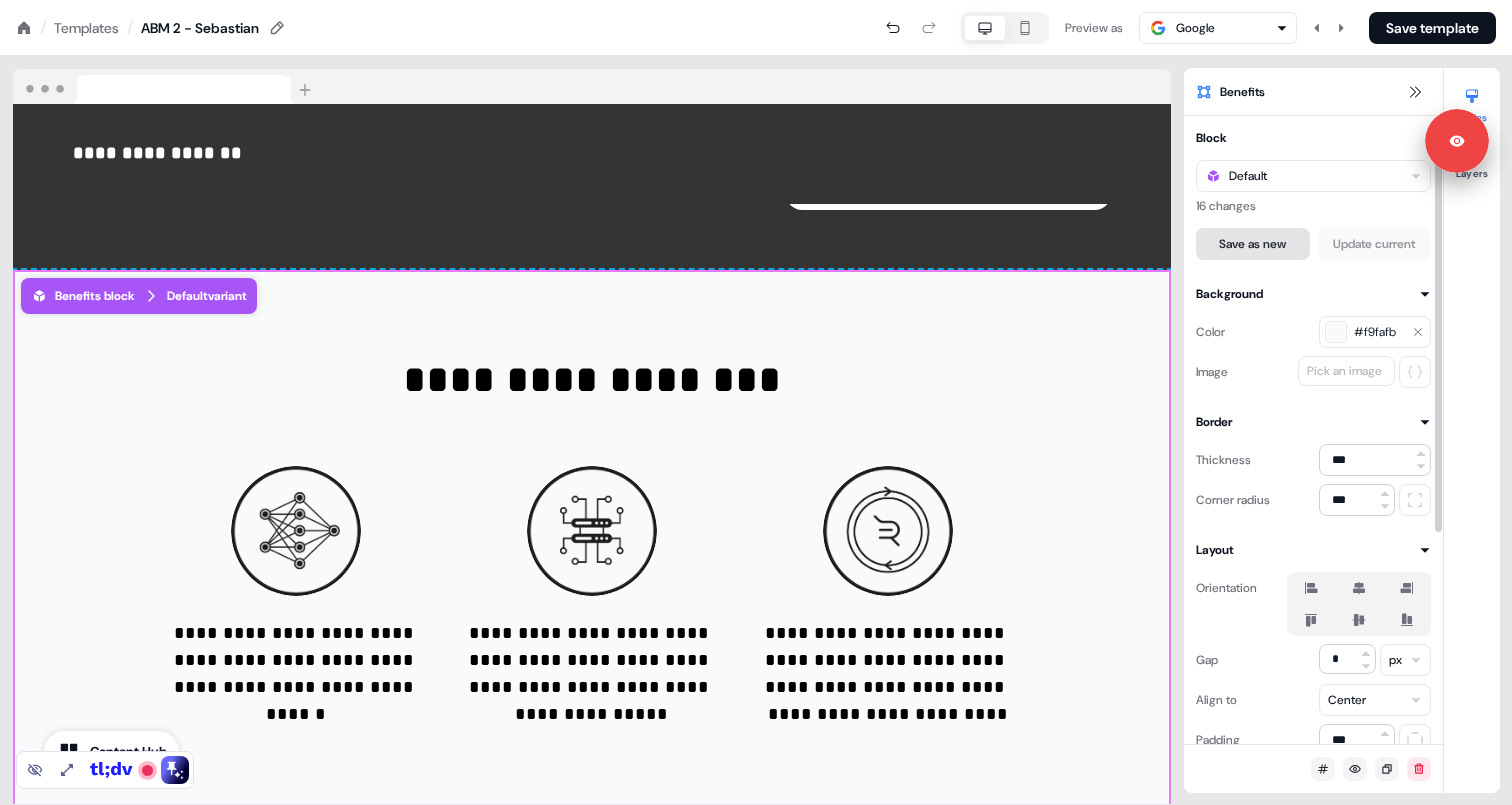 click on "Save as new" at bounding box center (1253, 244) 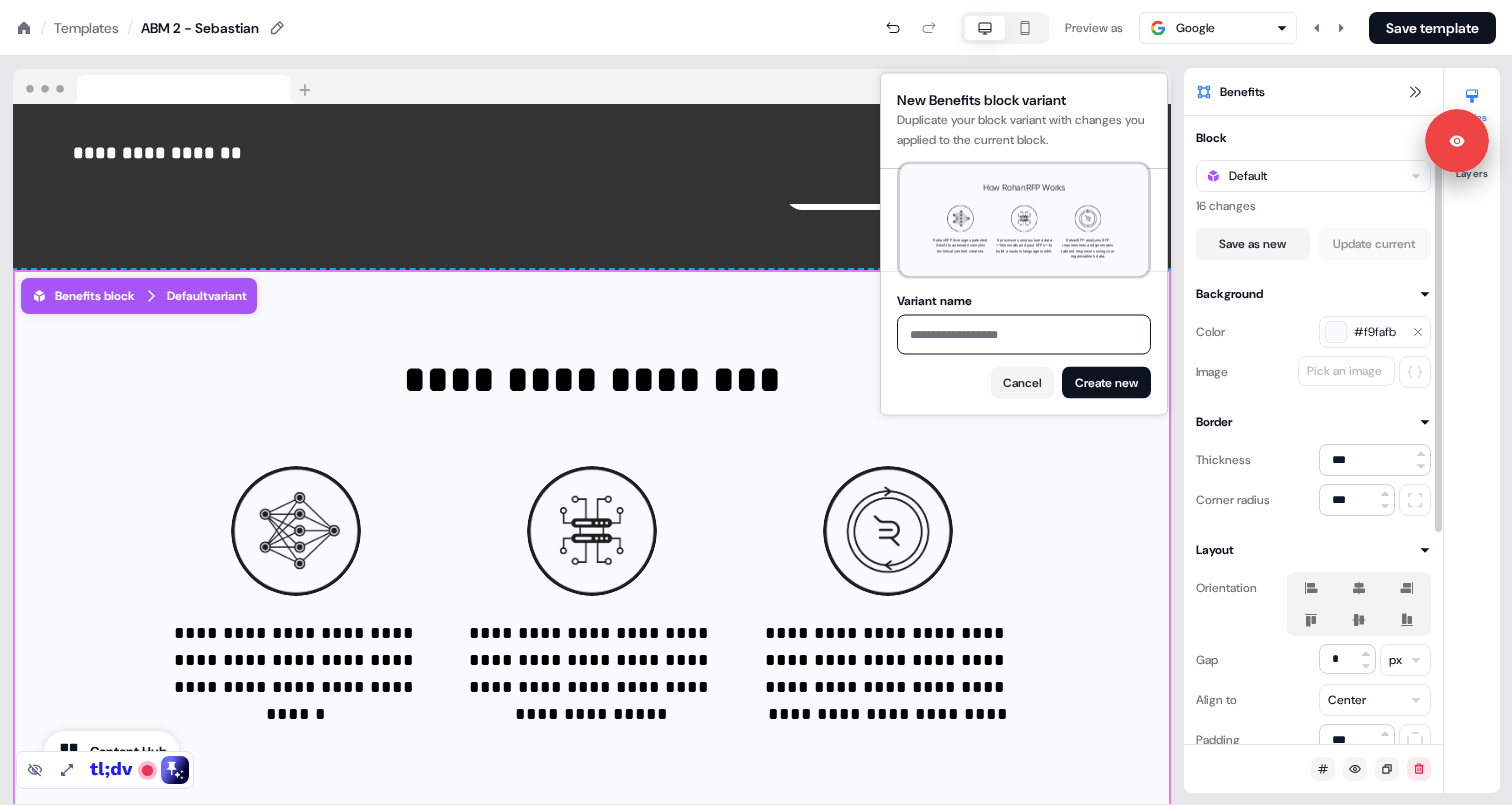 click on "Variant name" at bounding box center [1024, 335] 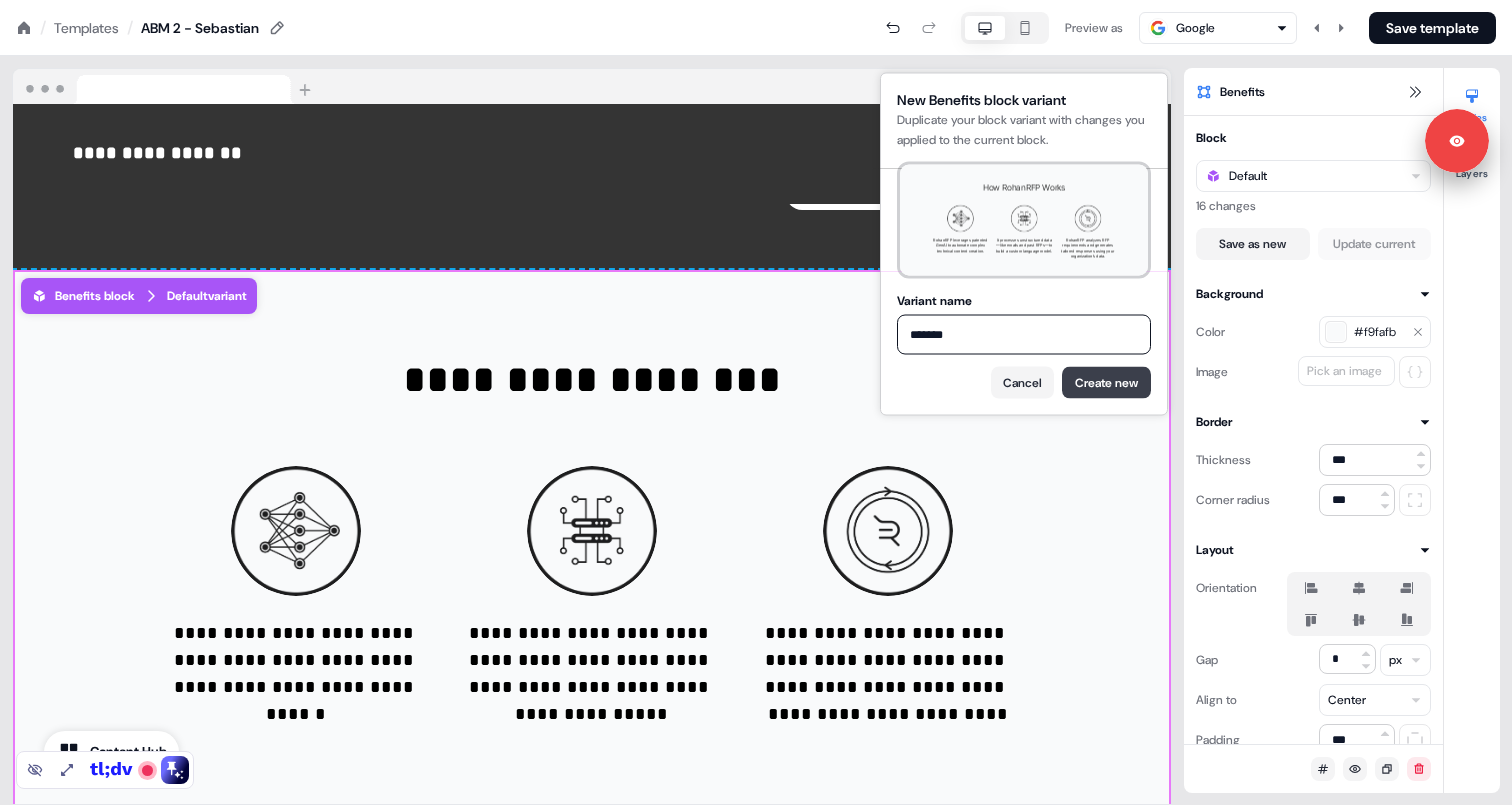 type on "*******" 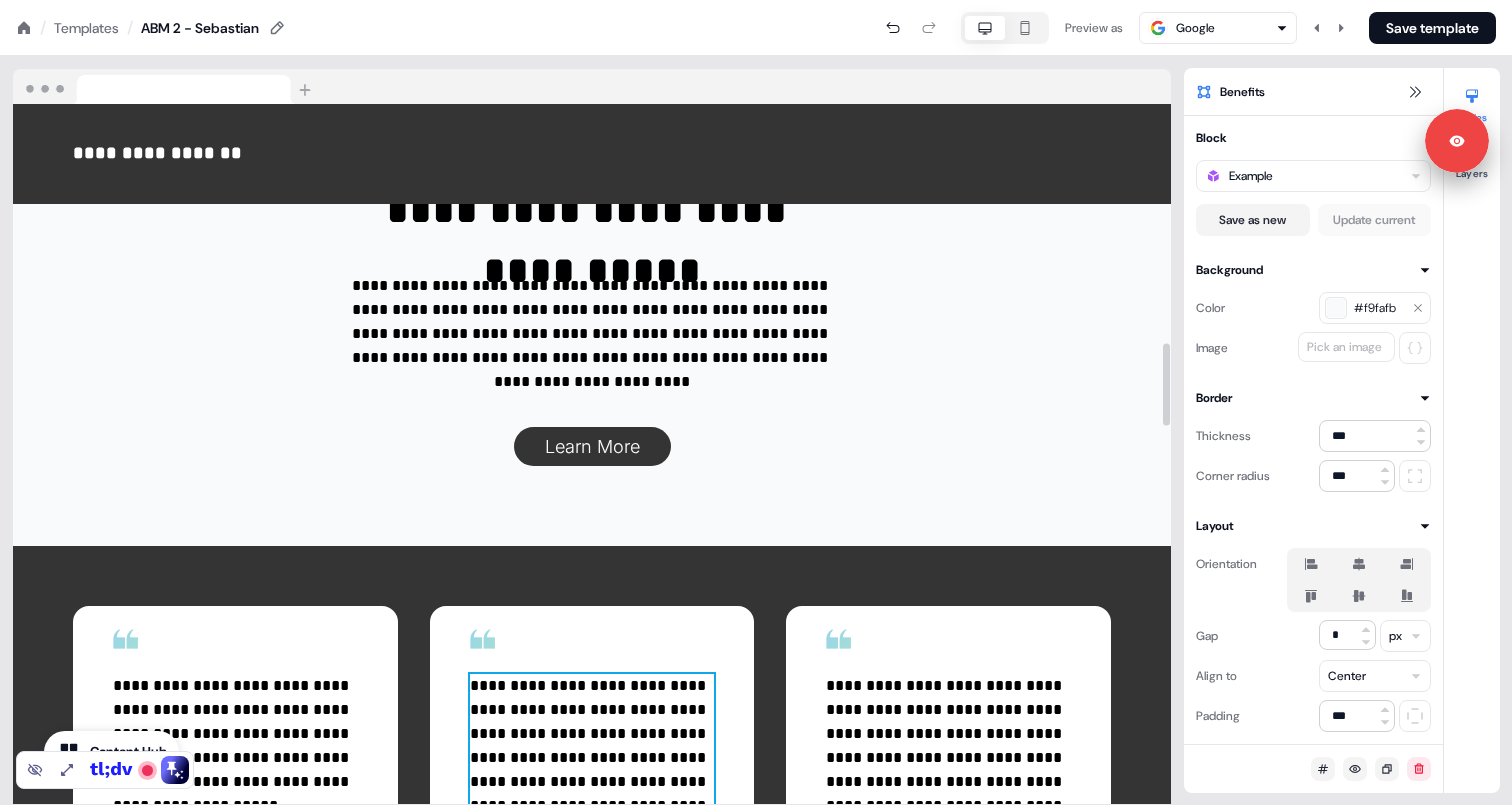 scroll, scrollTop: 1485, scrollLeft: 0, axis: vertical 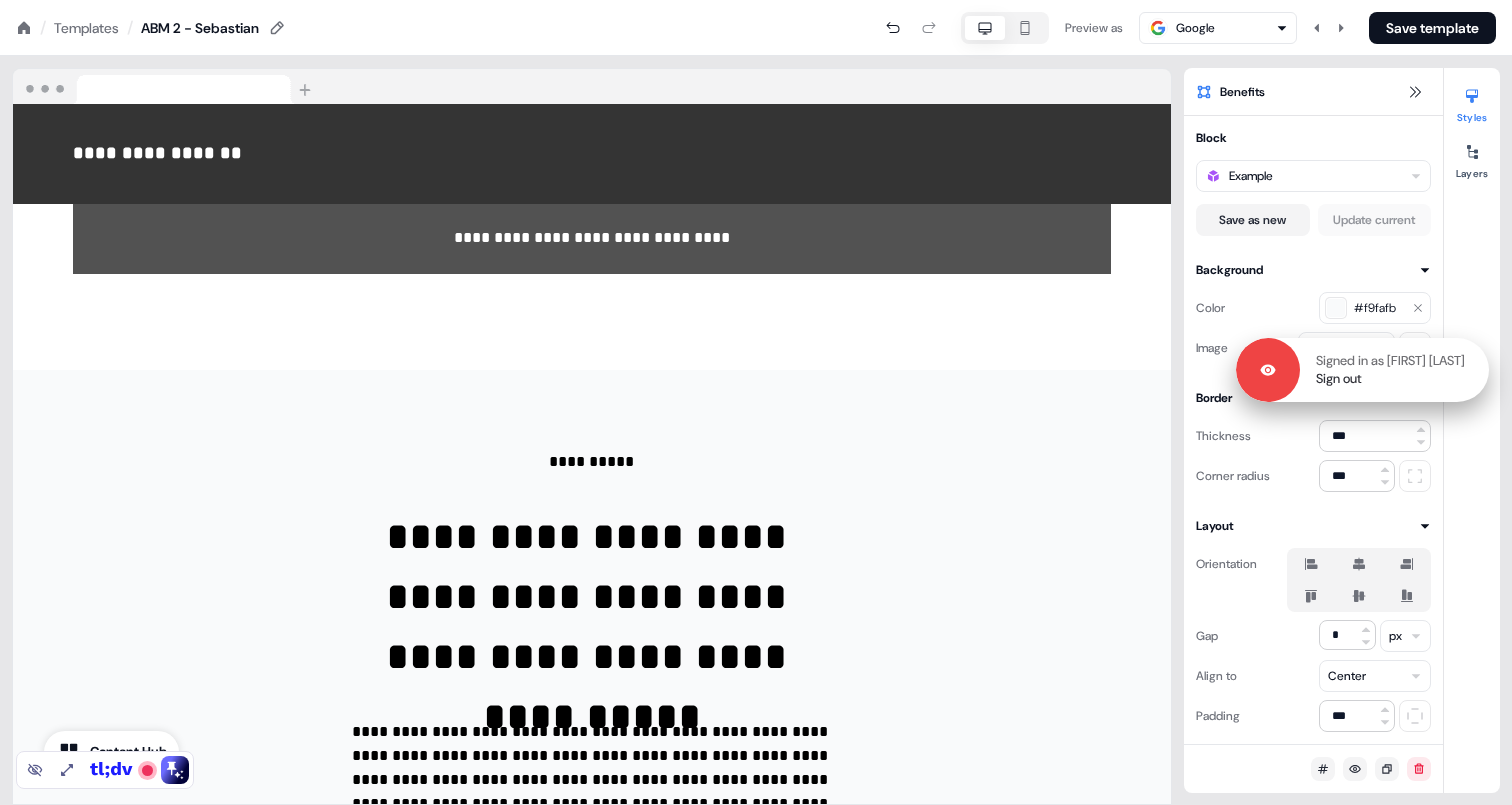 drag, startPoint x: 1447, startPoint y: 146, endPoint x: 1445, endPoint y: 417, distance: 271.0074 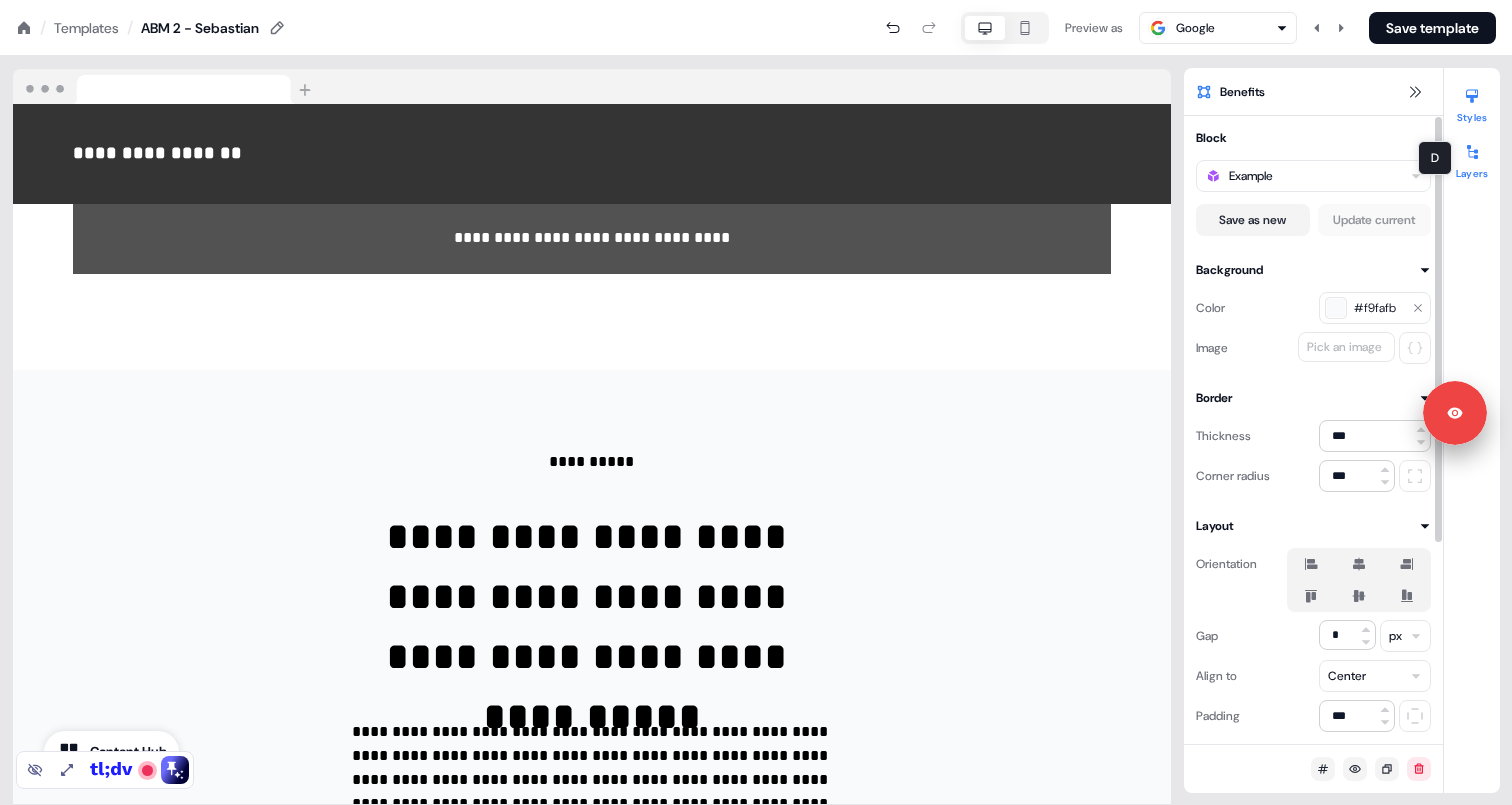 click at bounding box center [1472, 152] 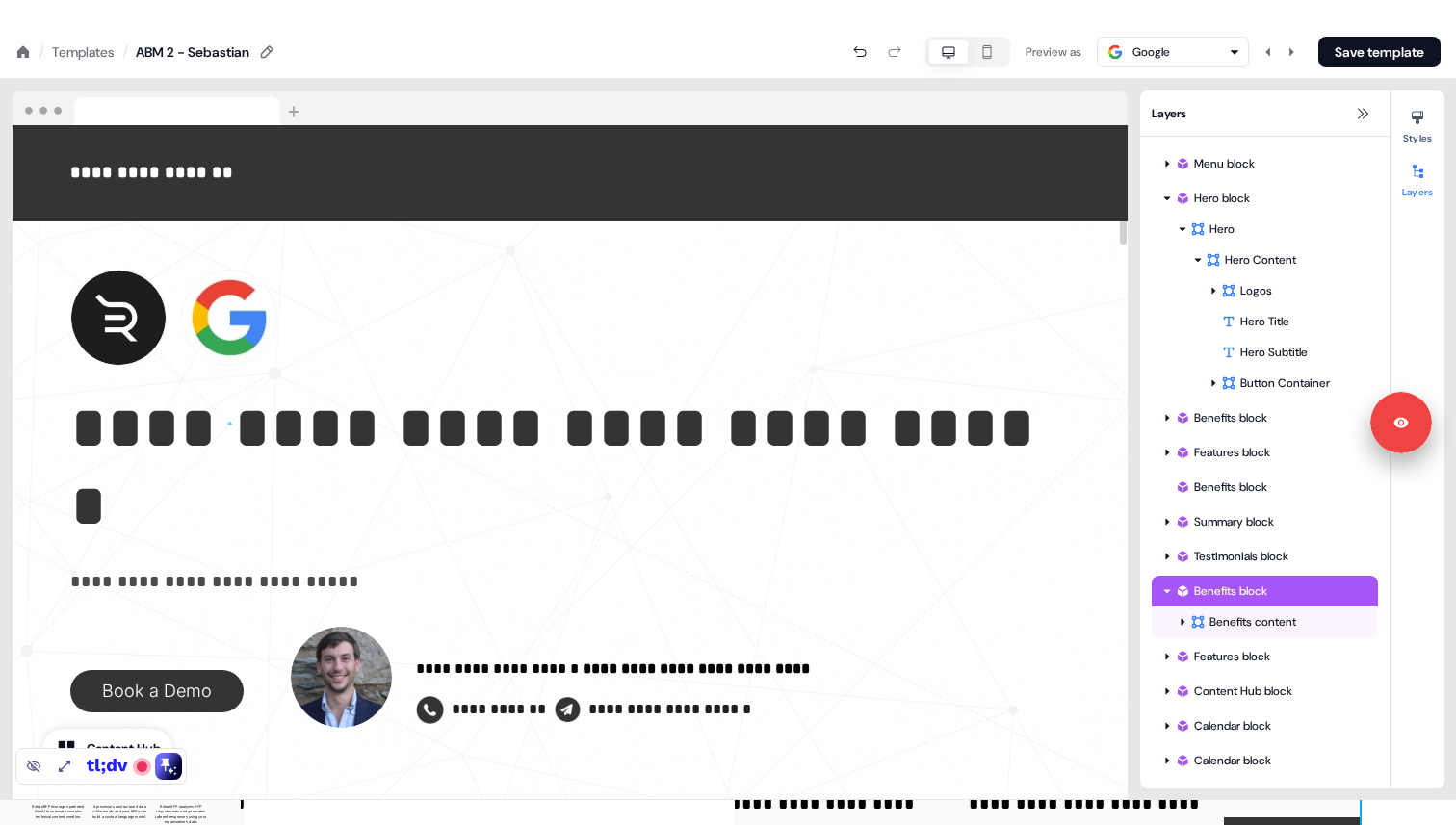 scroll, scrollTop: 0, scrollLeft: 0, axis: both 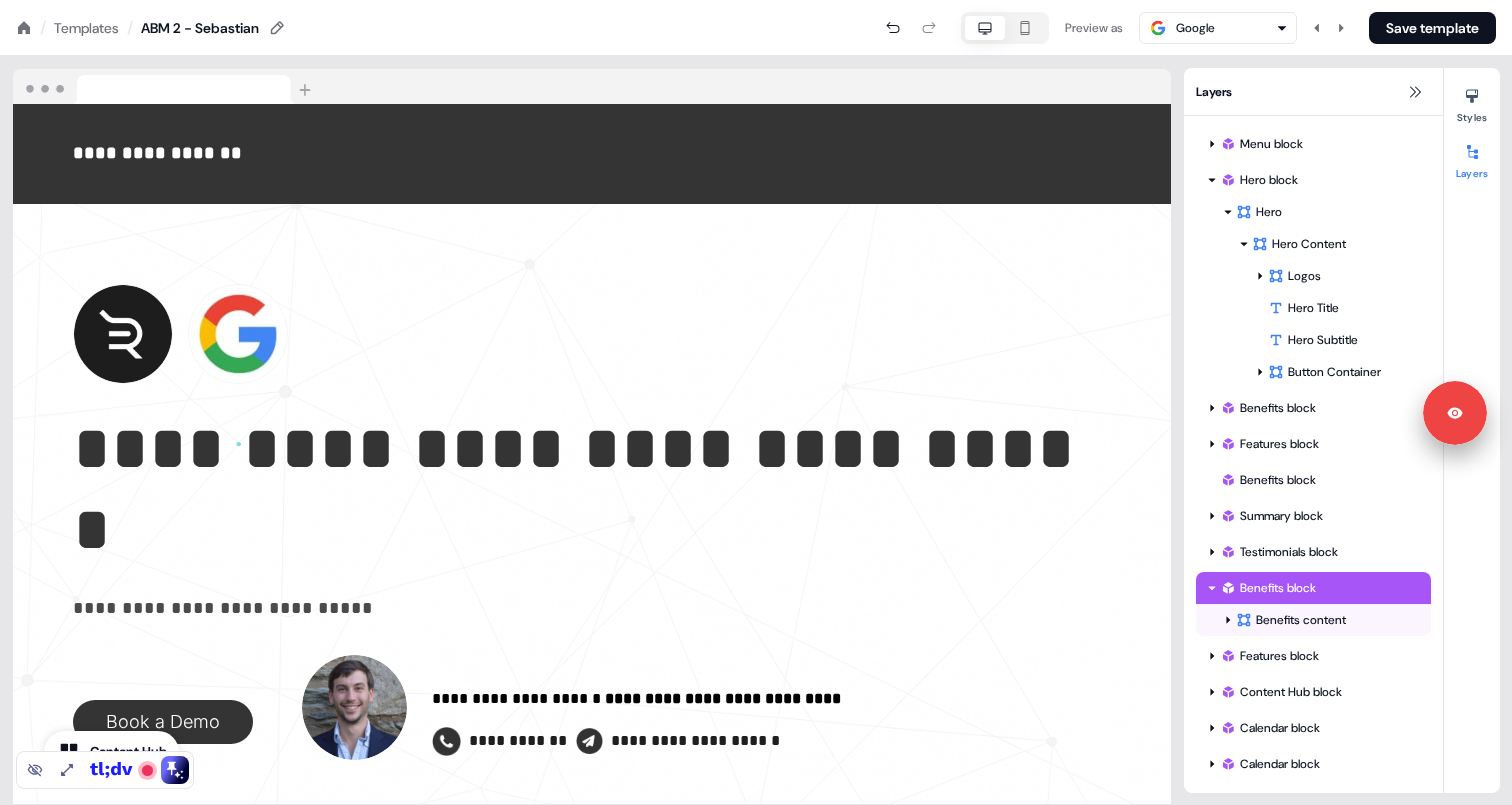 click on "Templates" at bounding box center [86, 28] 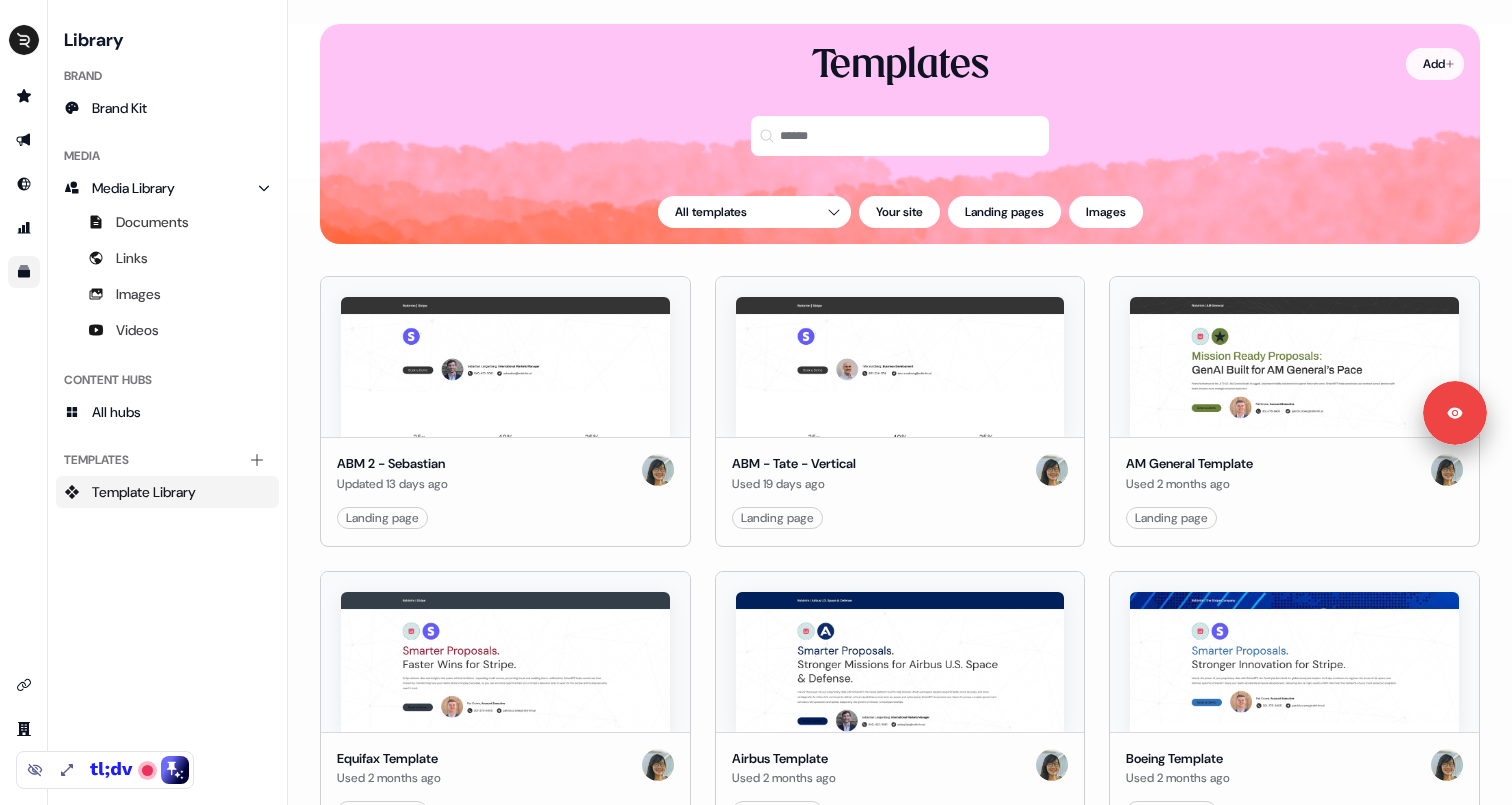 click on "For the best experience switch devices to a bigger screen. Go to Userled.io Templates   Add collection Template Library Loading... Add Templates All   templates Your site Landing pages Images ABM 2 - Sebastian Updated 13 days ago Landing page Edit Use ABM - Tate - Vertical Used 19 days ago Landing page Edit Use AM General Template Used 2 months ago Landing page Edit Use Equifax Template Used 2 months ago Landing page Edit Use Airbus Template Used 2 months ago Landing page Edit Use Boeing Template Used 2 months ago Landing page Edit Use RTX Template Used 2 months ago Landing page Edit Use Fluor Template Used 2 months ago Landing page Edit Use The Aerospace Corp Template Used 2 months ago Landing page Edit Use Rheinmetall Template Used 2 months ago Landing page Edit Use Experian Template Used 2 months ago Landing page Edit Use Patrick Used 2 months ago Landing page Edit Use May Campaign - Sebastian Landing page Use" at bounding box center (756, 402) 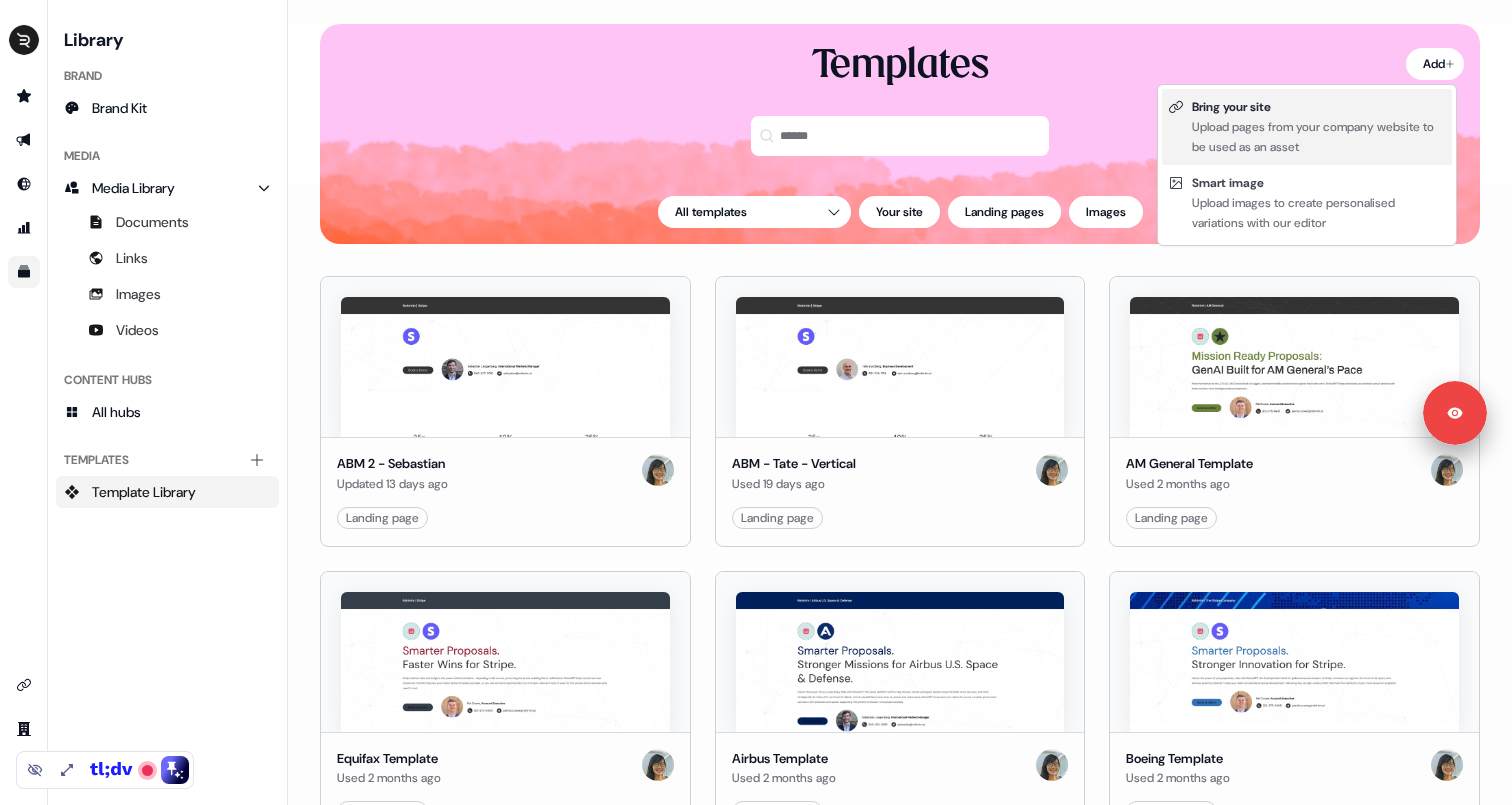 click on "Upload pages from your company website to be used as an asset" at bounding box center (1319, 137) 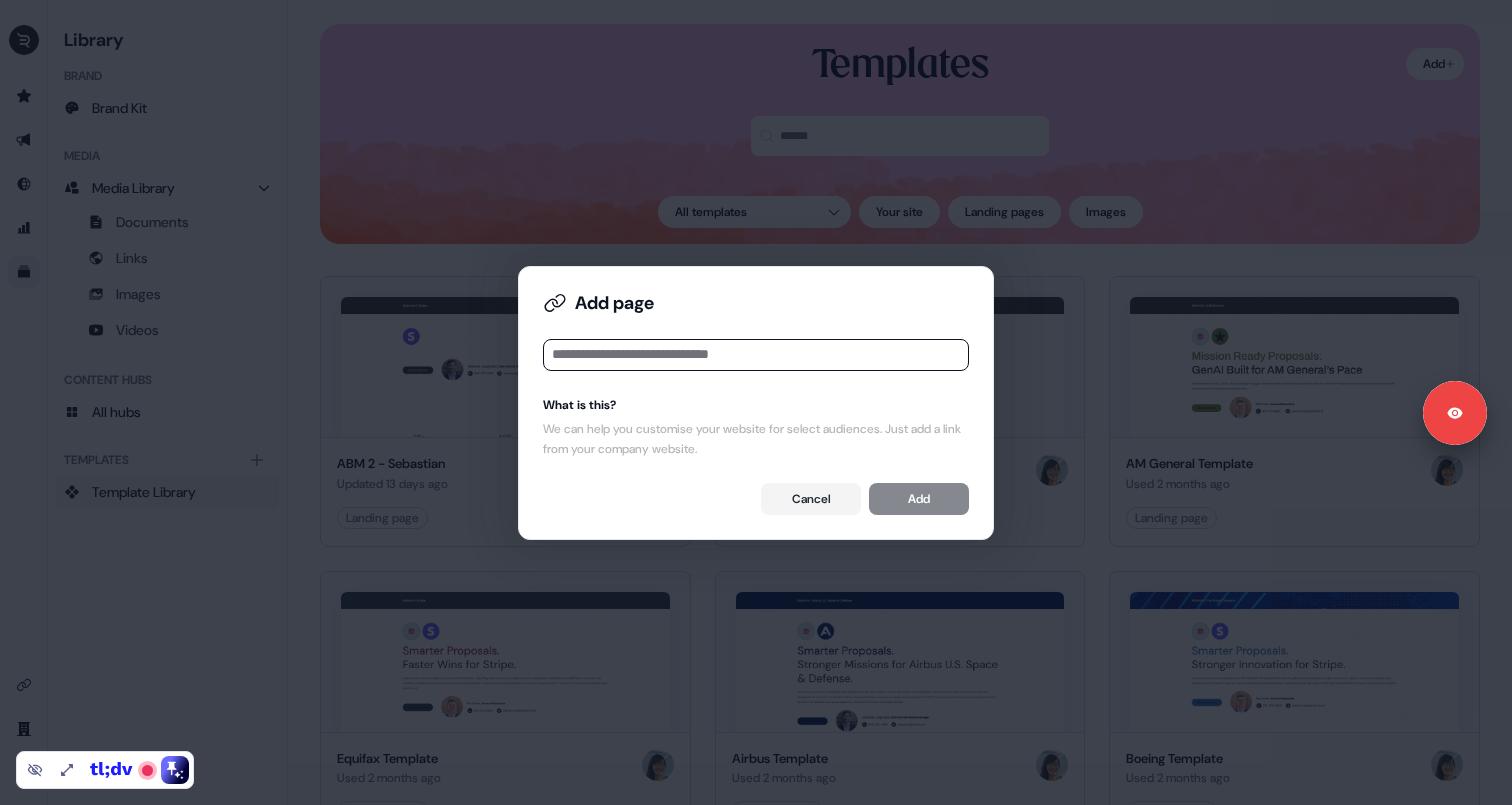 click at bounding box center [756, 355] 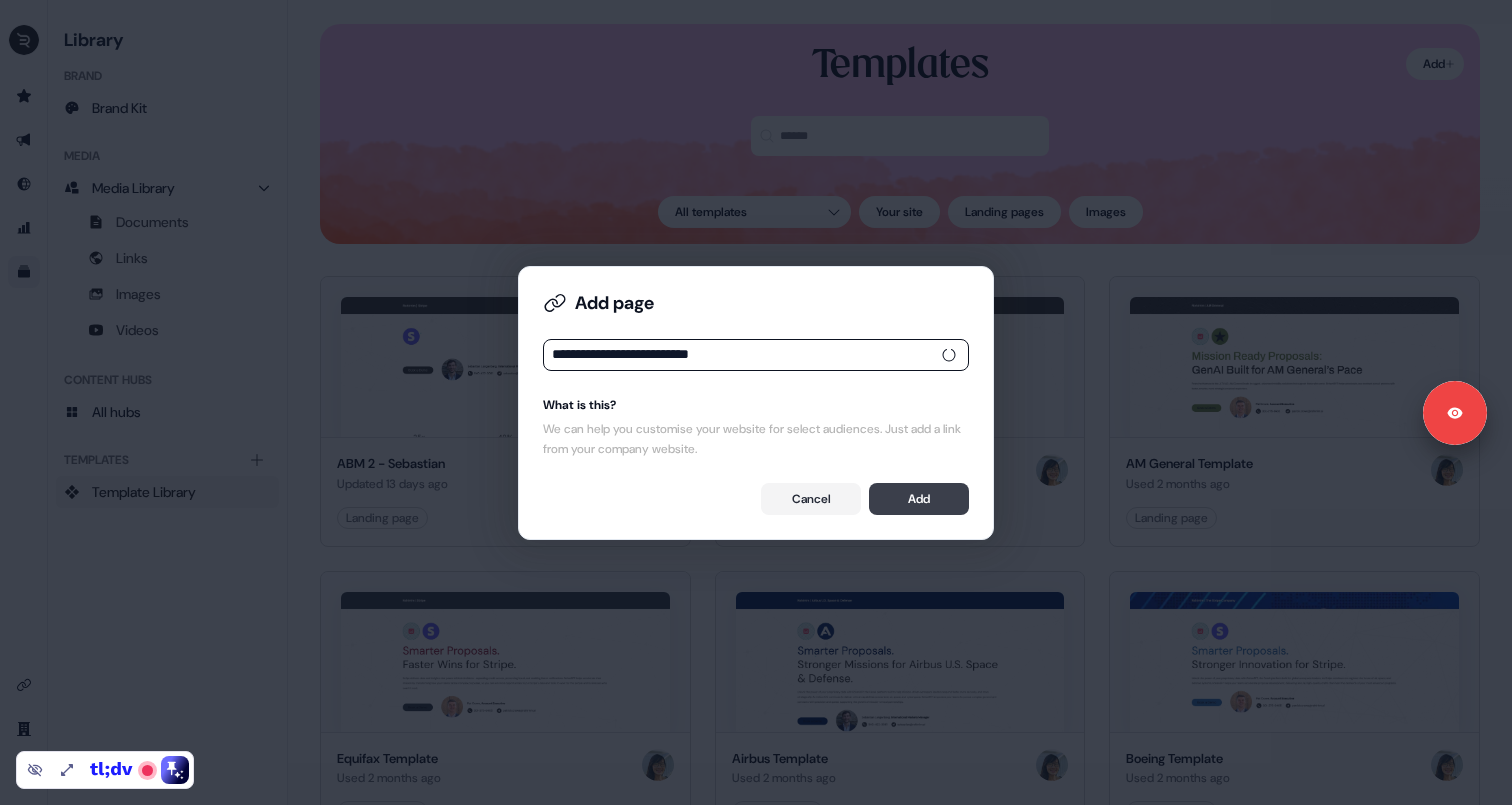 type on "**********" 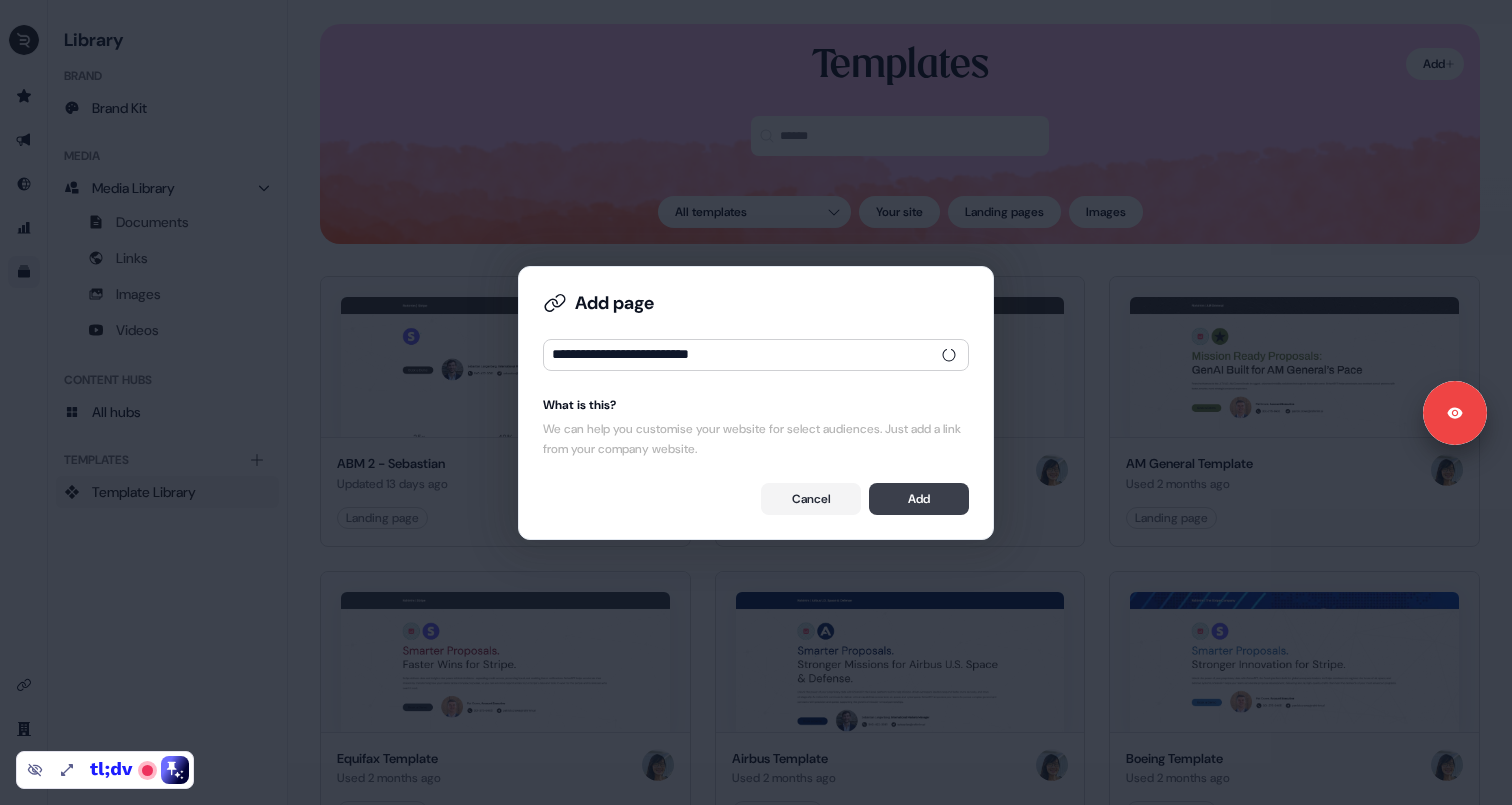 click on "Add" at bounding box center [919, 499] 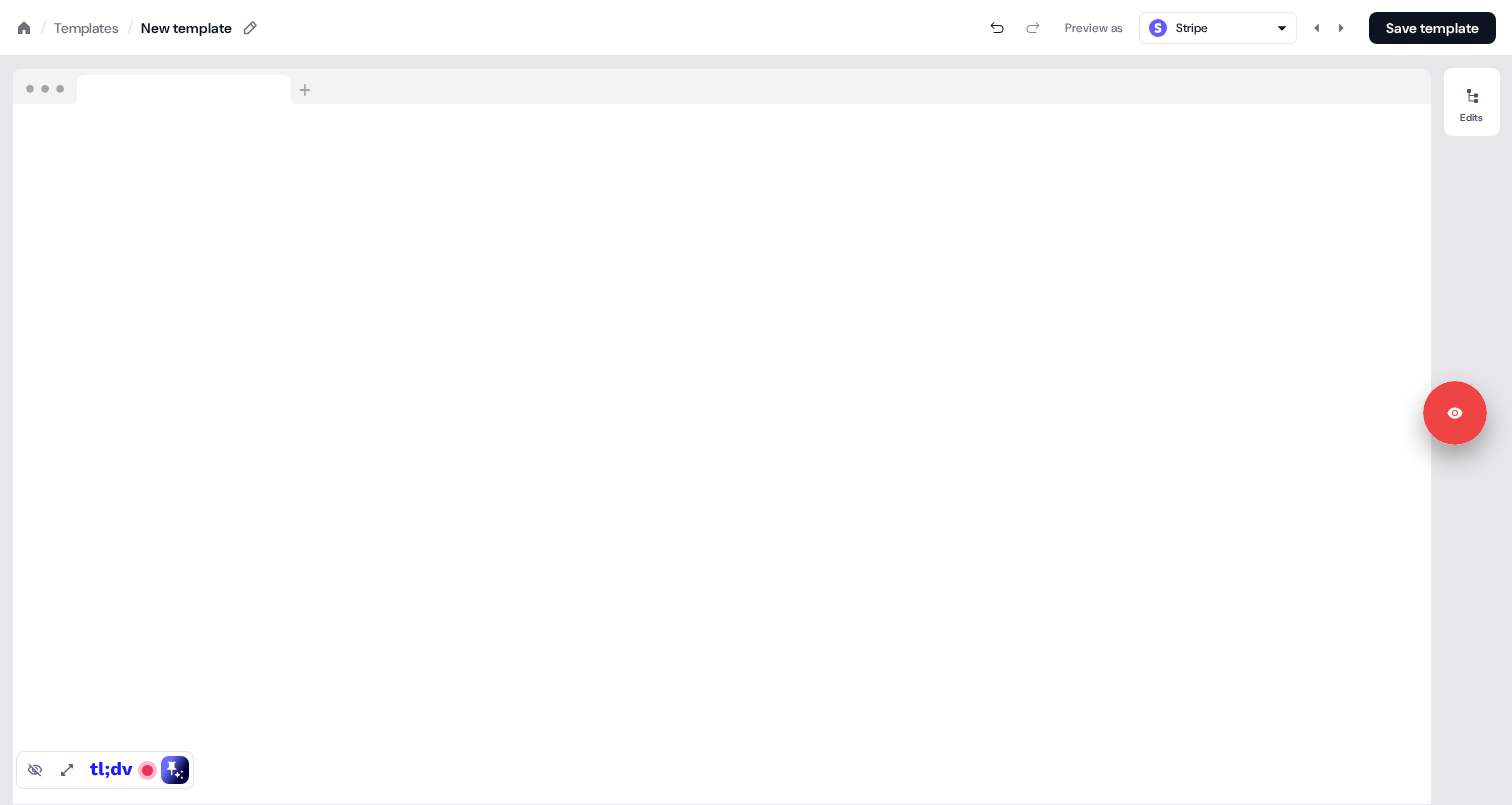 click on "Templates" at bounding box center (86, 28) 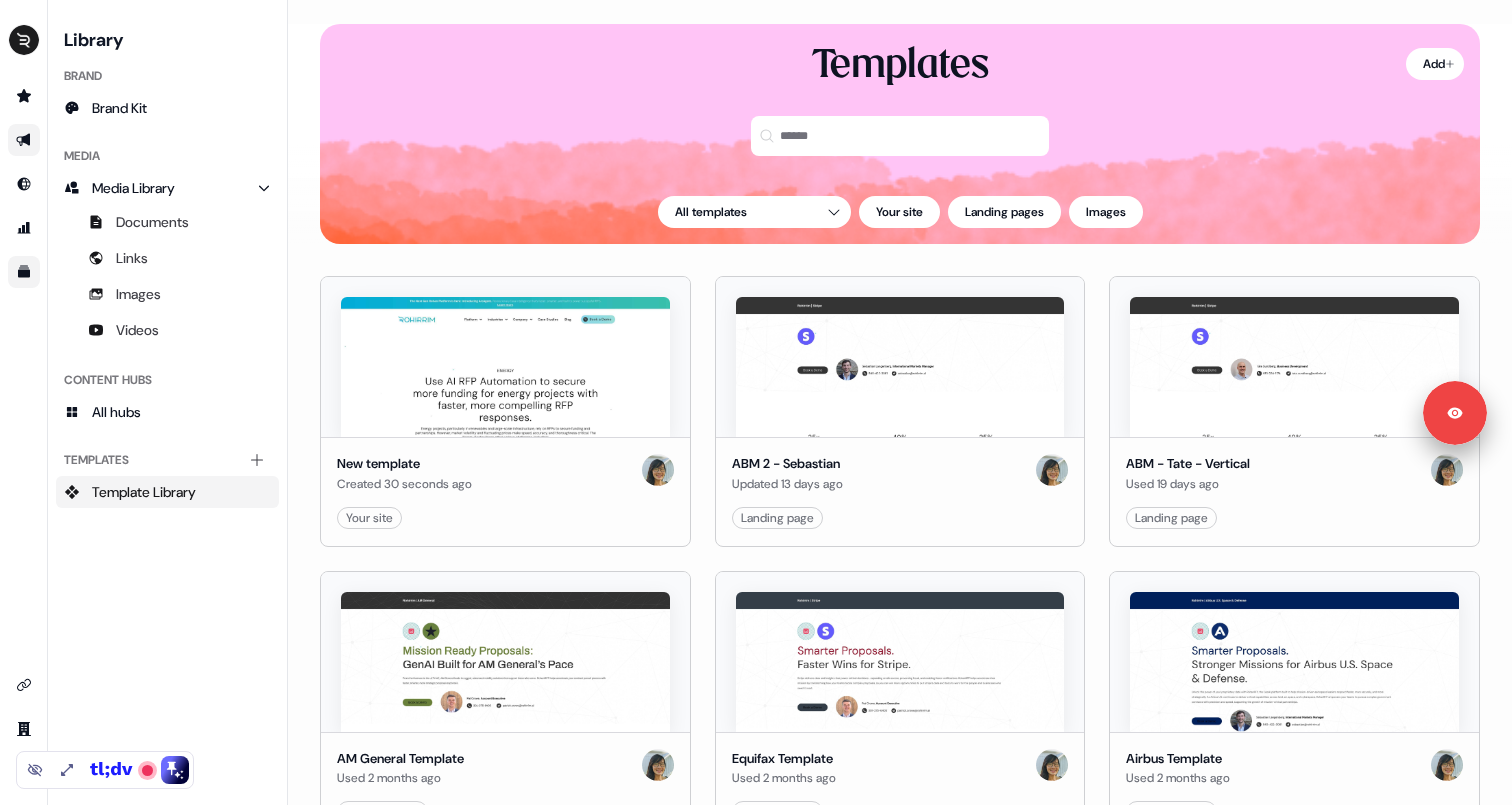 click 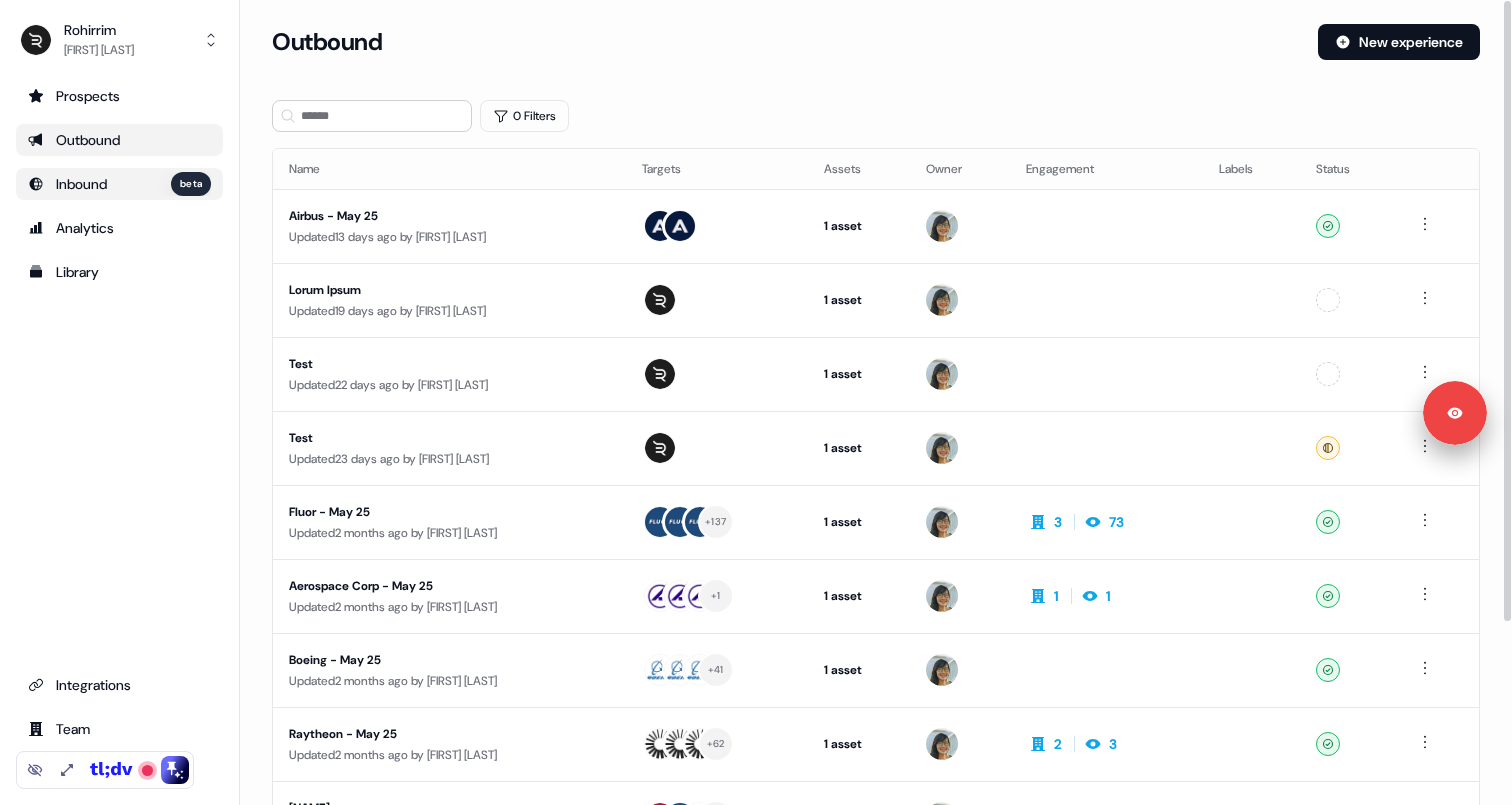 click on "Inbound beta" at bounding box center [133, 184] 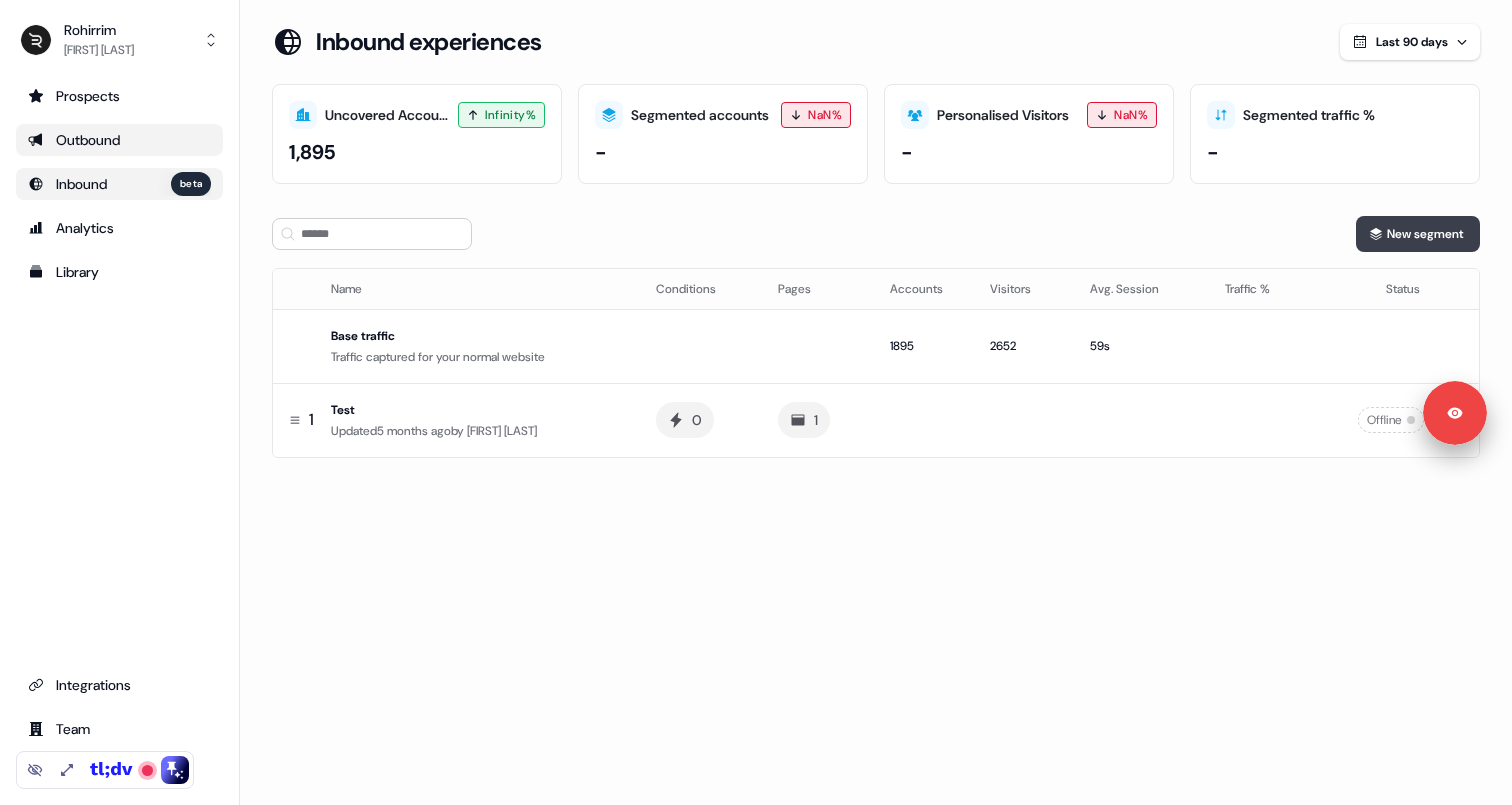 click on "New segment" at bounding box center (1418, 234) 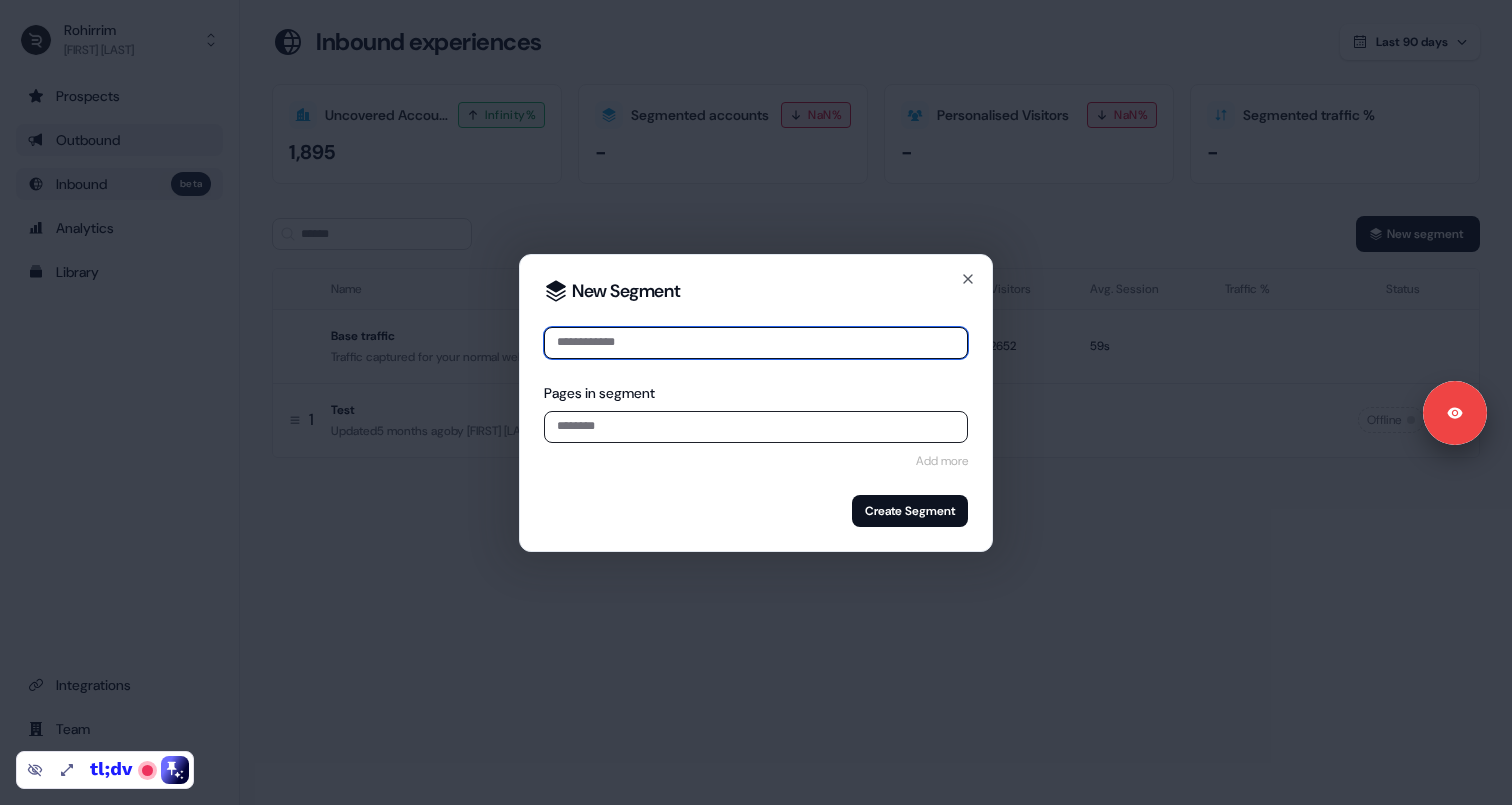 click at bounding box center (756, 343) 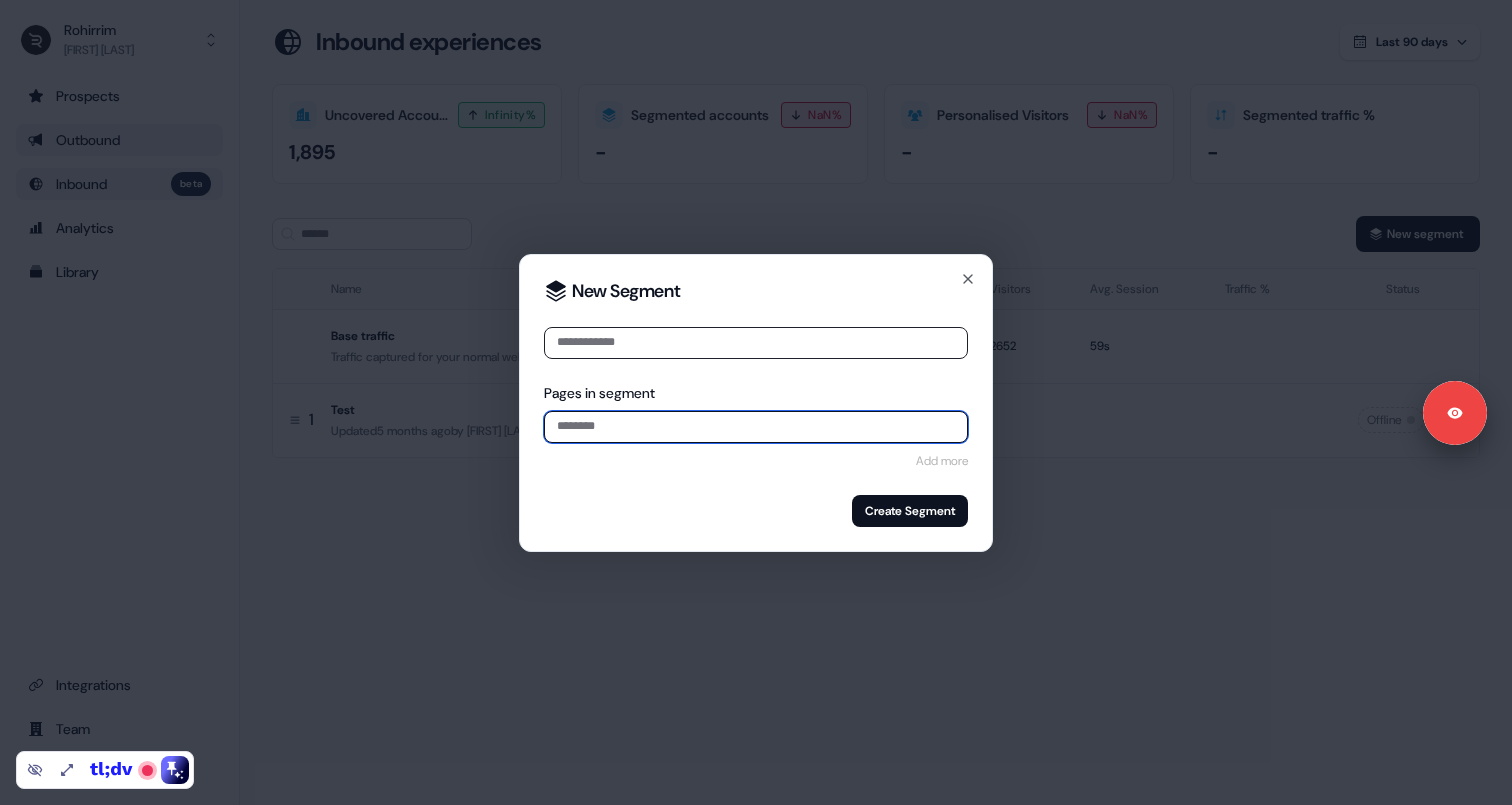 click at bounding box center (756, 427) 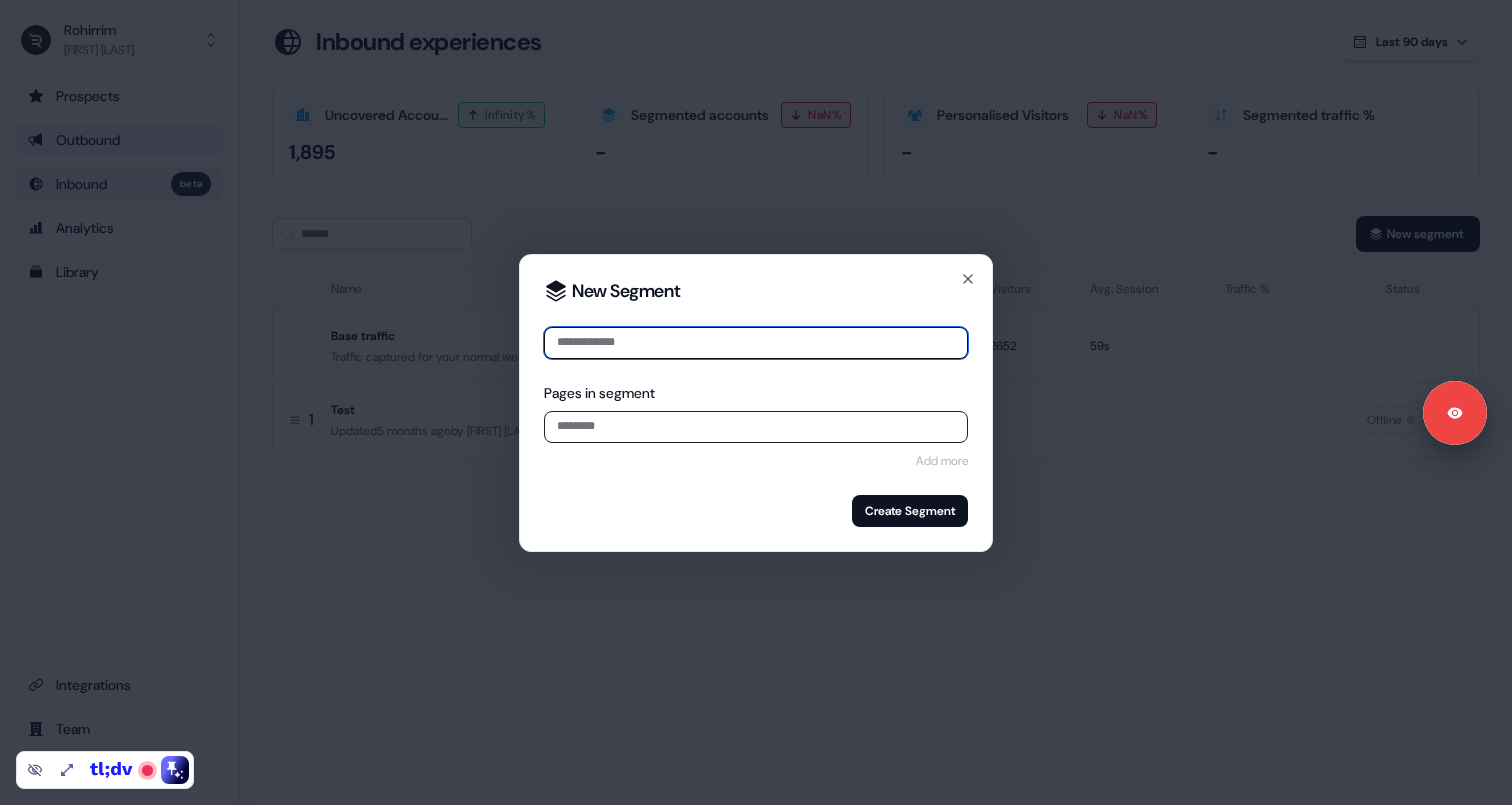 click at bounding box center (756, 343) 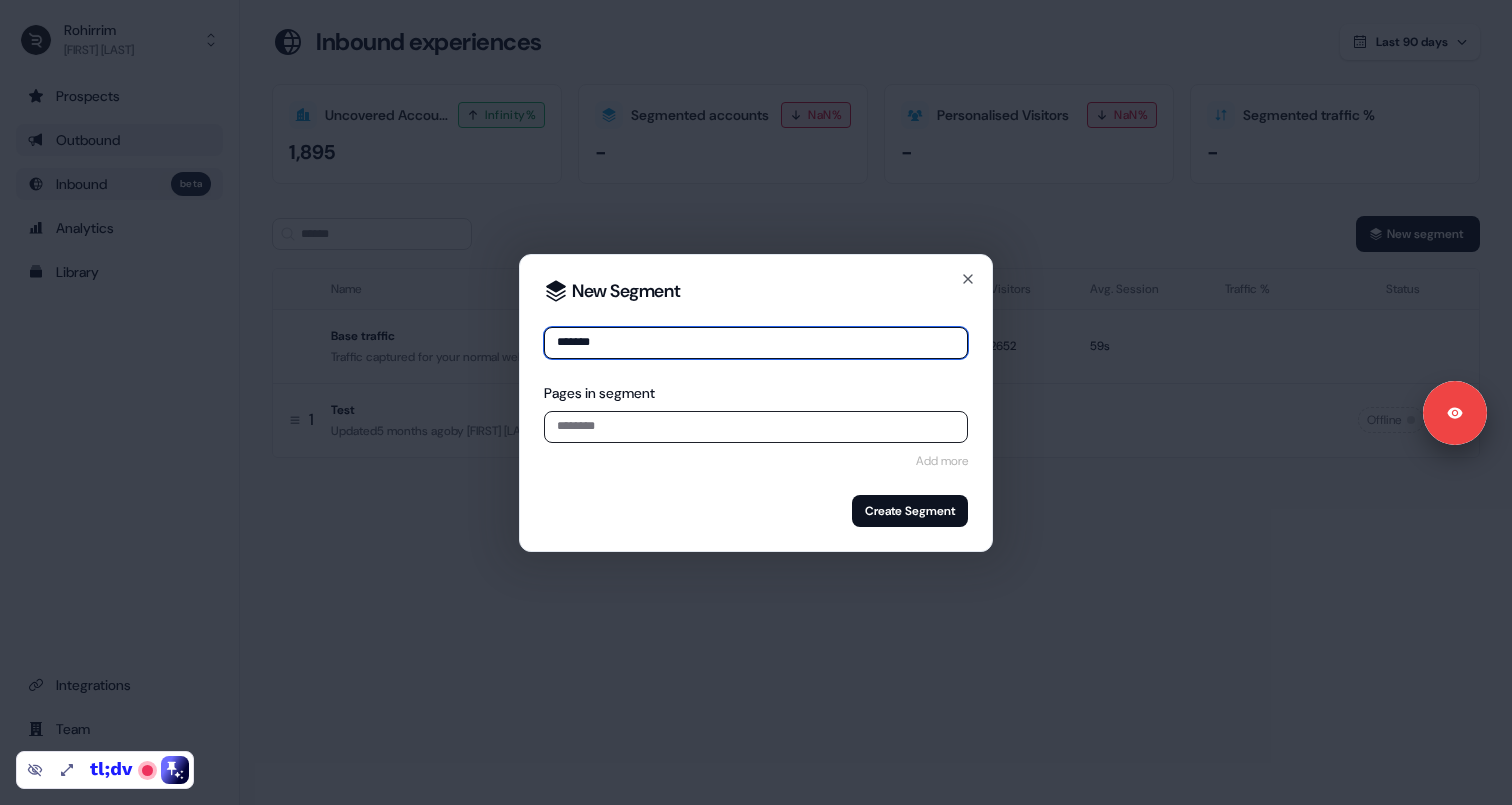 type on "*******" 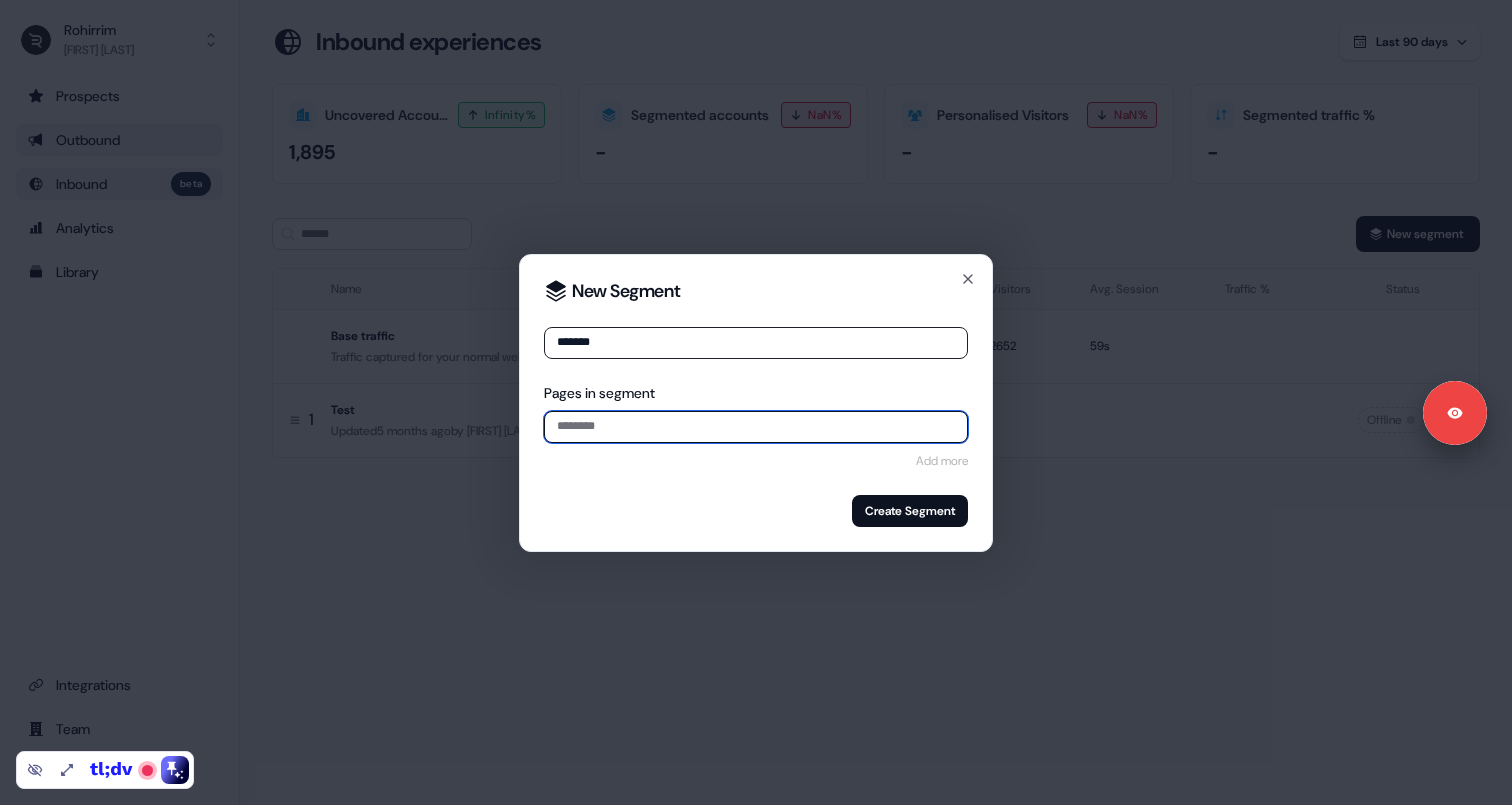 click at bounding box center [756, 427] 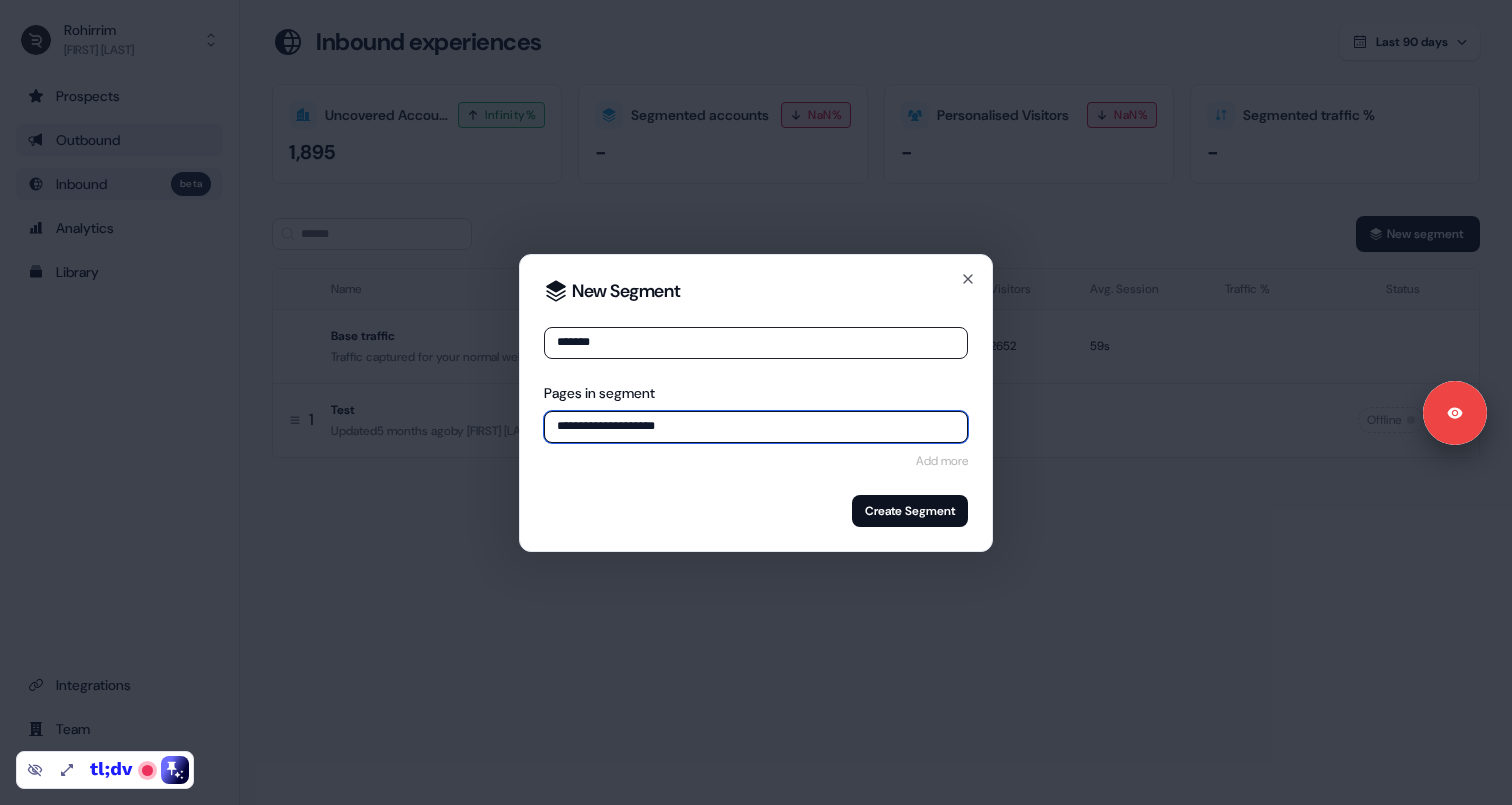 type on "**********" 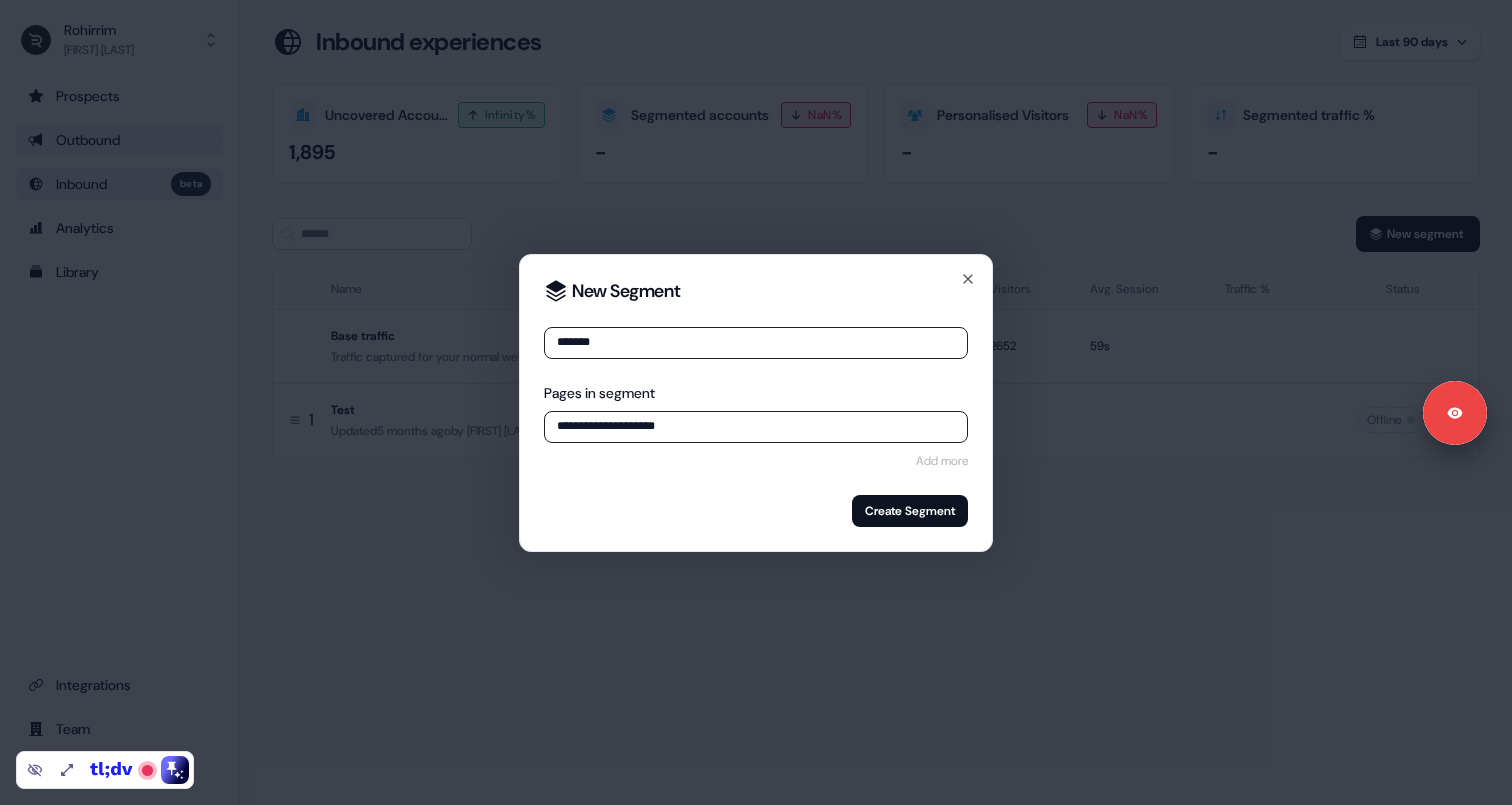 click on "**********" at bounding box center [756, 427] 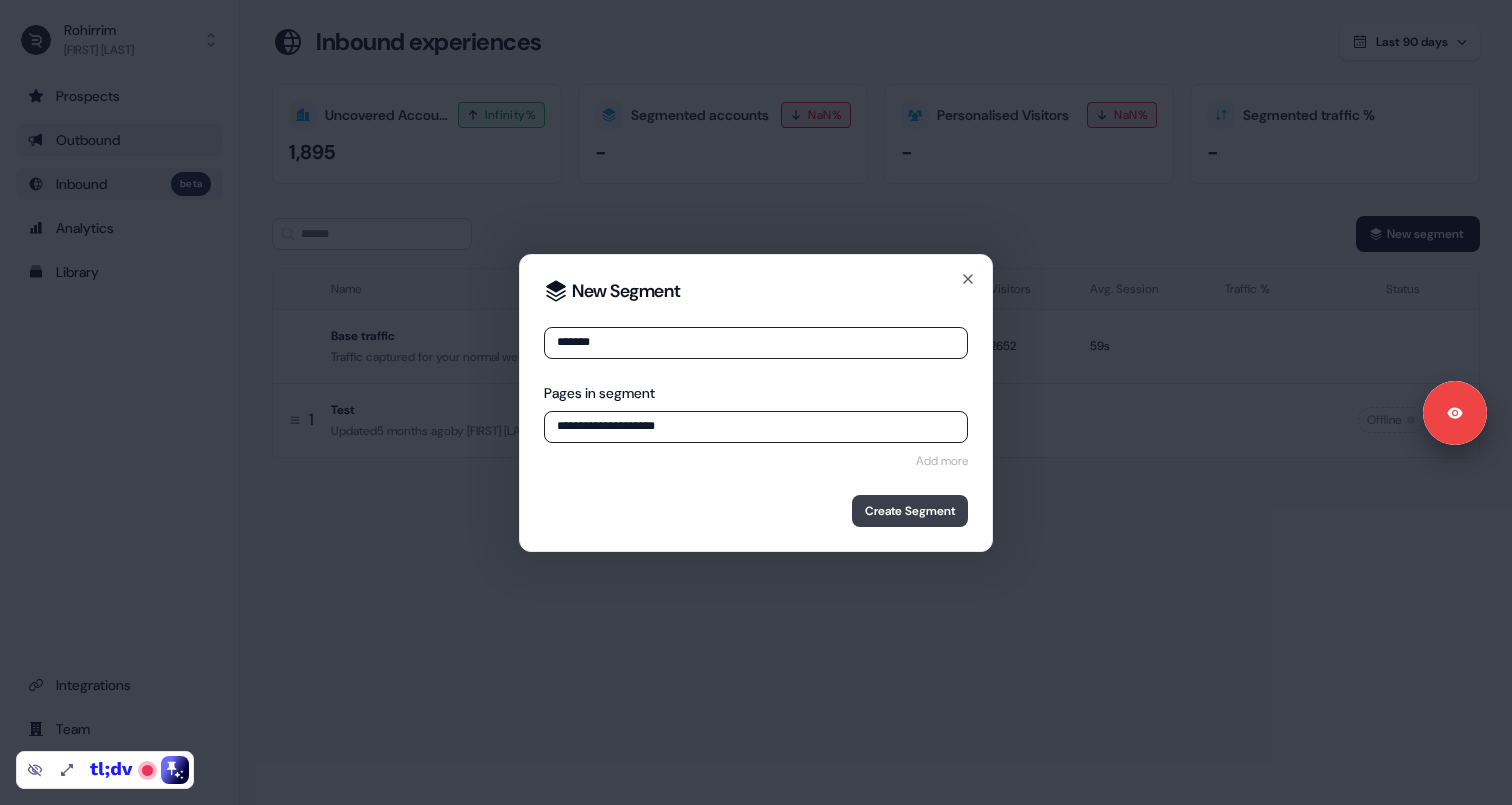 click on "Create Segment" at bounding box center [910, 511] 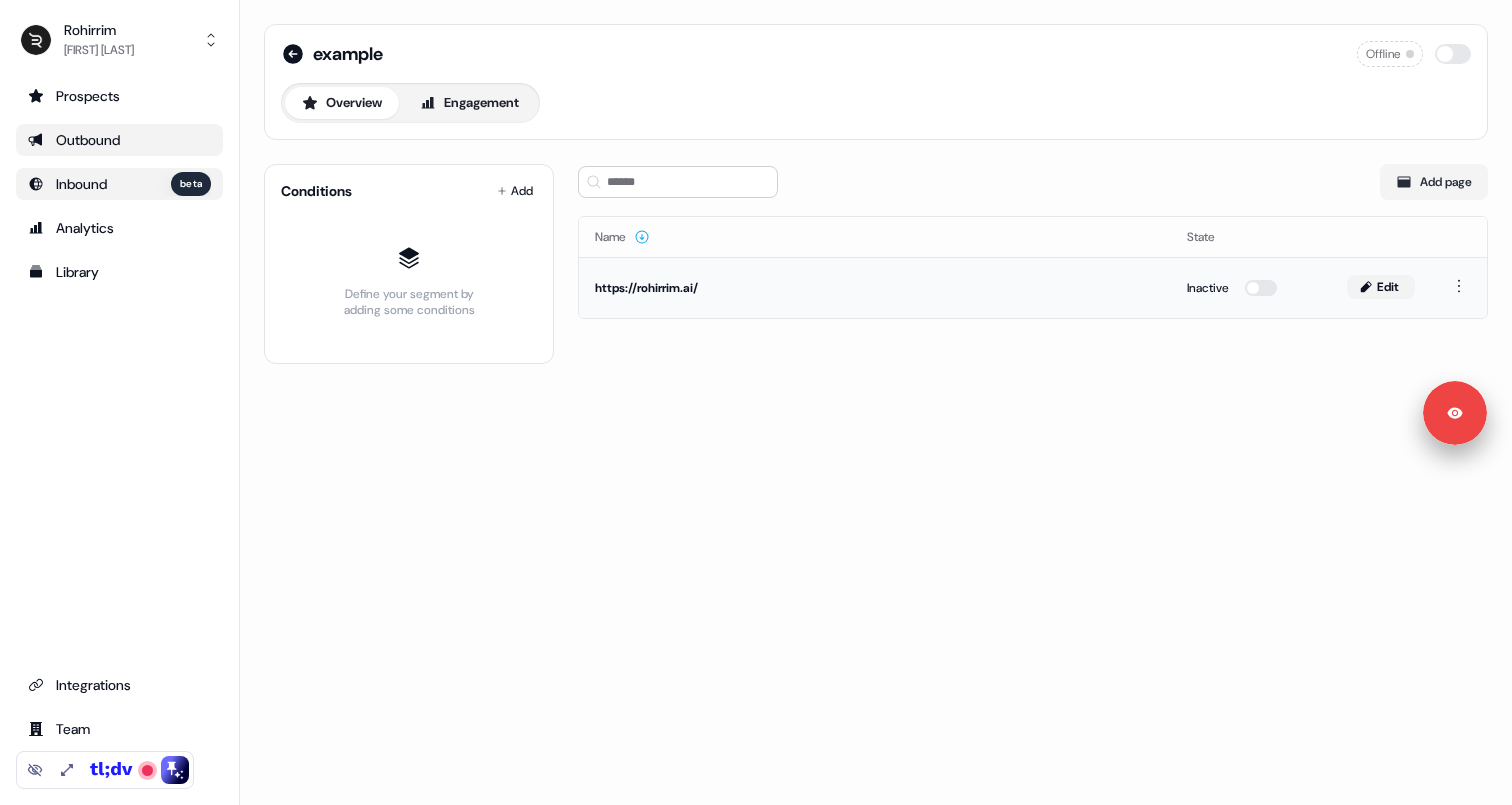 click on "Edit" at bounding box center [1381, 287] 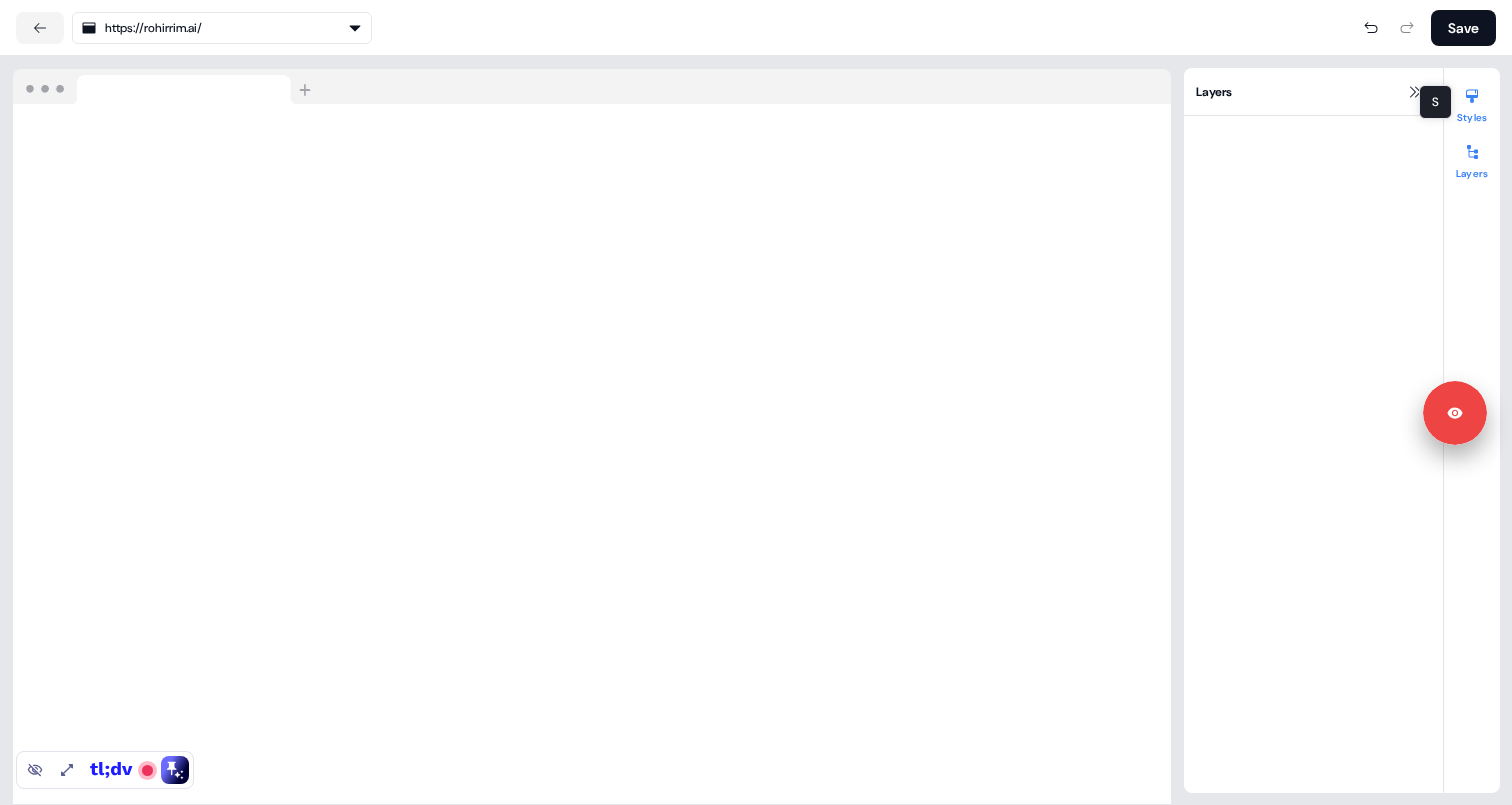 click at bounding box center [1472, 96] 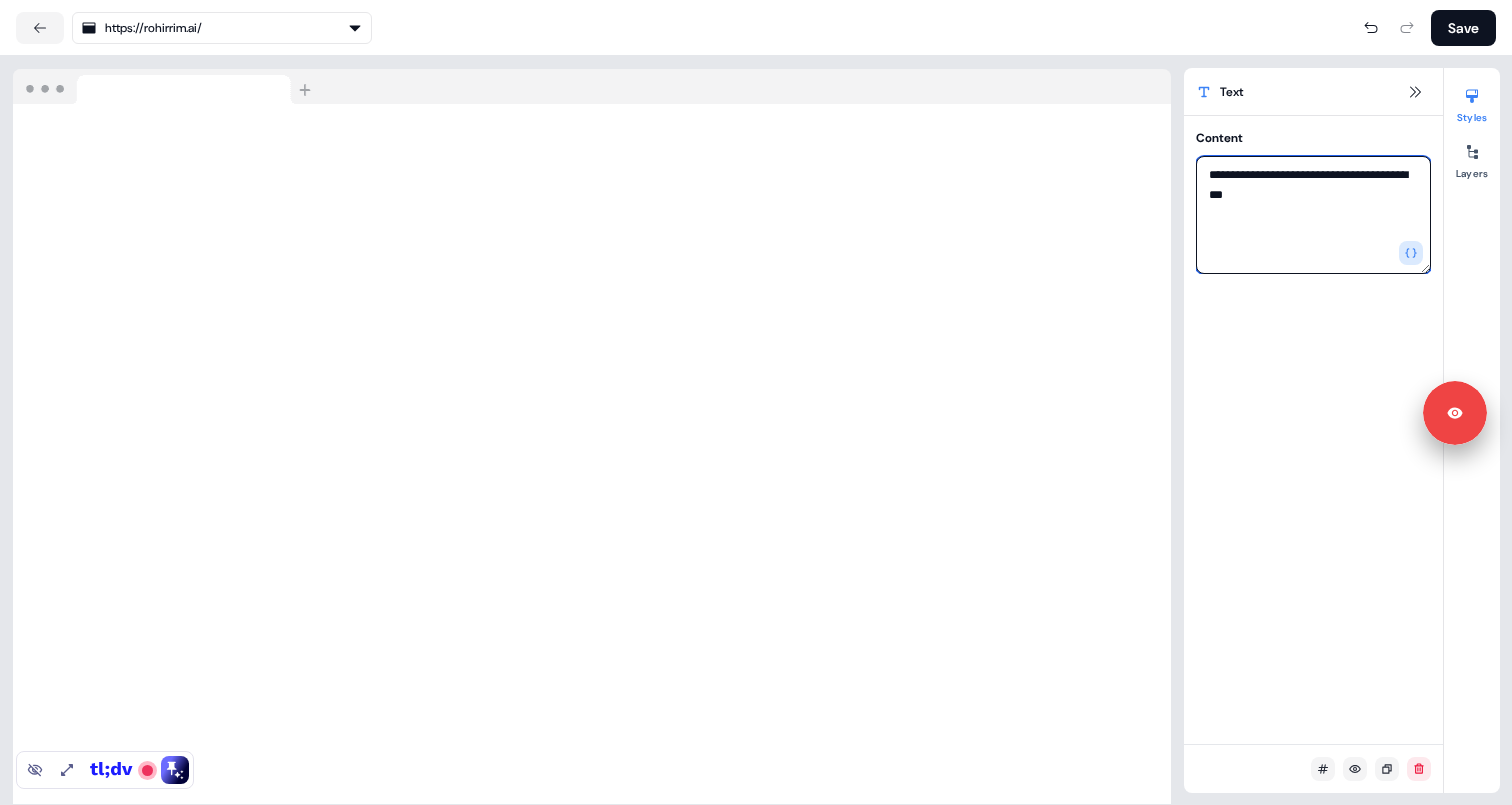 click on "**********" at bounding box center (1313, 215) 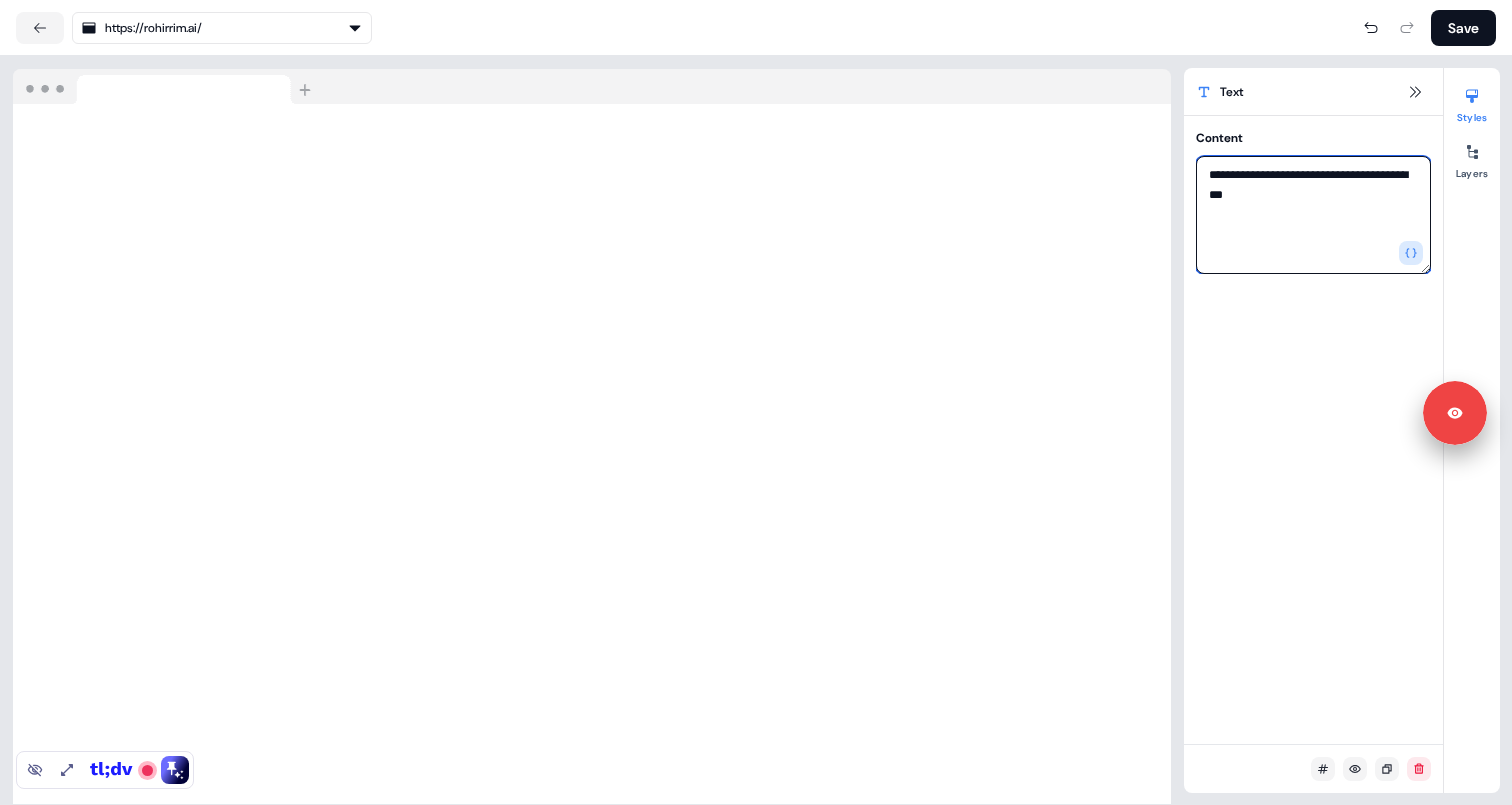 click on "**********" at bounding box center [1313, 215] 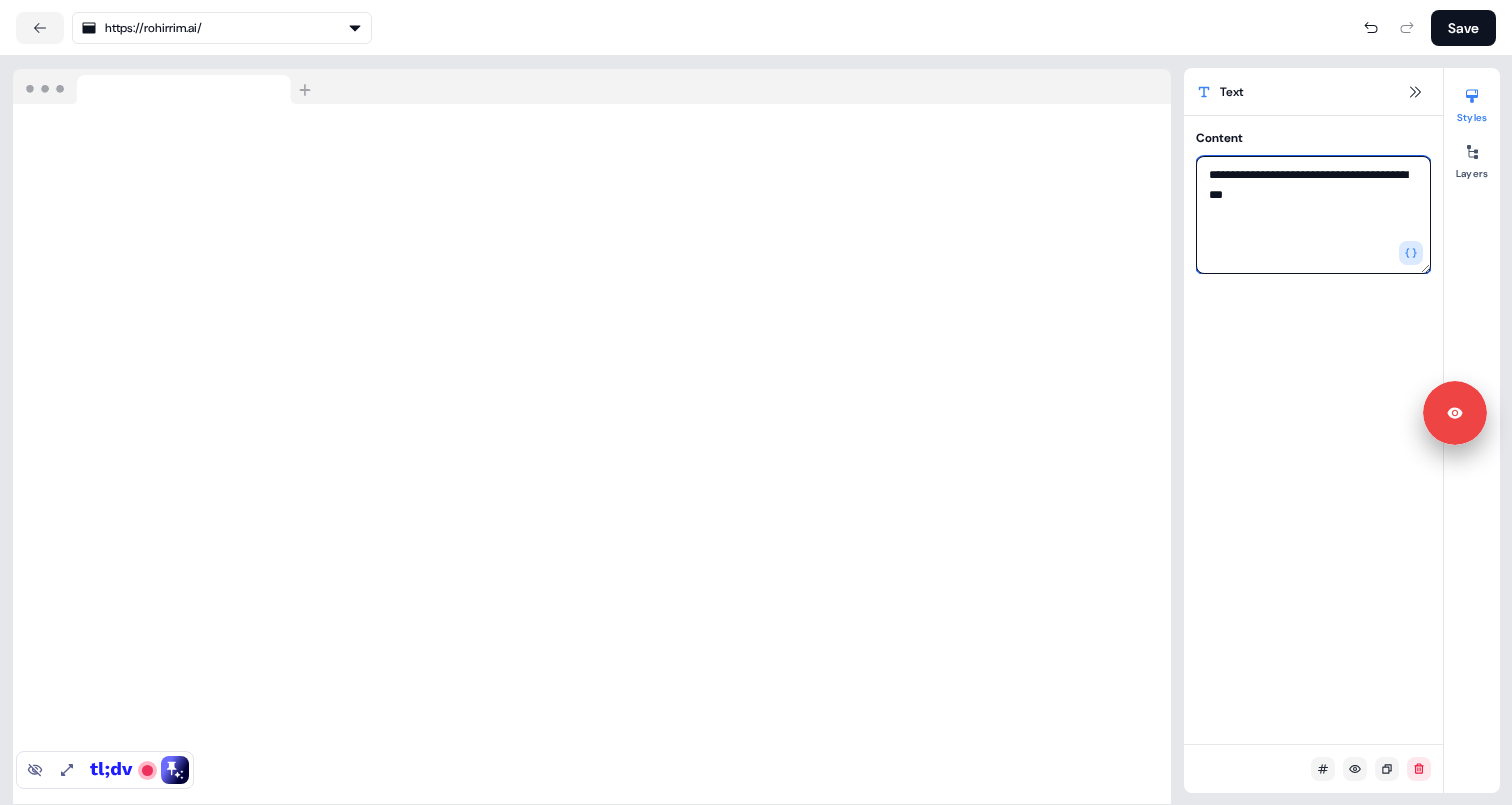 type on "**********" 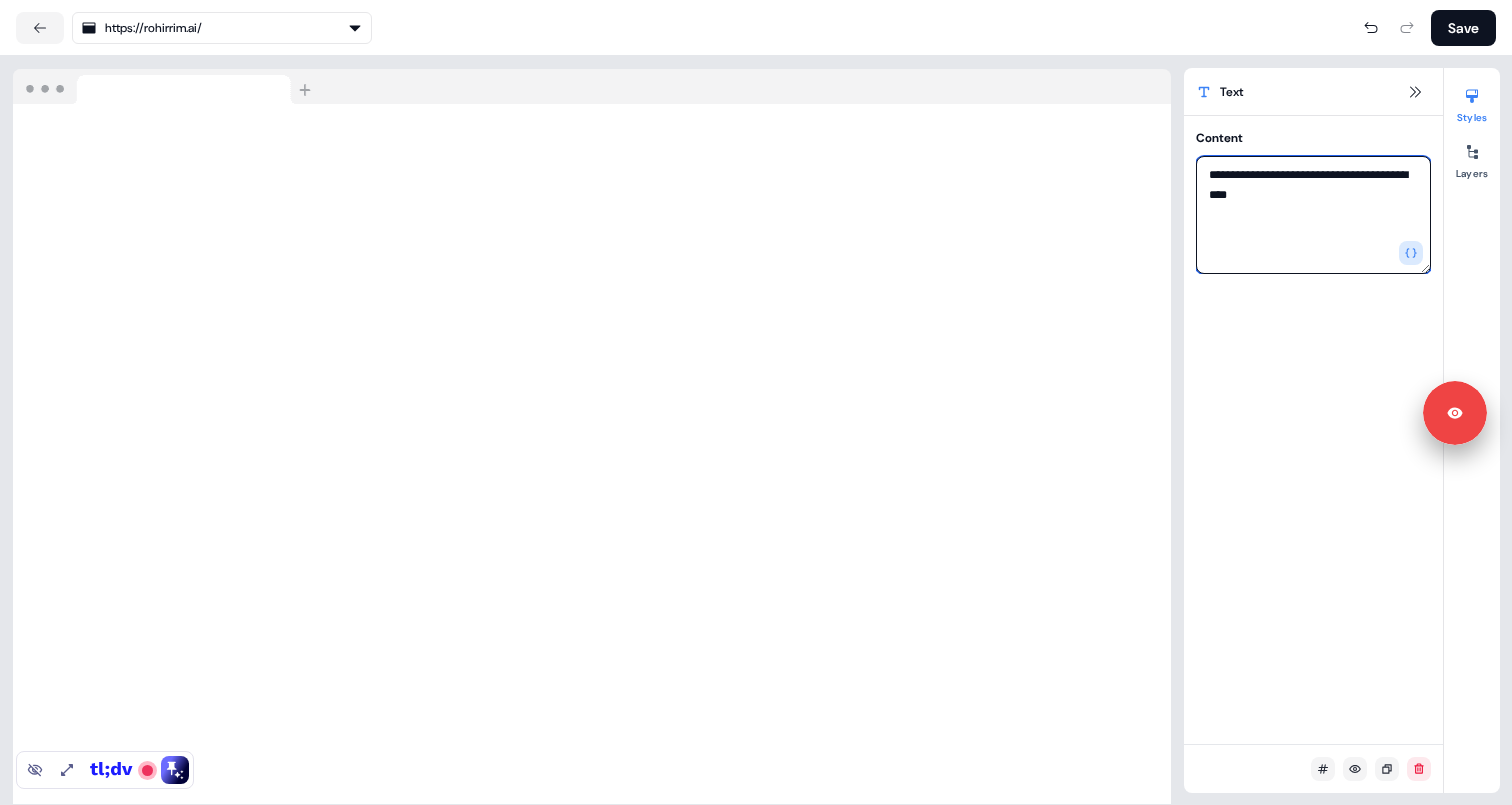 click on "**********" at bounding box center [1313, 215] 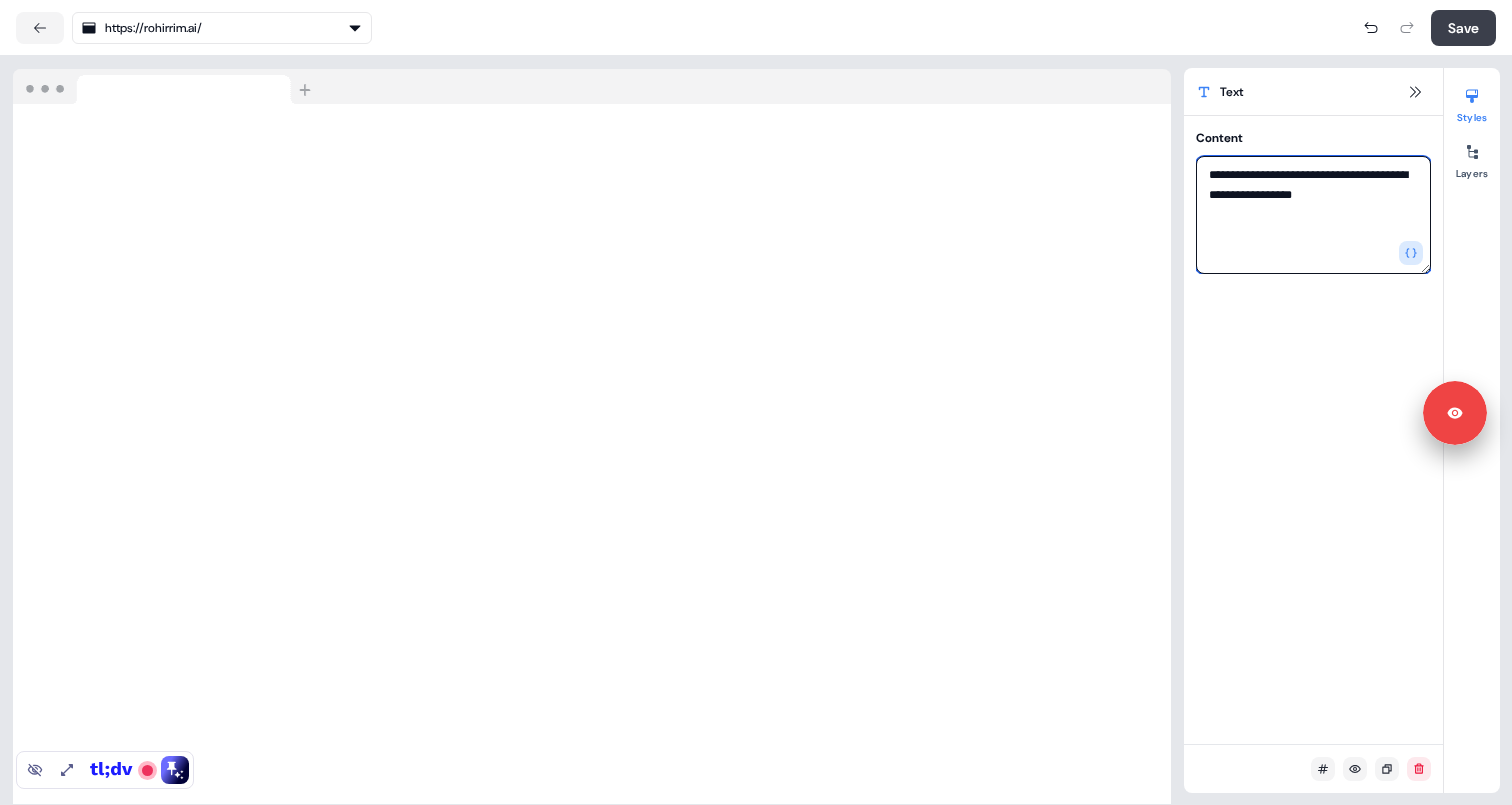 type on "**********" 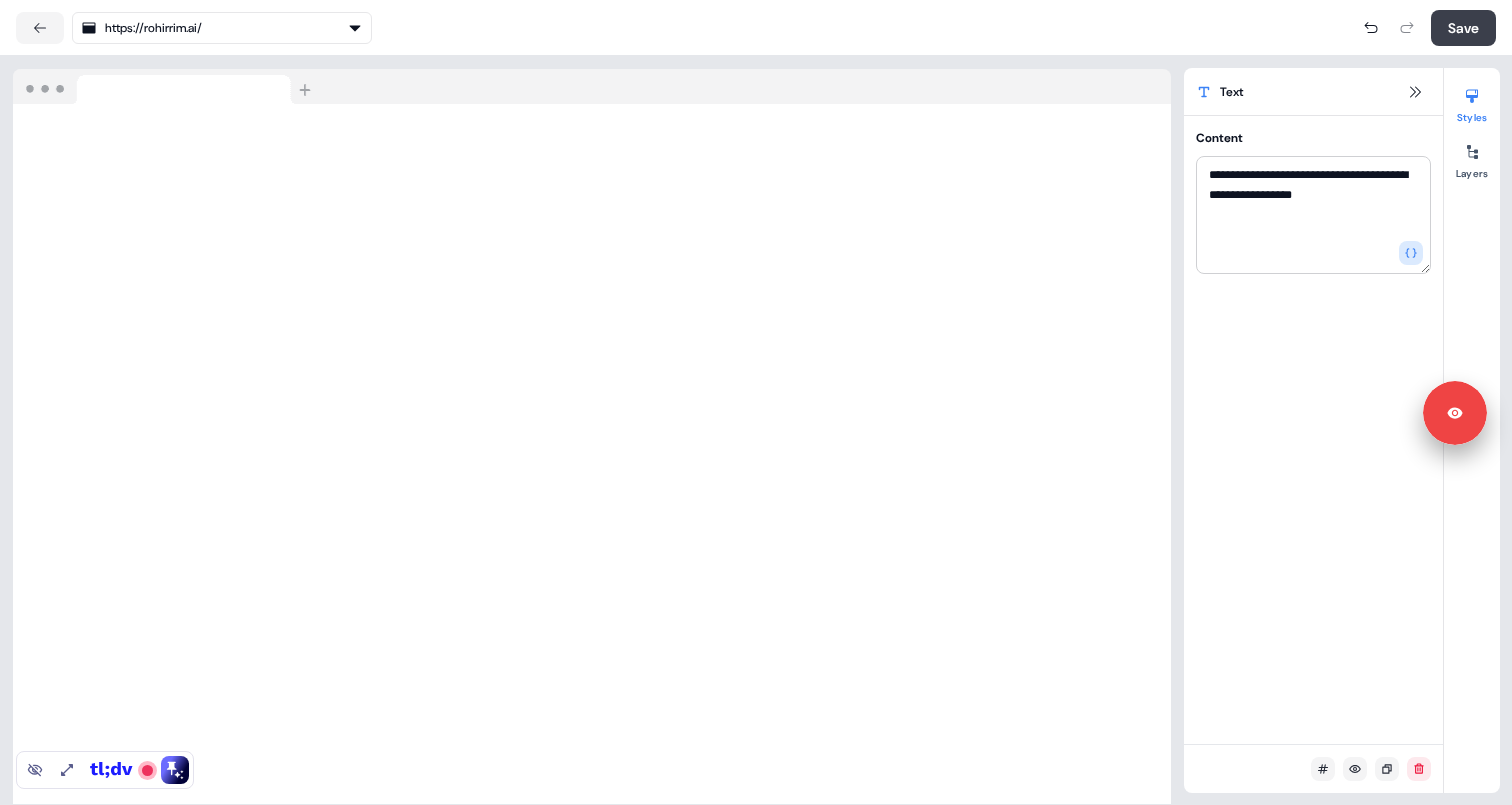 click on "Save" at bounding box center [1463, 28] 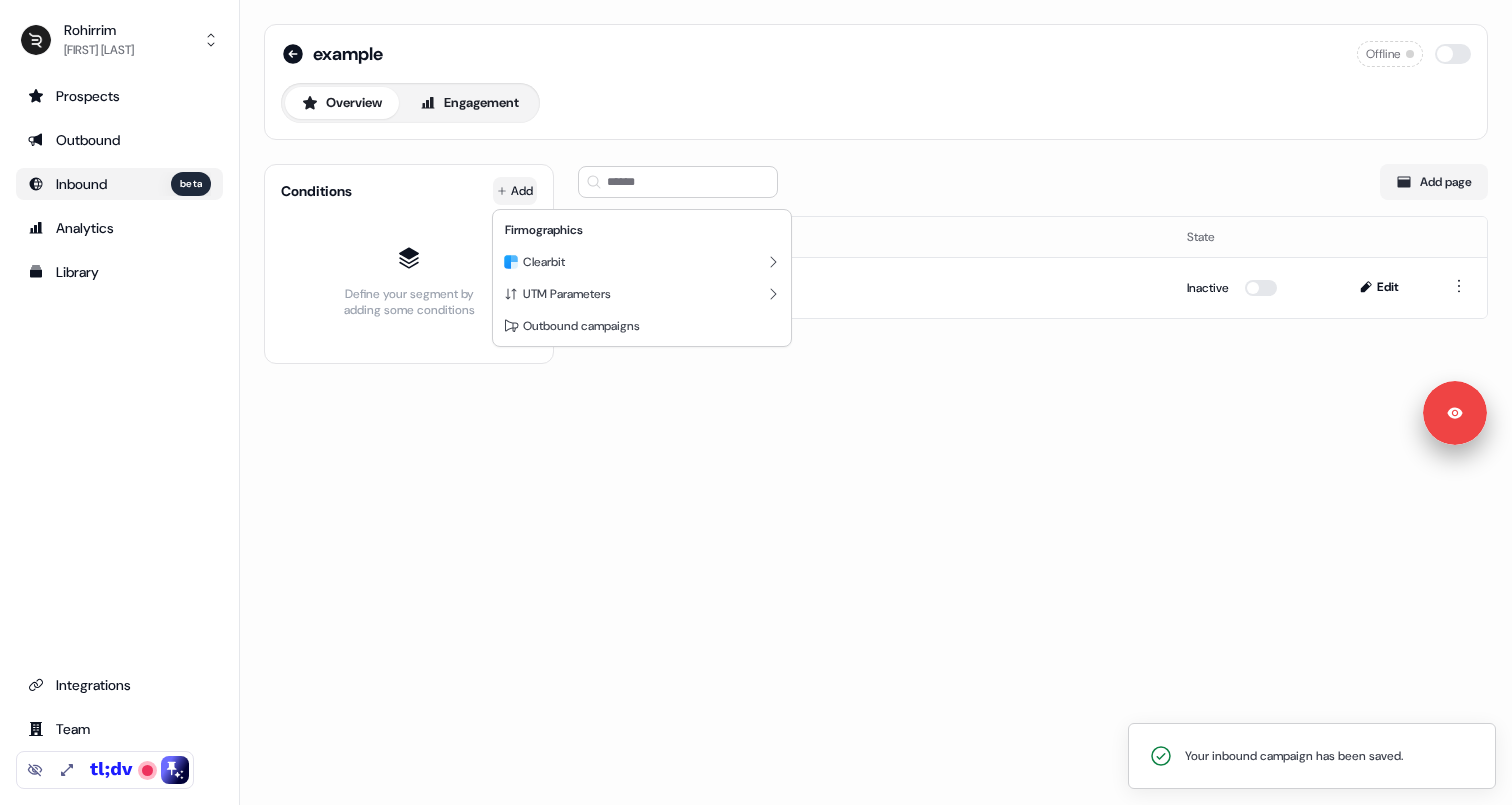 click on "Your inbound campaign has been saved. For the best experience switch devices to a bigger screen. Go to Userled.io Rohirrim [FIRST] [LAST] Prospects Outbound Inbound beta Analytics Library   Integrations Team Profile example Offline Overview Engagement Conditions Add Define your segment by adding some conditions Add page Name State https://rohirrim.ai/ Inactive Edit Signed in as [FIRST] [LAST] Sign out Firmographics Clearbit UTM Parameters Outbound campaigns" at bounding box center [756, 402] 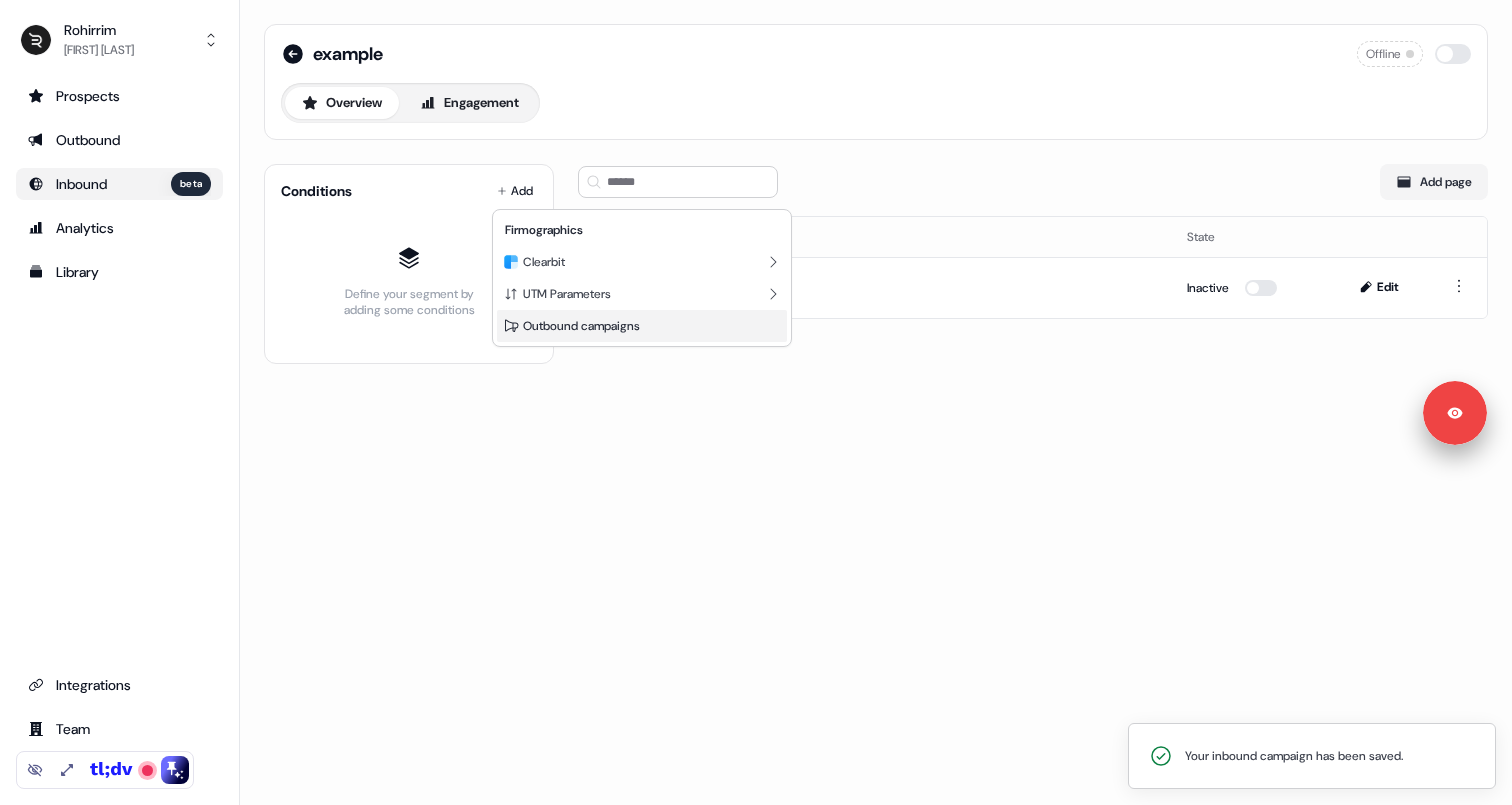 click on "Outbound campaigns" at bounding box center [581, 326] 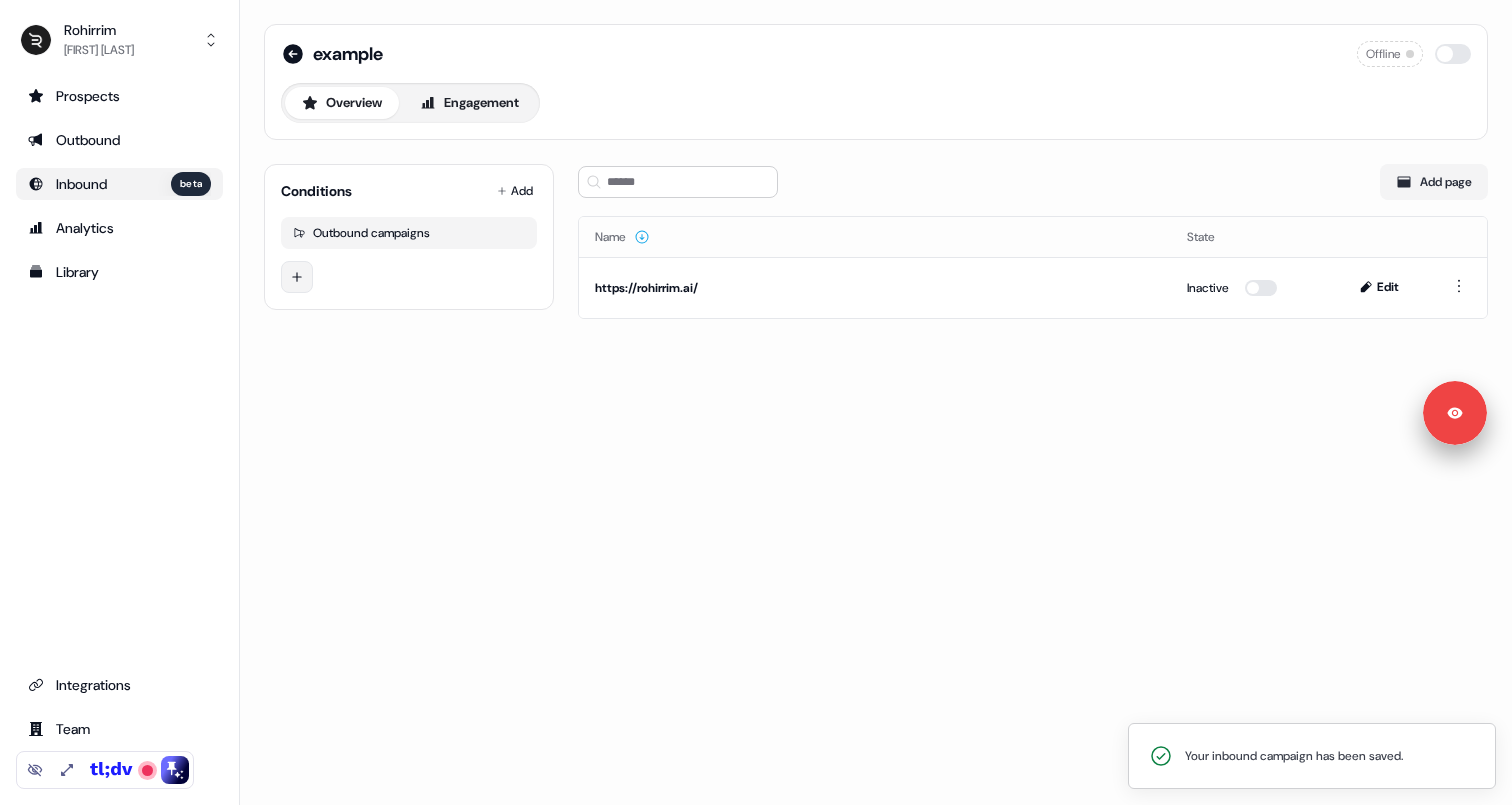 click on "Your inbound campaign has been saved. For the best experience switch devices to a bigger screen. Go to Userled.io Rohirrim [FIRST] [LAST] Prospects Outbound Inbound beta Analytics Library   Integrations Team Profile example Offline Overview Engagement Conditions Add Outbound campaigns Add page Name State https://rohirrim.ai/ Inactive Edit Signed in as [FIRST] [LAST] Sign out" at bounding box center [756, 402] 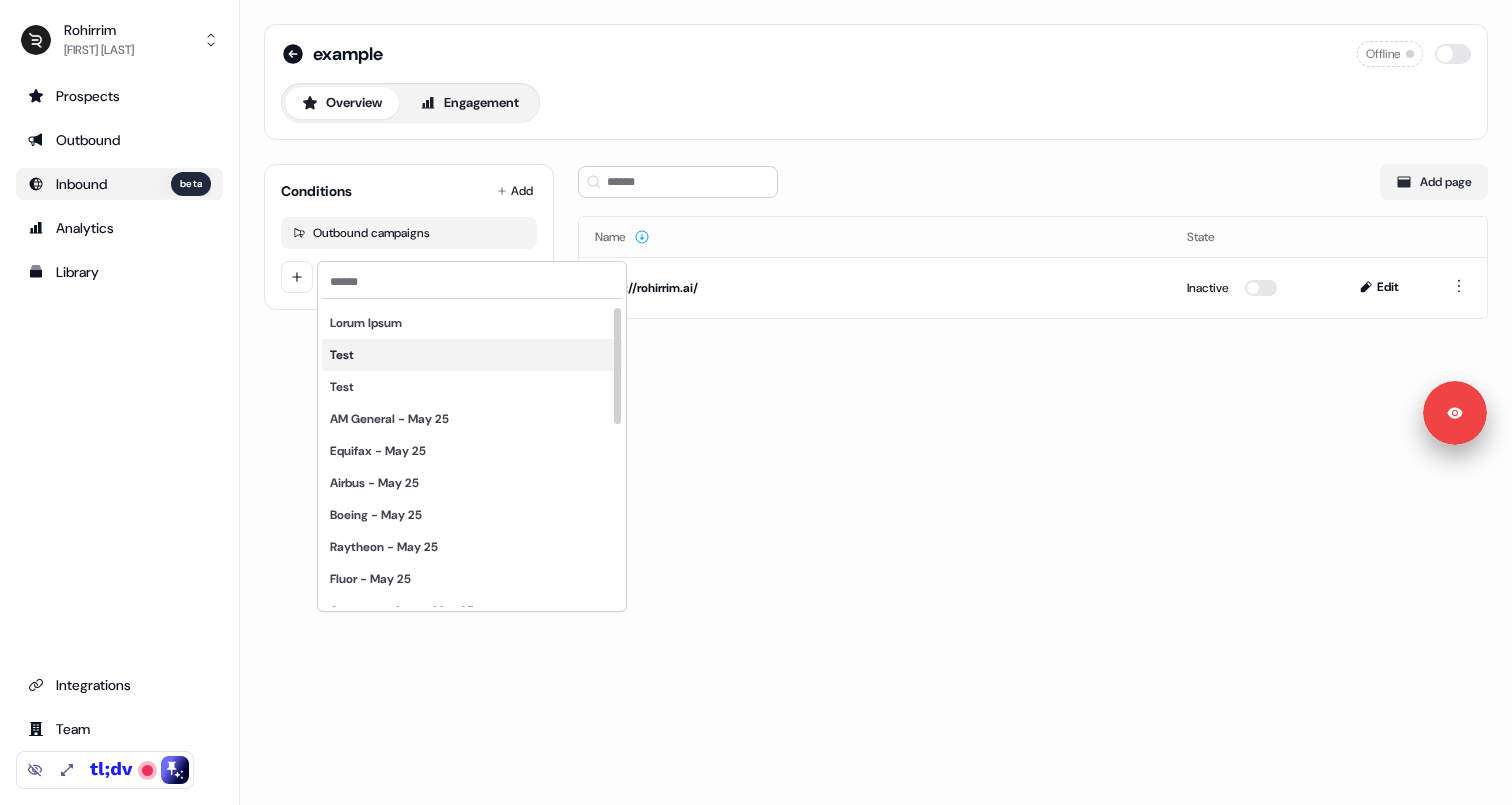 click on "Test" at bounding box center [472, 355] 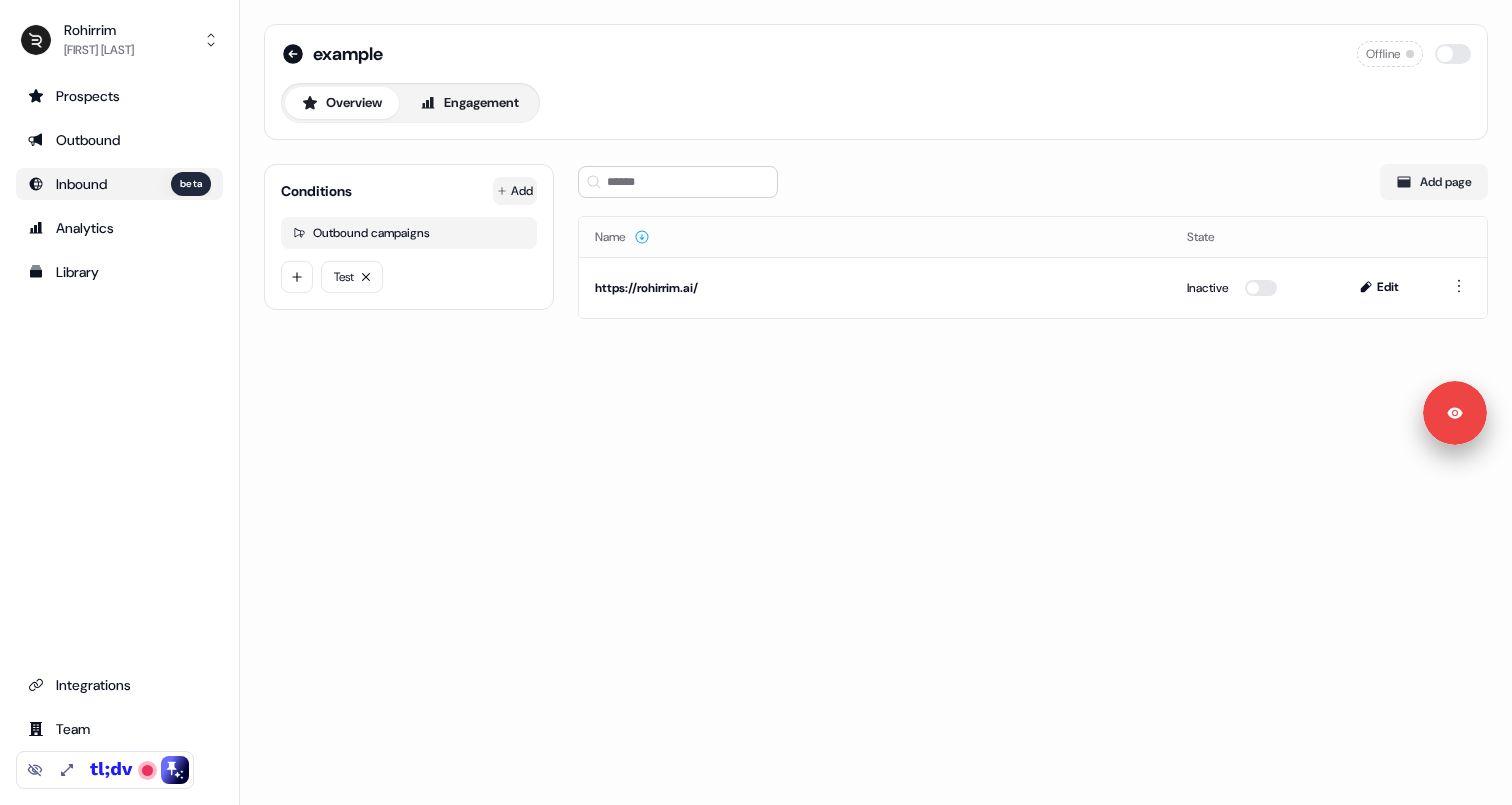 click on "For the best experience switch devices to a bigger screen. Go to Userled.io Rohirrim [FIRST] [LAST] Prospects Outbound Inbound beta Analytics Library   Integrations Team Profile example Offline Overview Engagement Conditions Add Outbound campaigns Test Add page Name State https://rohirrim.ai/ Inactive Edit Signed in as [FIRST] [LAST] Sign out" at bounding box center [756, 402] 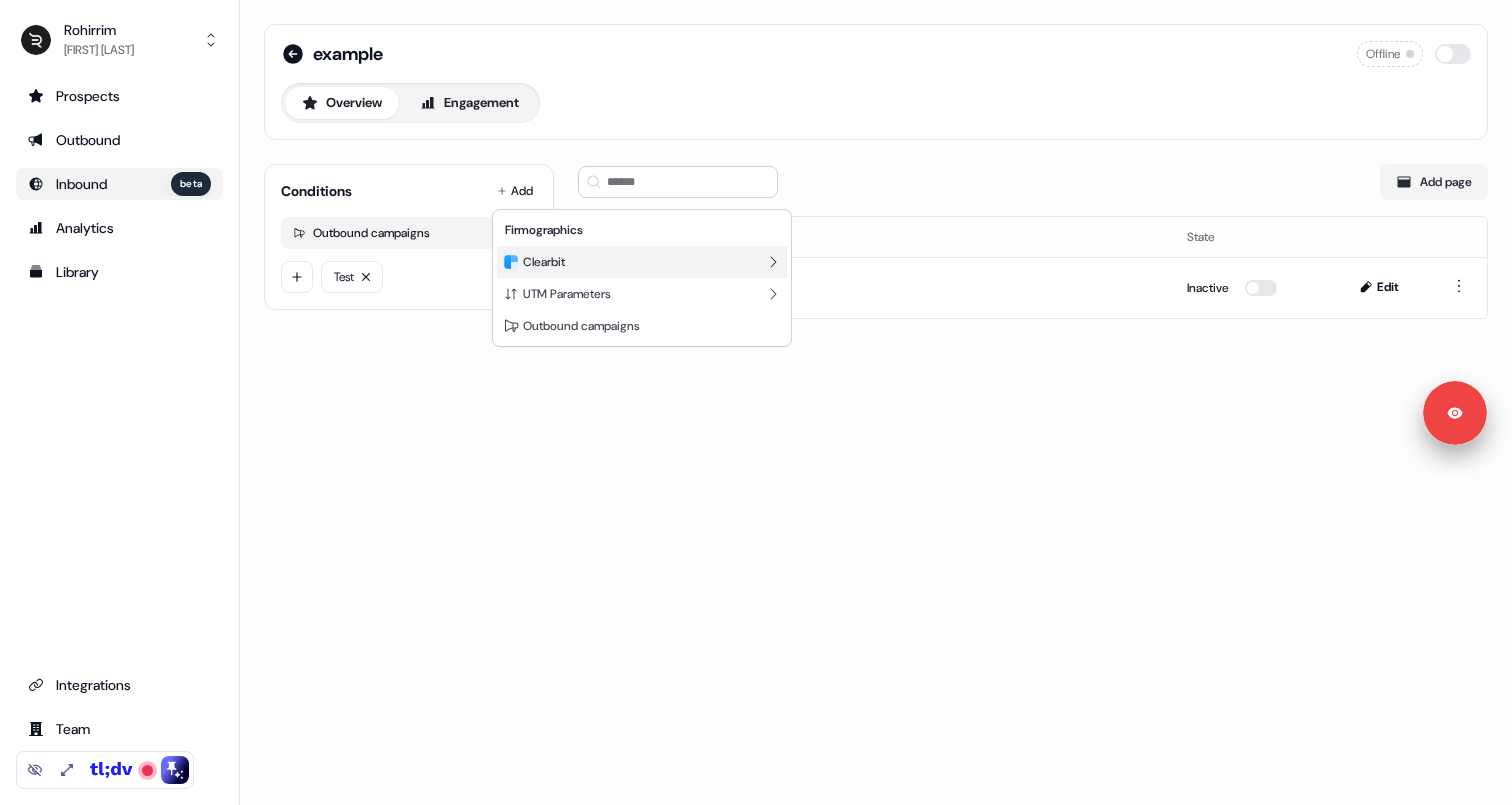 click on "Clearbit" at bounding box center (642, 262) 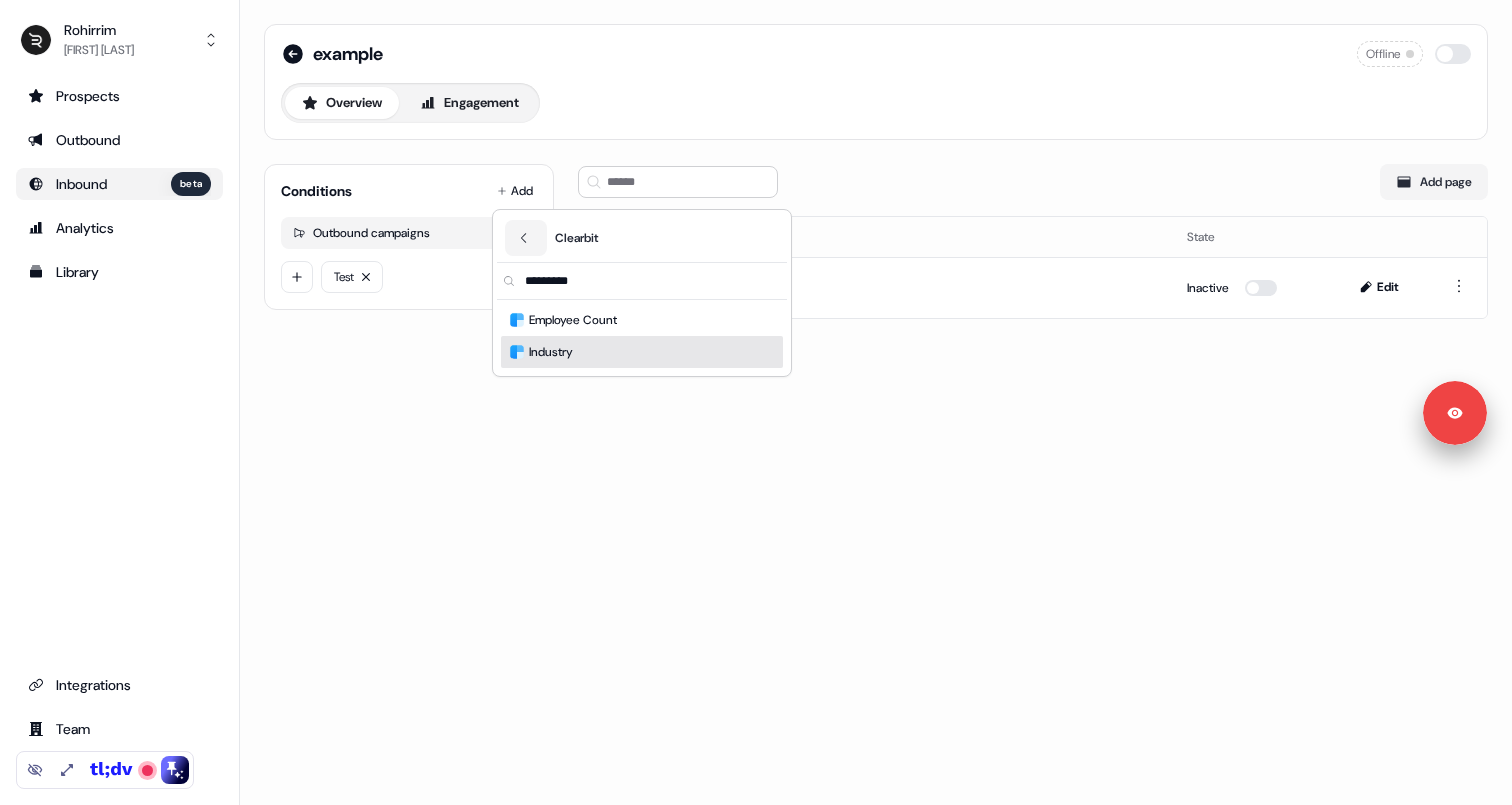 click on "Firmographics Clearbit UTM Parameters Outbound campaigns Test Add page Name State https://rohirrim.ai/ Inactive Edit Signed in as [FIRST] [LAST] Sign out Clearbit Employee Count Industry" at bounding box center (756, 402) 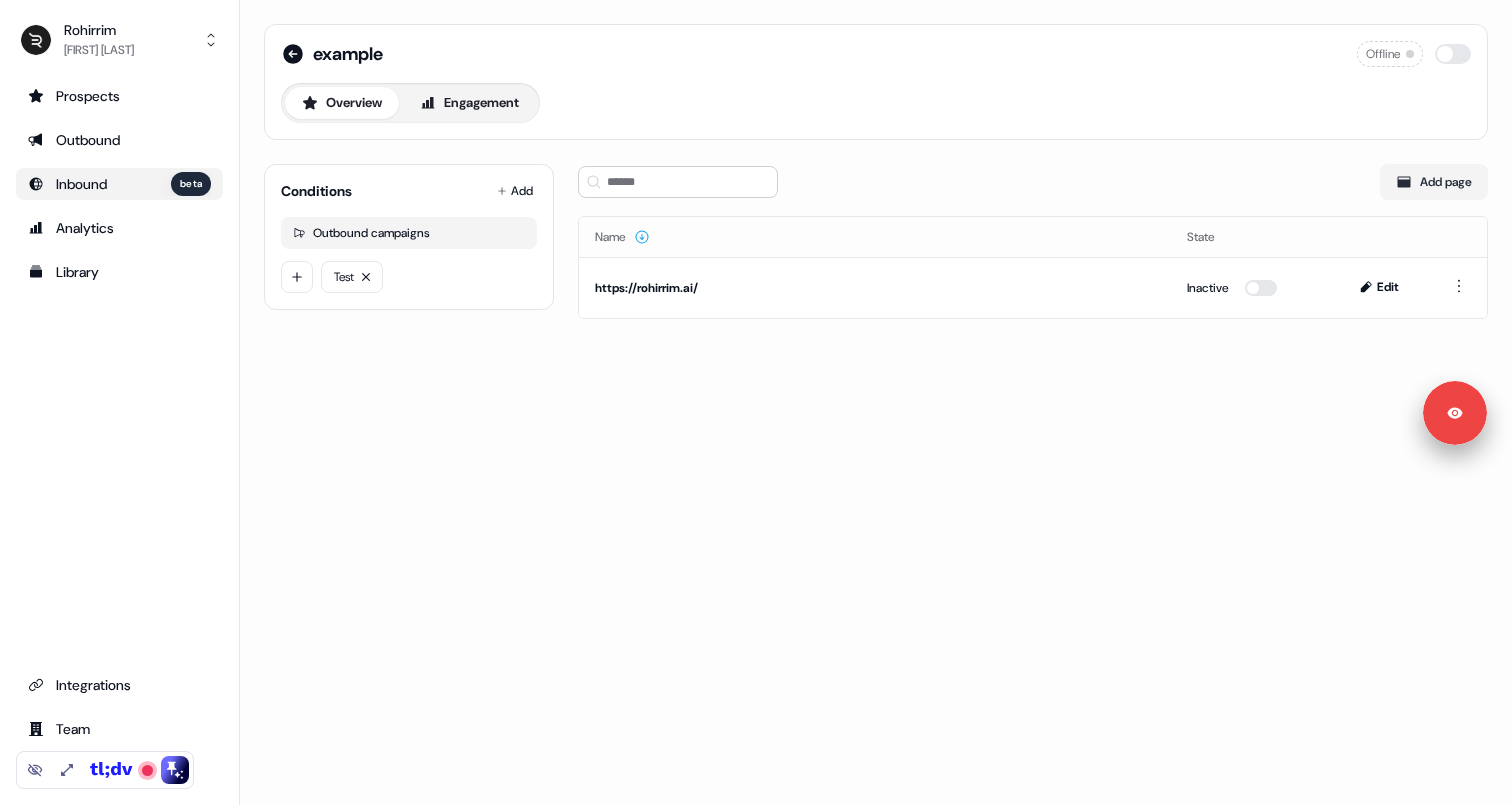 click on "Prospects Outbound Inbound beta Analytics Library   Integrations Team Profile" at bounding box center [119, 434] 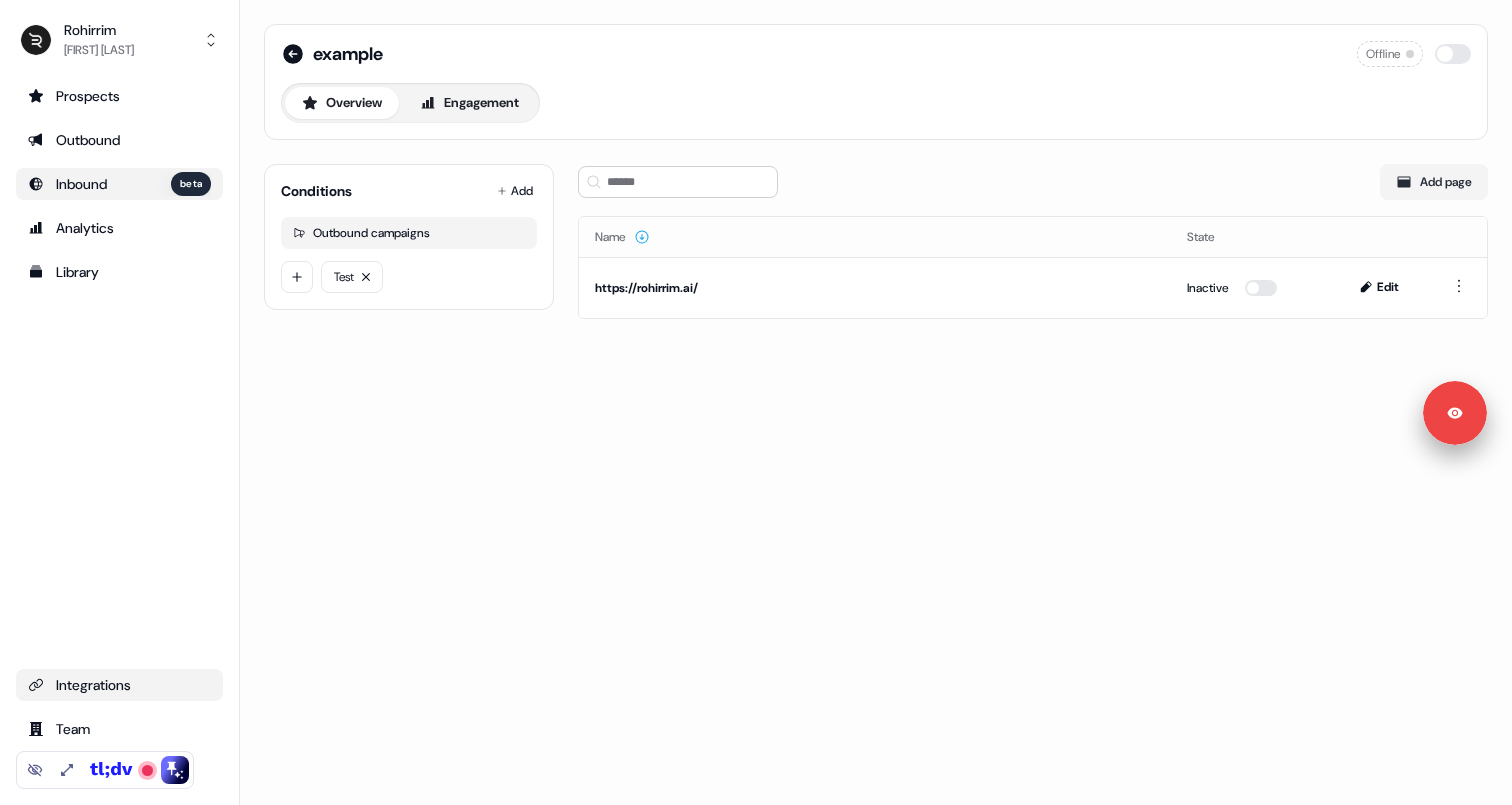click on "Integrations" at bounding box center (119, 685) 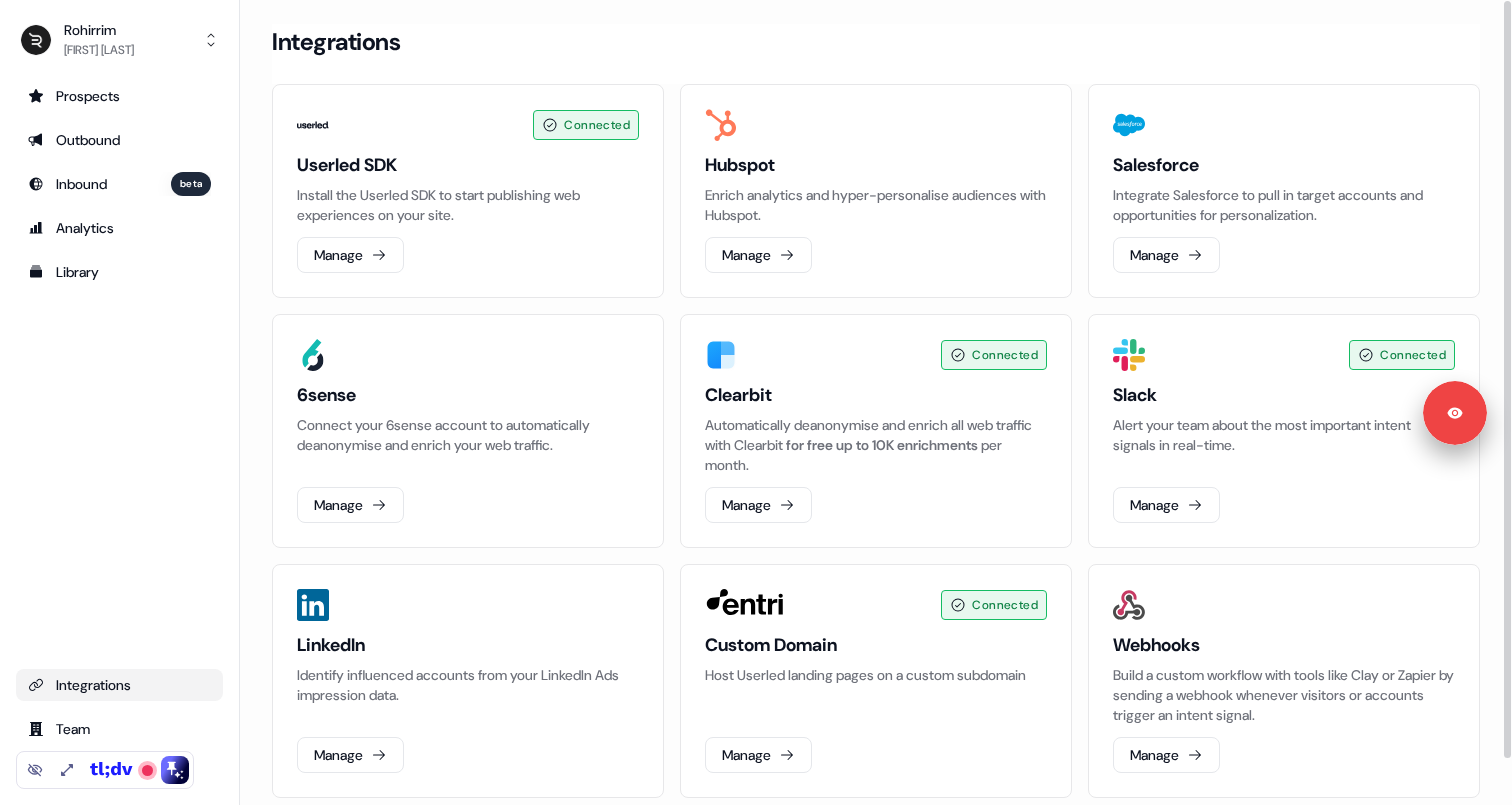 click on "Connected" at bounding box center [586, 125] 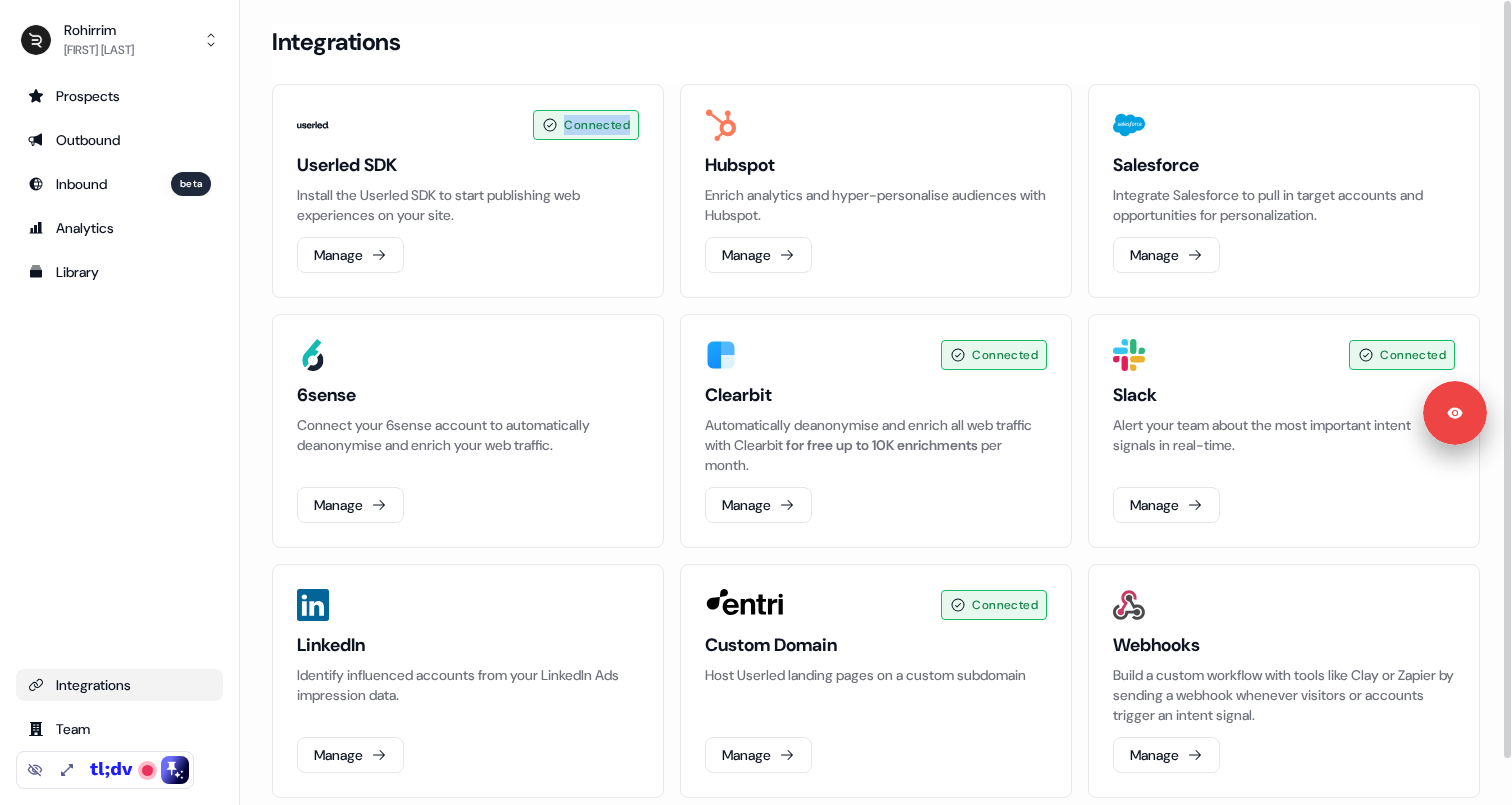 click on "Connected" at bounding box center [586, 125] 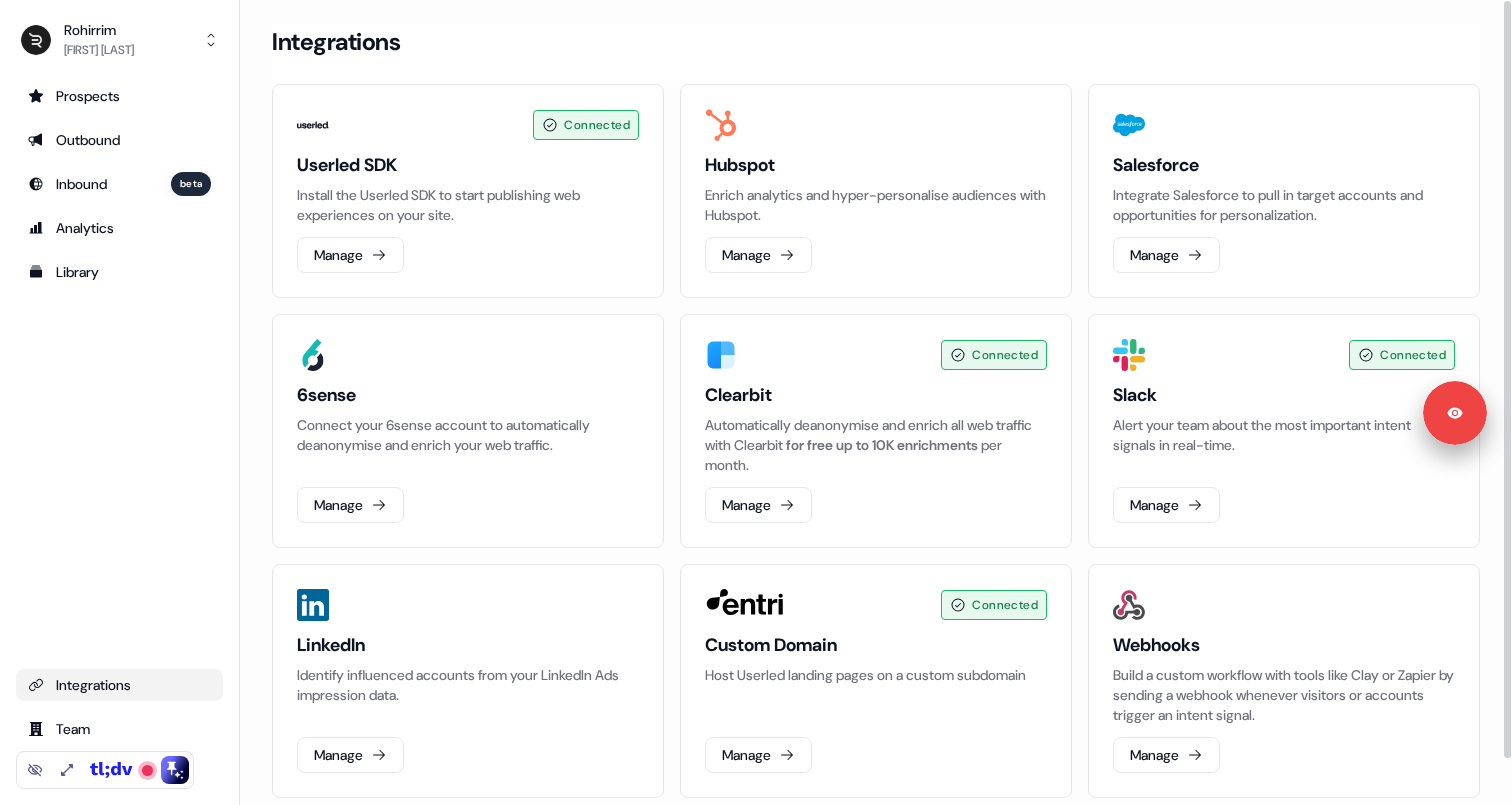 click on "Userled SDK" at bounding box center (468, 165) 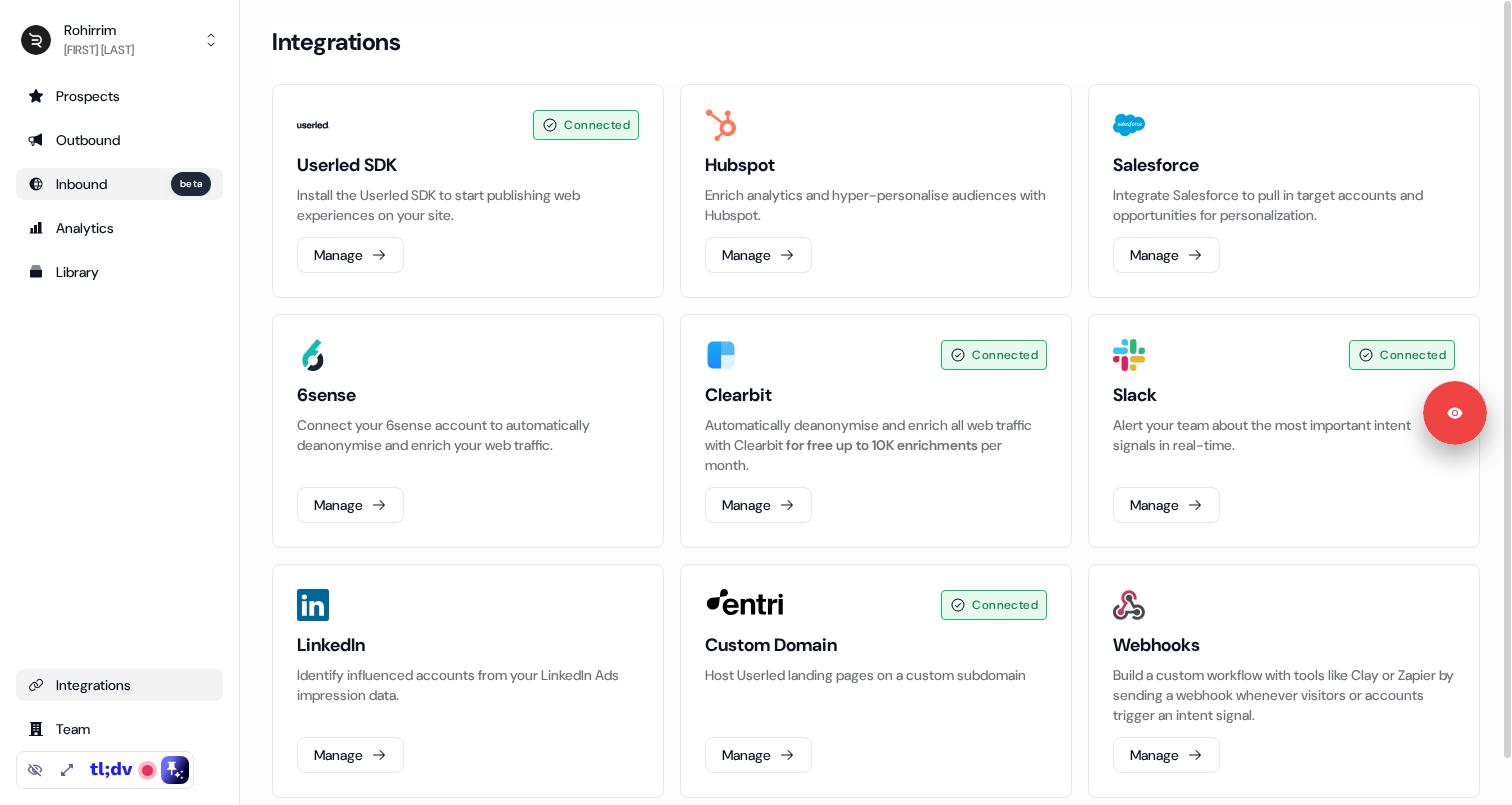 click on "Inbound" at bounding box center [81, 184] 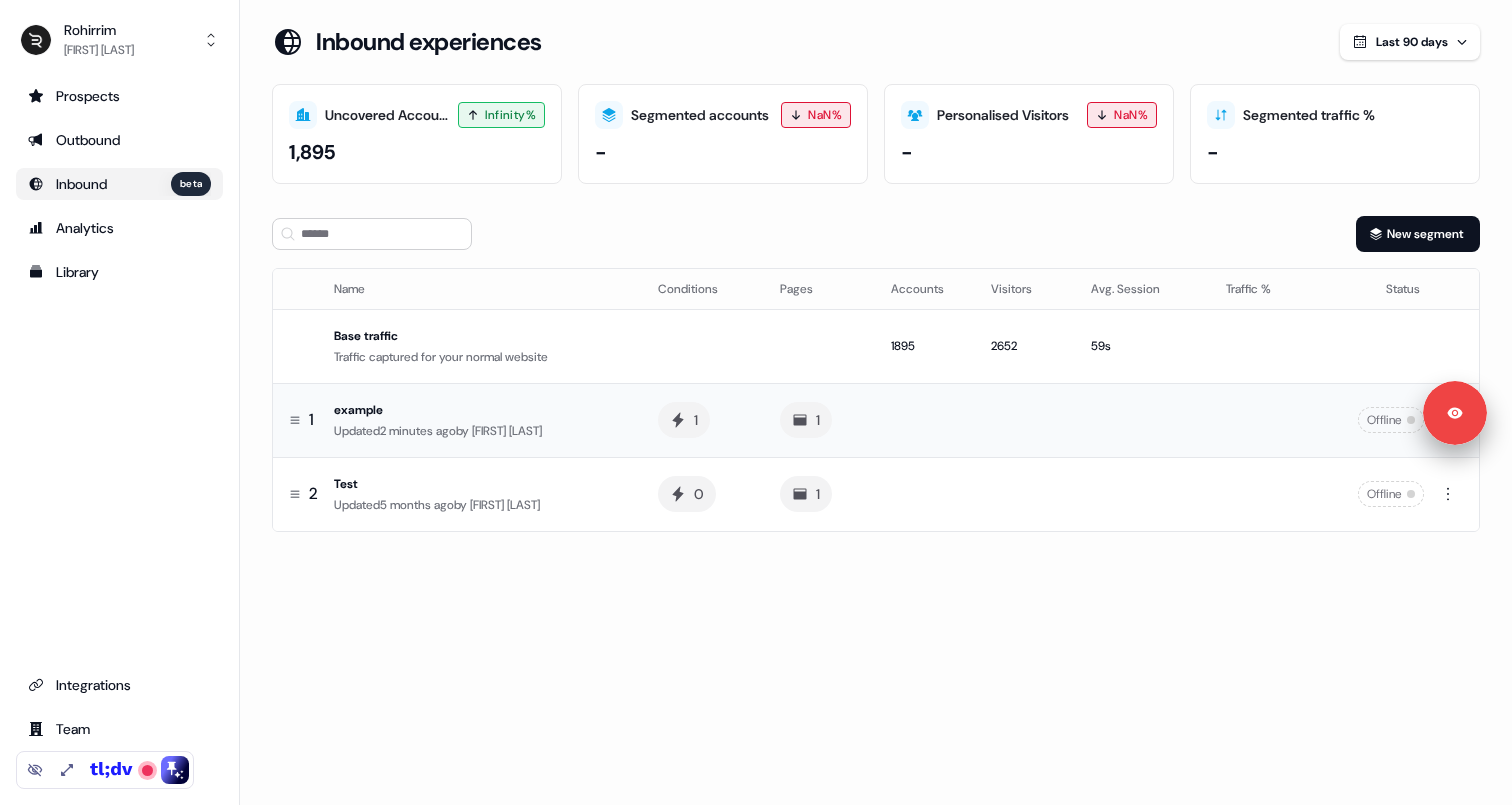 drag, startPoint x: 301, startPoint y: 496, endPoint x: 303, endPoint y: 417, distance: 79.025314 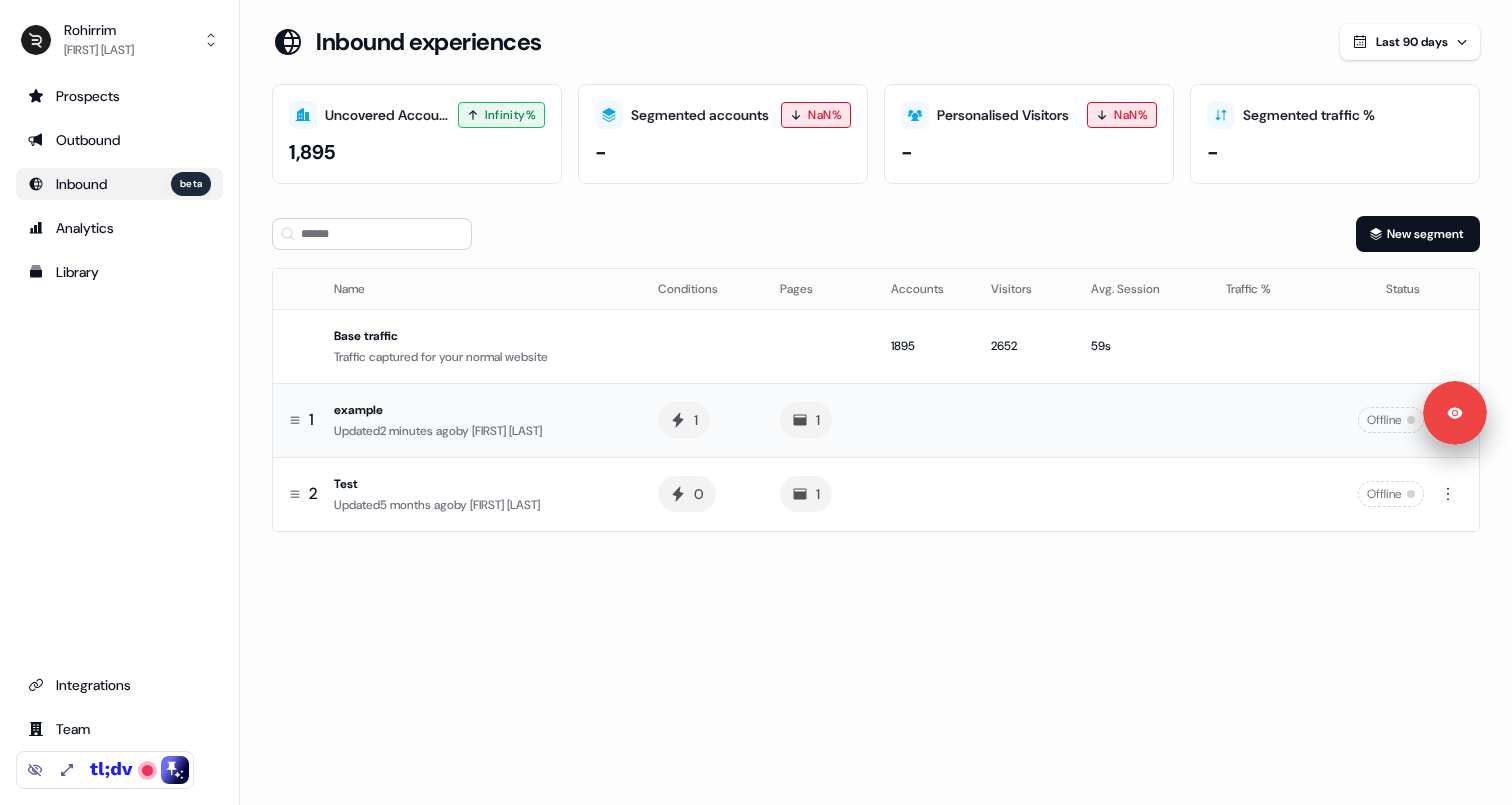 click on "Base traffic Traffic captured for your normal website 1895 2652 59s 1 example Updated  2 minutes ago  by   [FIRST] [LAST] 1 1 Offline 2 Test Updated  5 months ago  by   [FIRST] [LAST] 0 1 Offline" at bounding box center [876, 420] 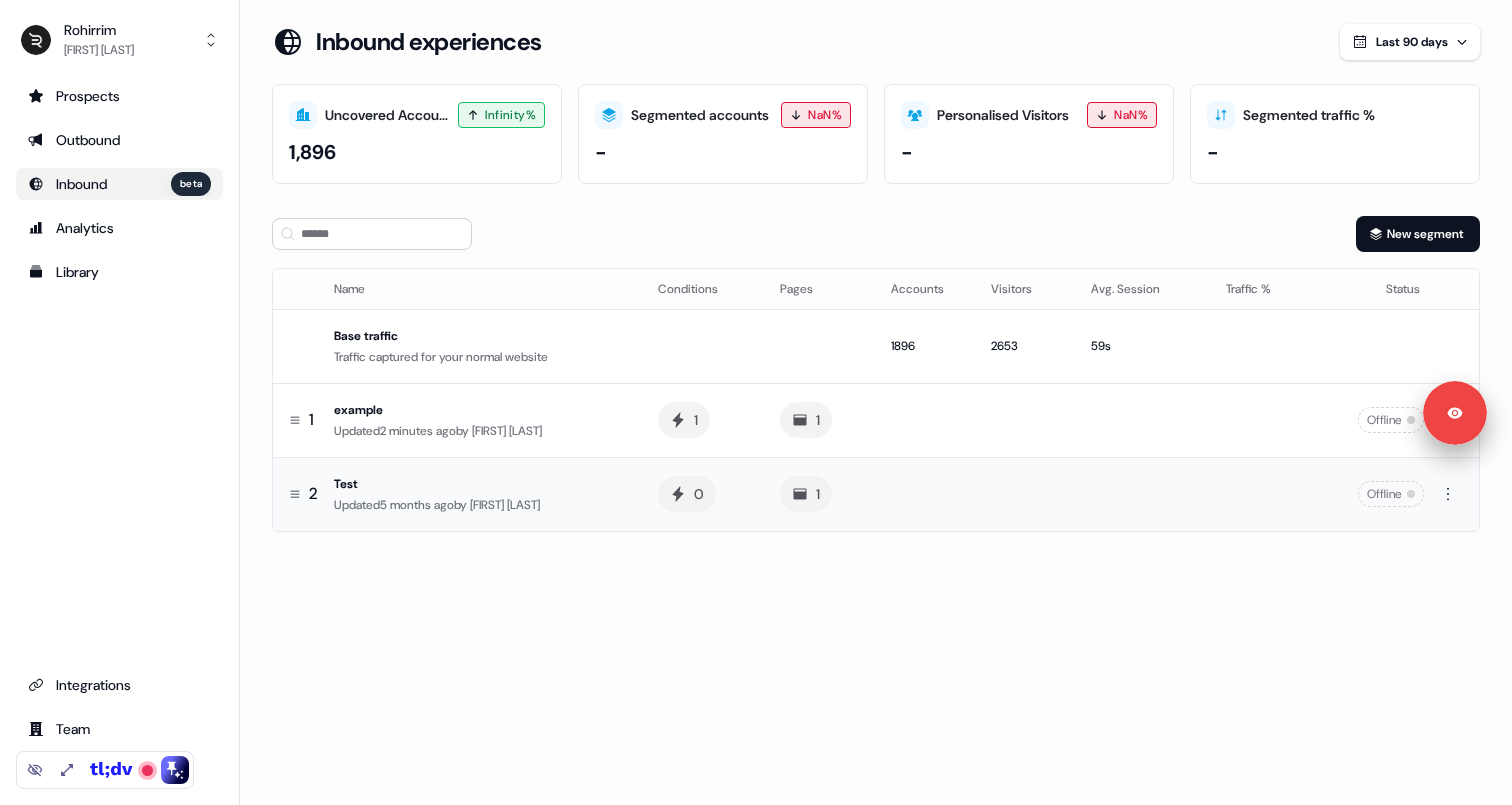 drag, startPoint x: 298, startPoint y: 409, endPoint x: 292, endPoint y: 512, distance: 103.17461 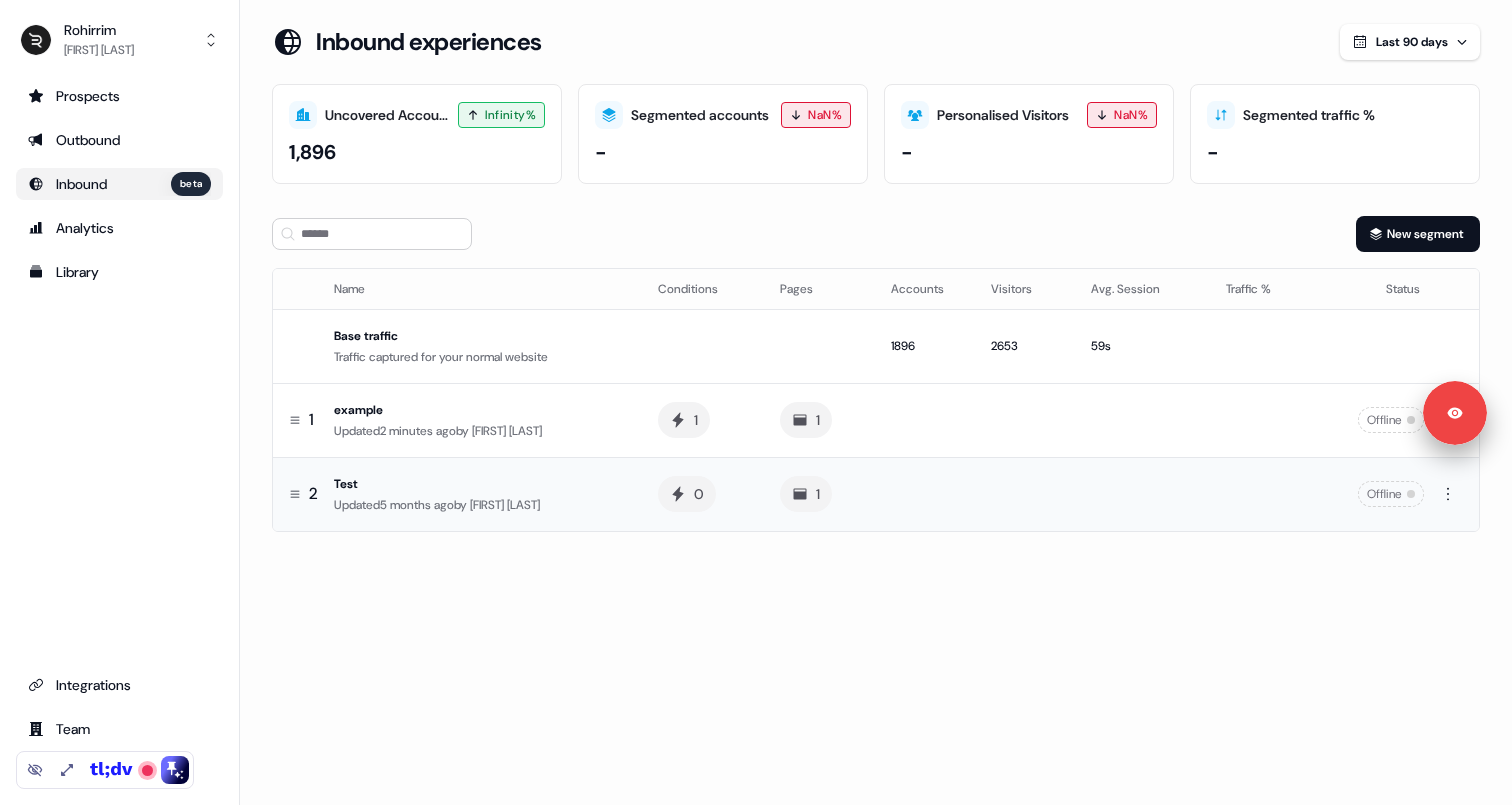 click on "Base traffic Traffic captured for your normal website 1896 2653 59s 1 example Updated  2 minutes ago  by   [FIRST] [LAST] 1 1 Offline 2 Test Updated  5 months ago  by   [FIRST] [LAST] 0 1 Offline" at bounding box center (876, 420) 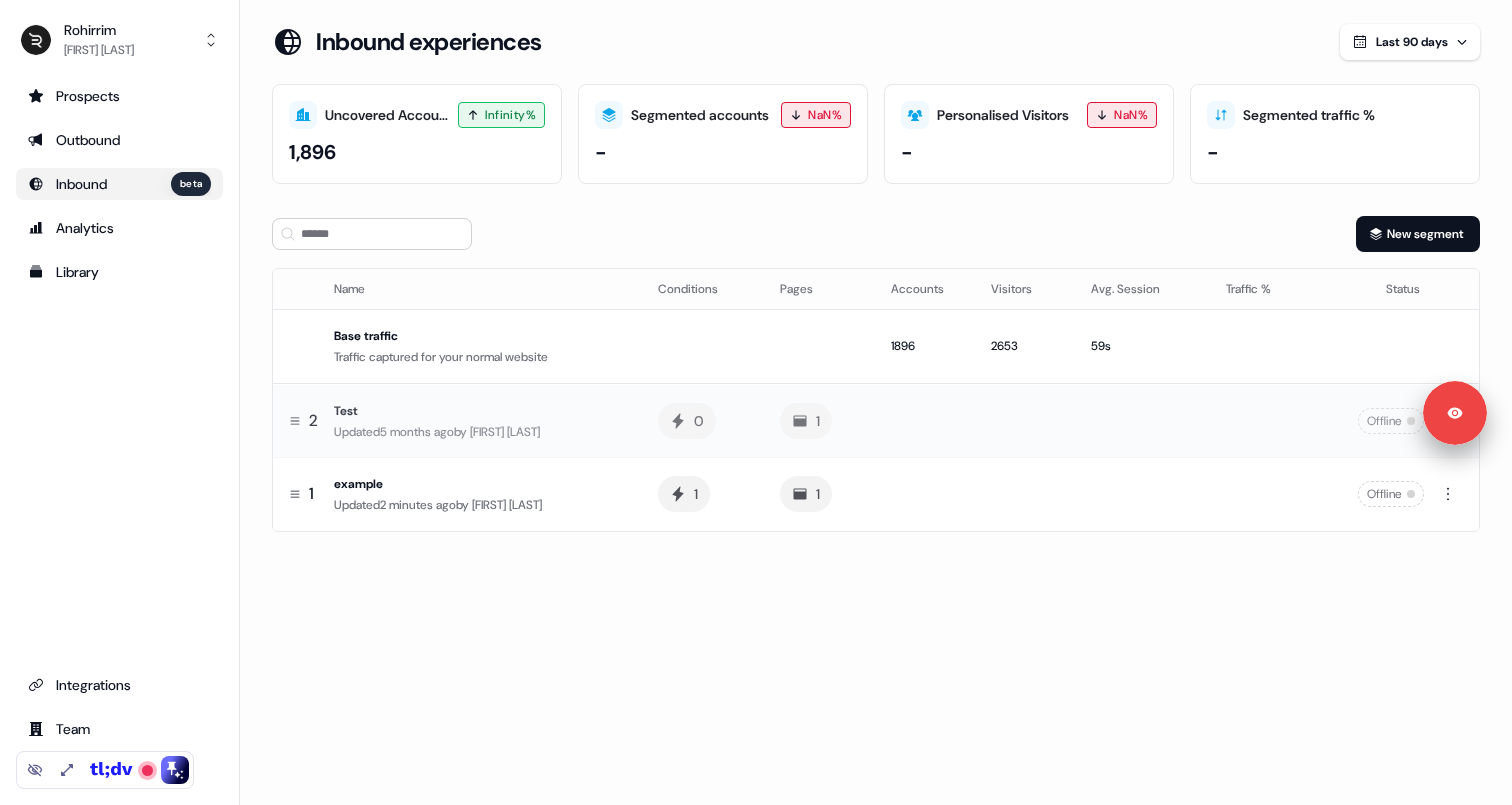 drag, startPoint x: 293, startPoint y: 497, endPoint x: 295, endPoint y: 420, distance: 77.02597 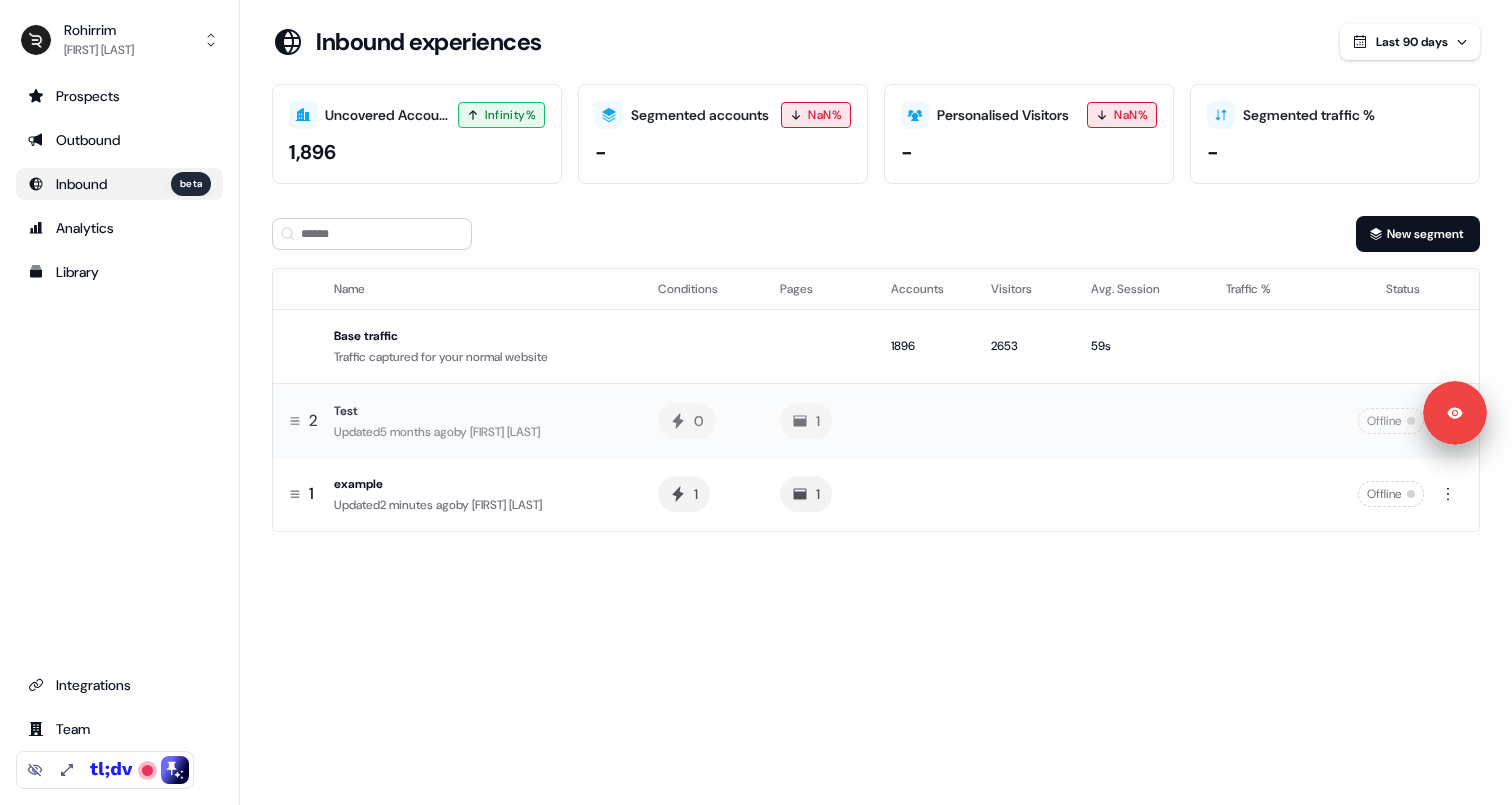 click 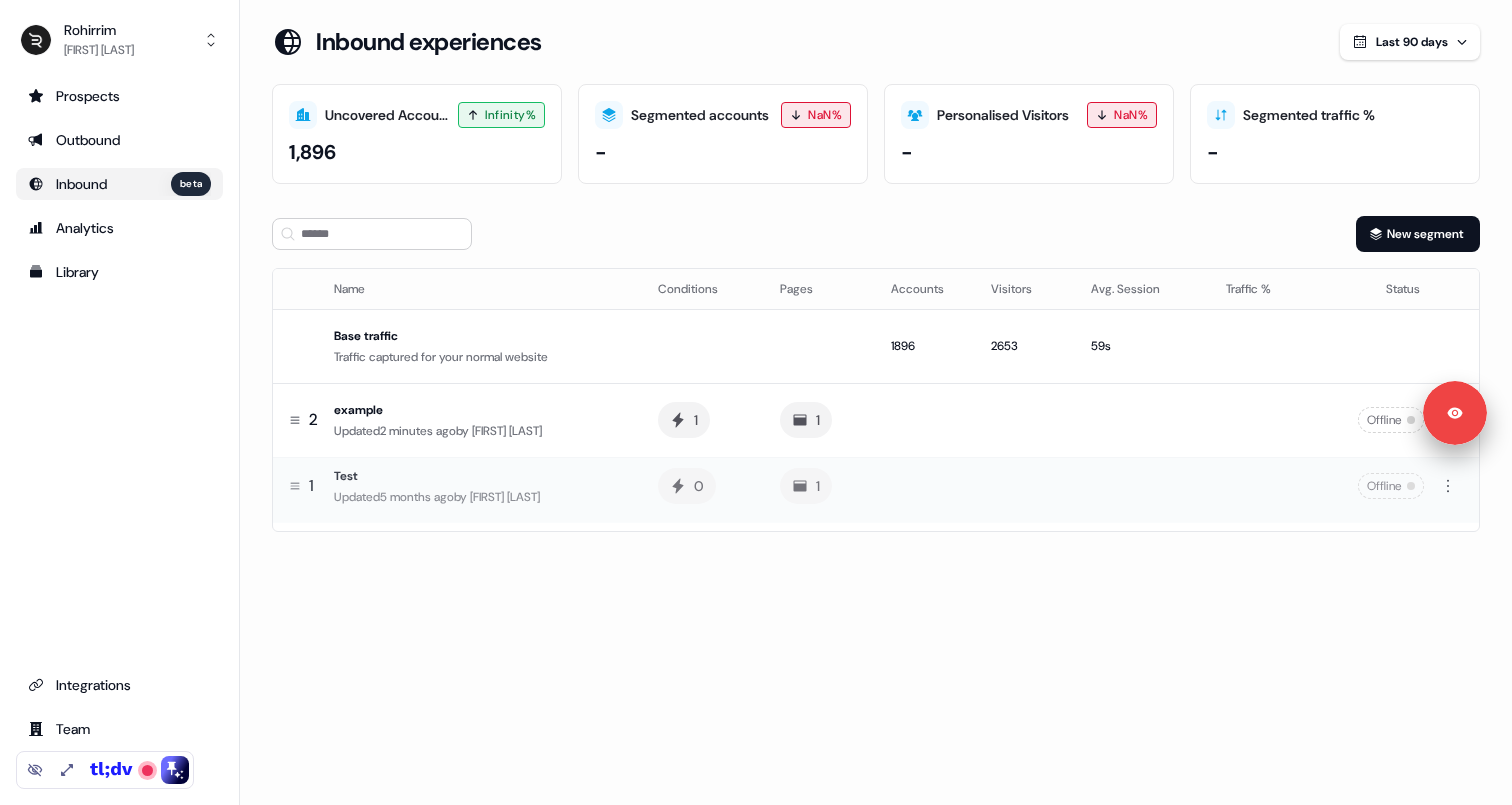 drag, startPoint x: 295, startPoint y: 420, endPoint x: 291, endPoint y: 488, distance: 68.117546 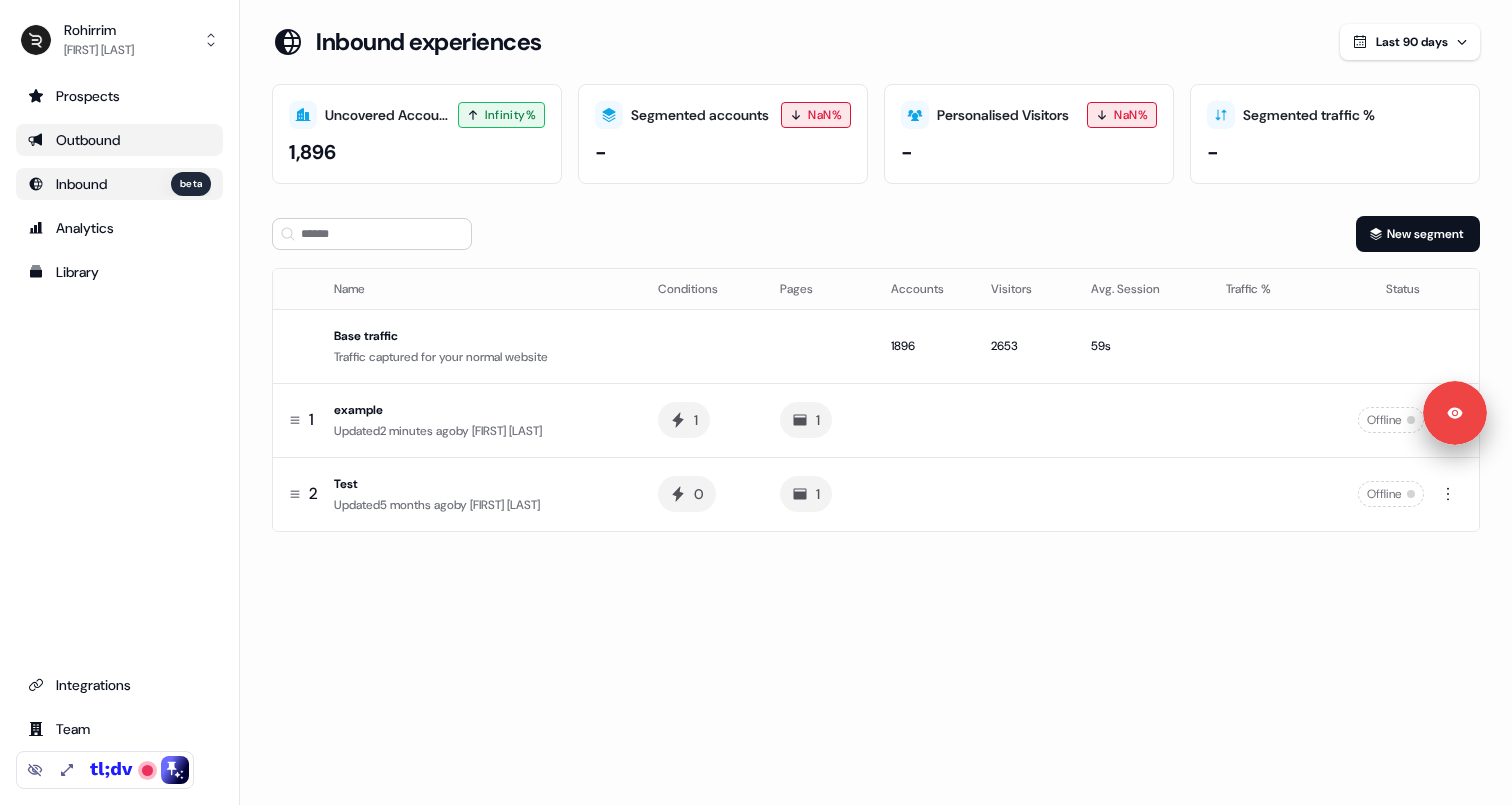 click on "Outbound" at bounding box center (119, 140) 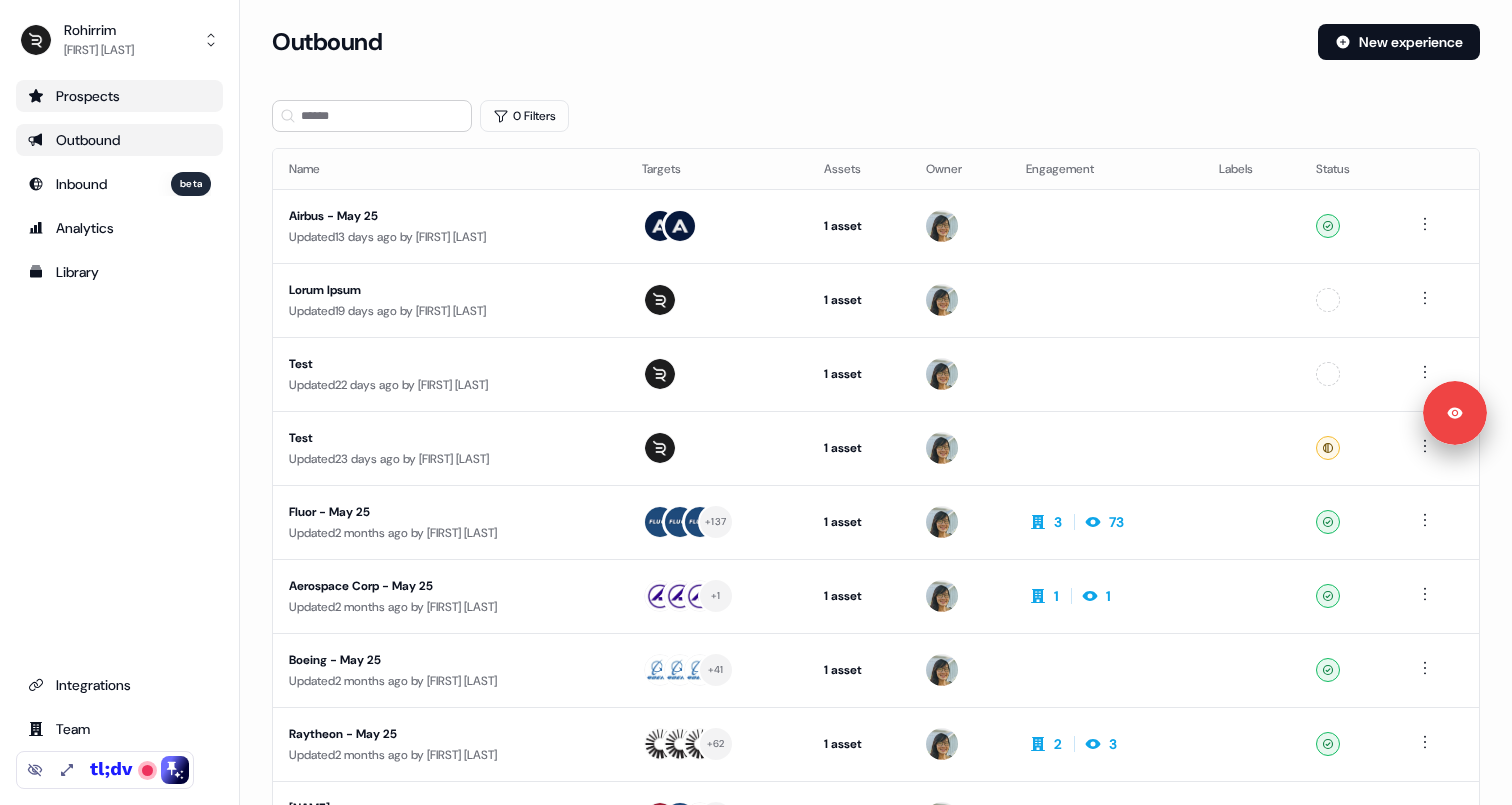 click on "Prospects" at bounding box center [119, 96] 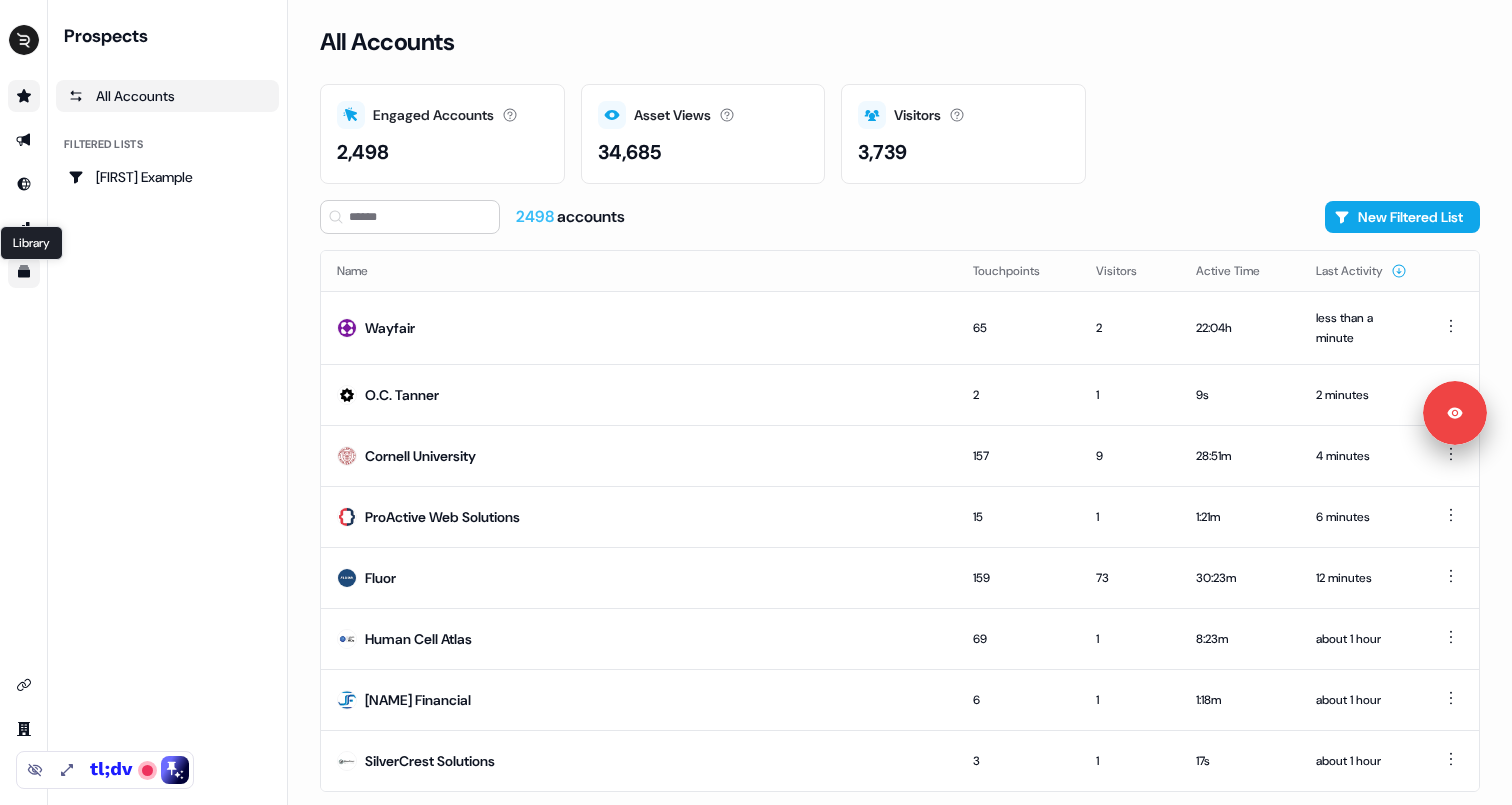 click 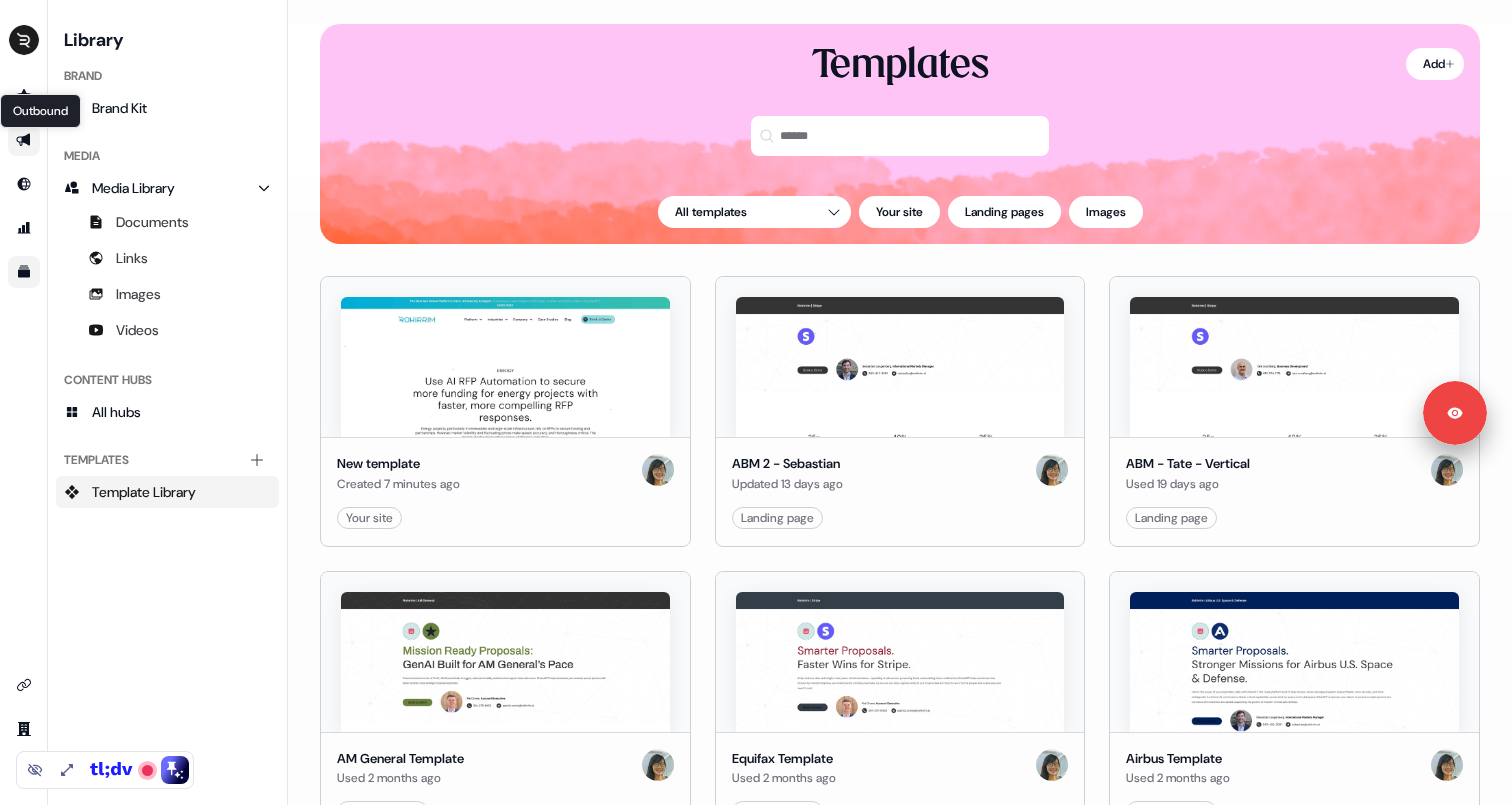 click 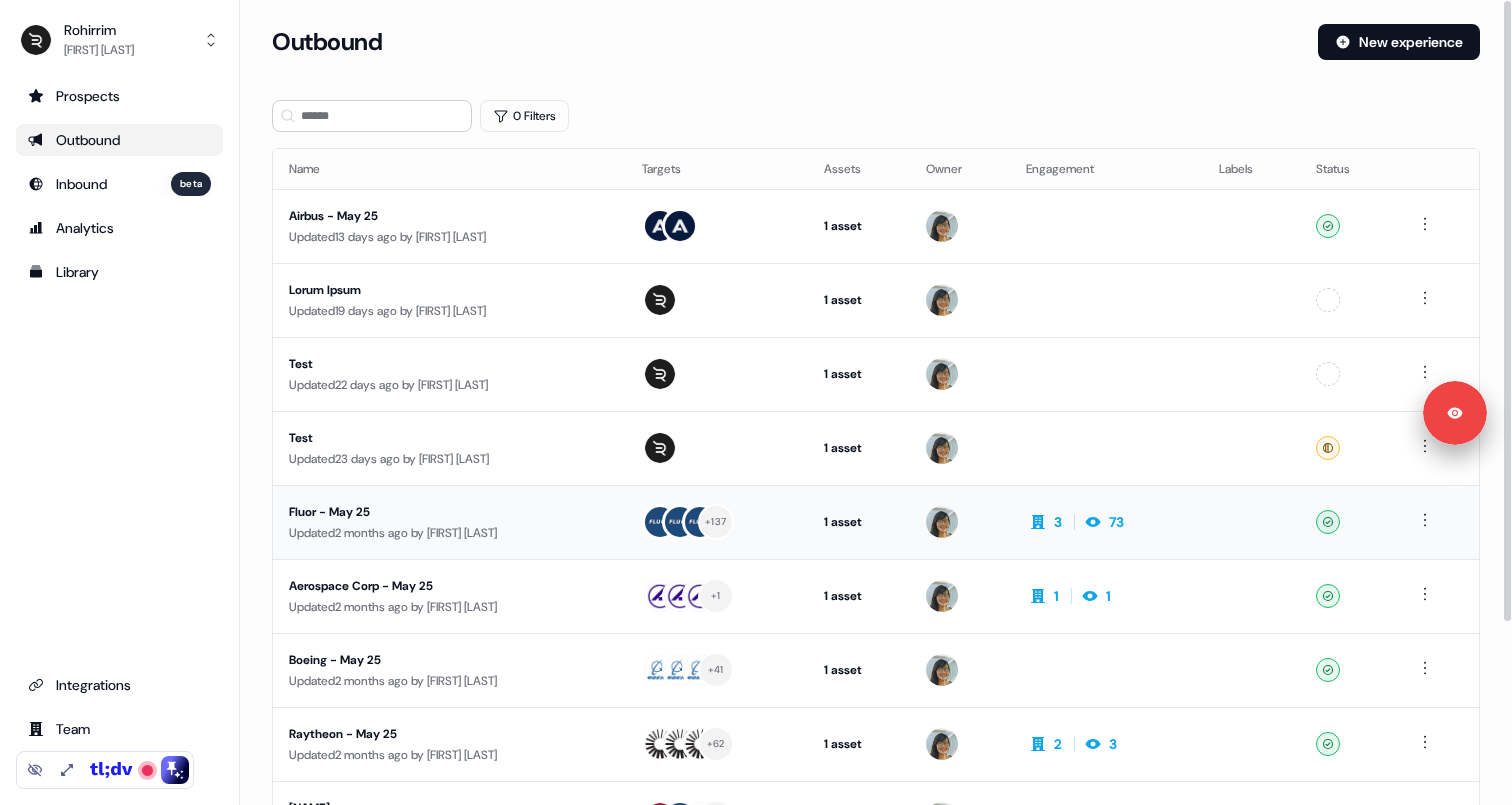 click on "Updated  2 months ago   by   [FIRST] [LAST]" at bounding box center (449, 533) 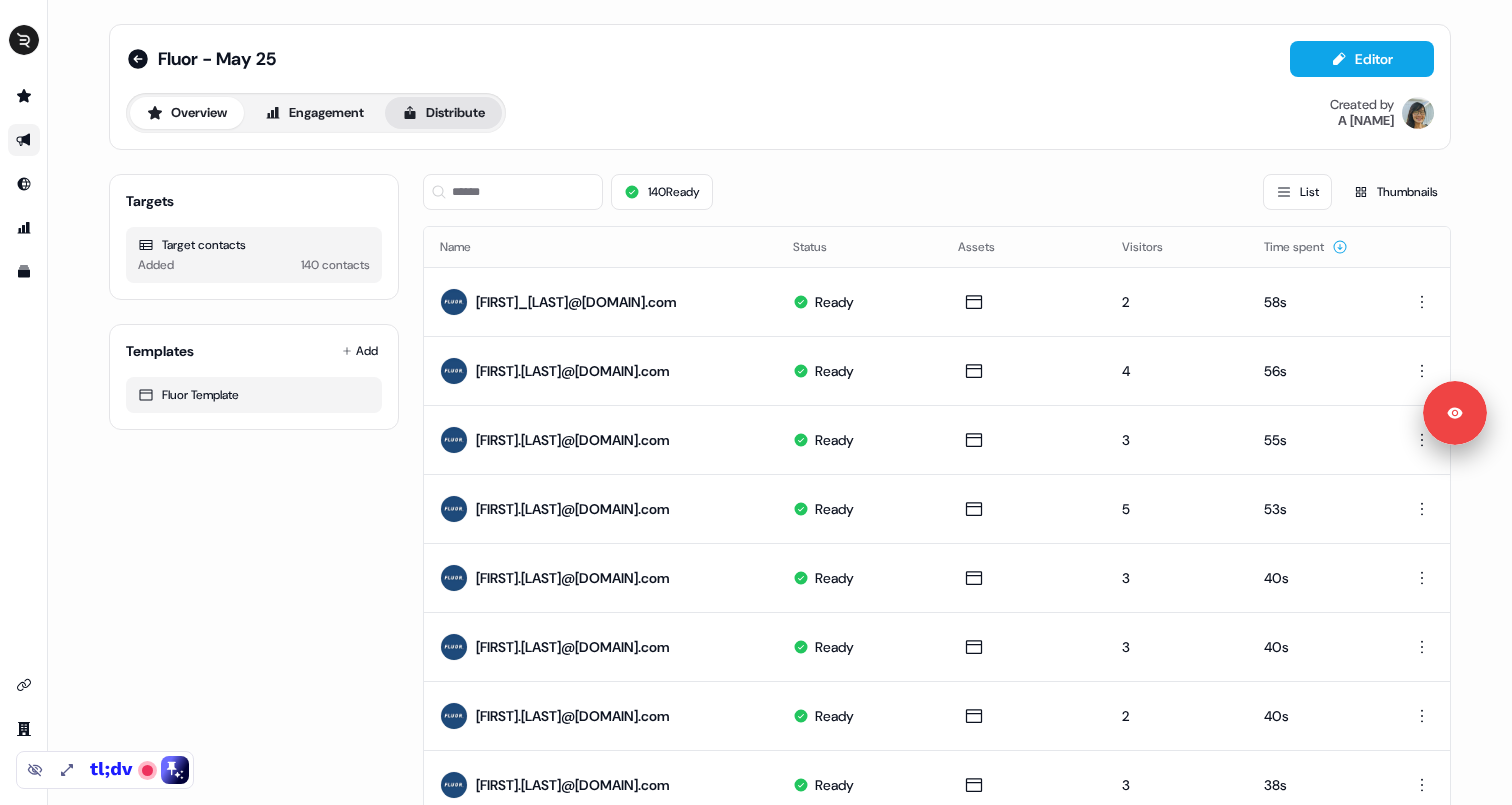 click on "Distribute" at bounding box center (443, 113) 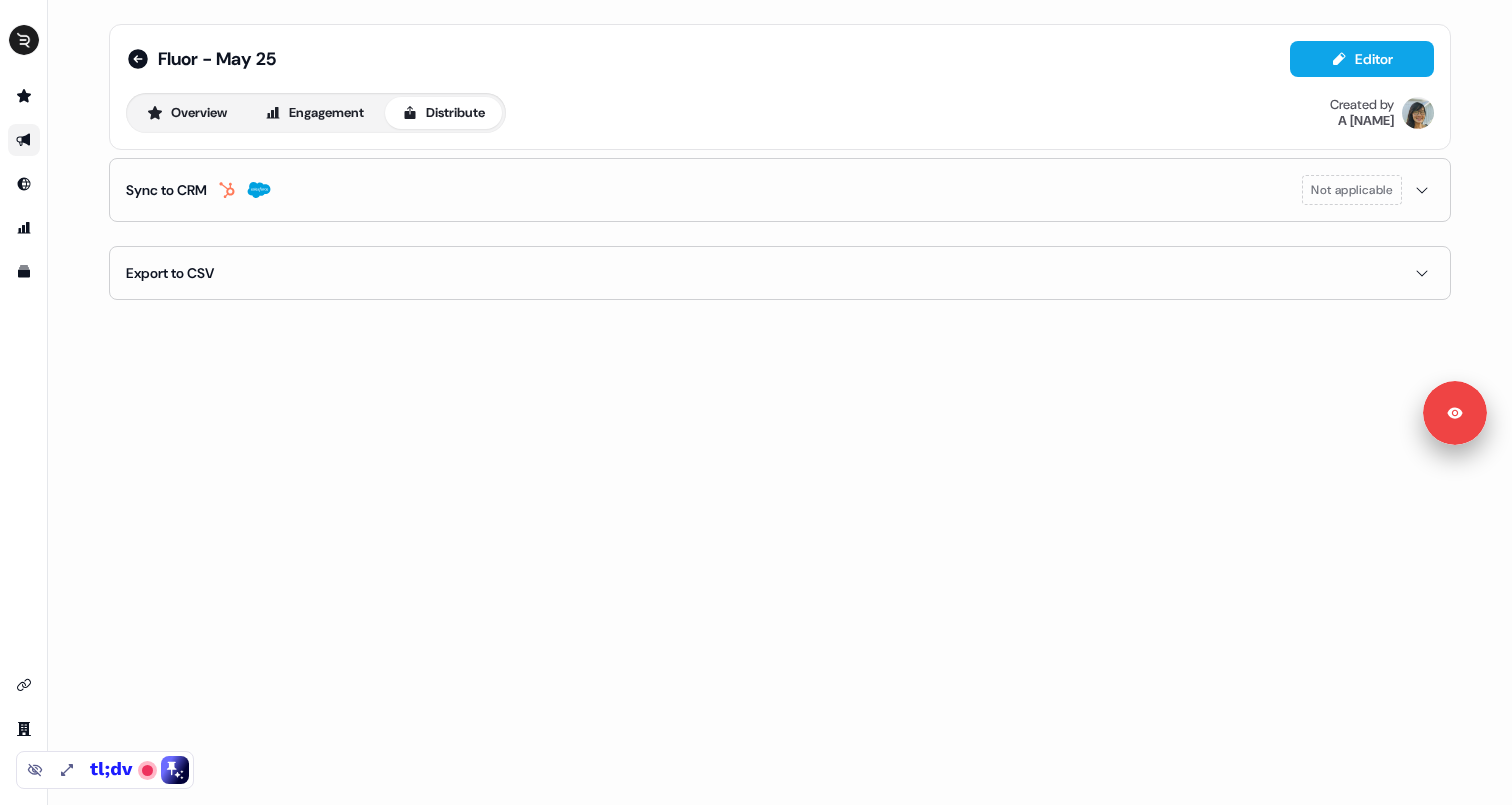 click 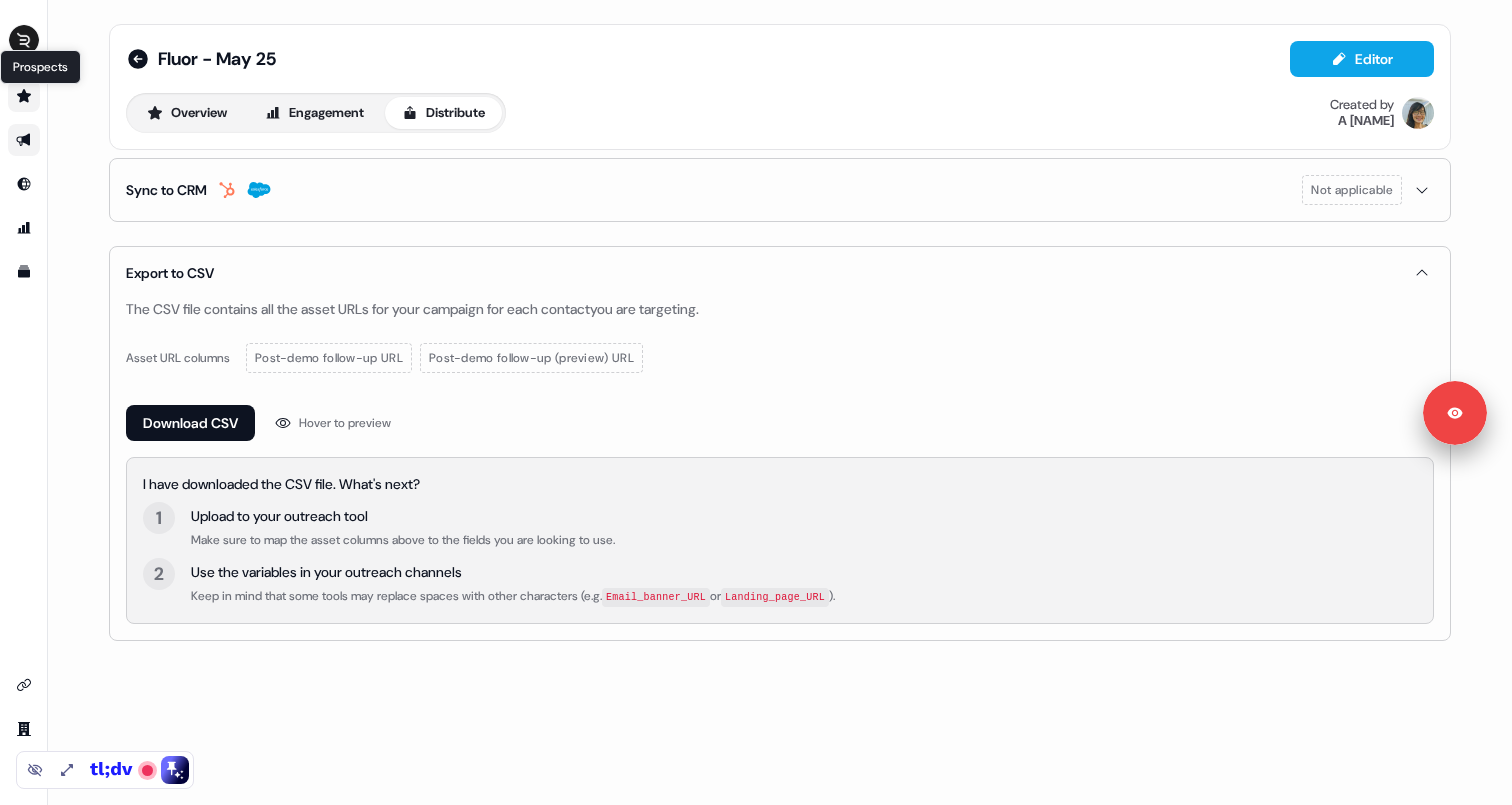 click 